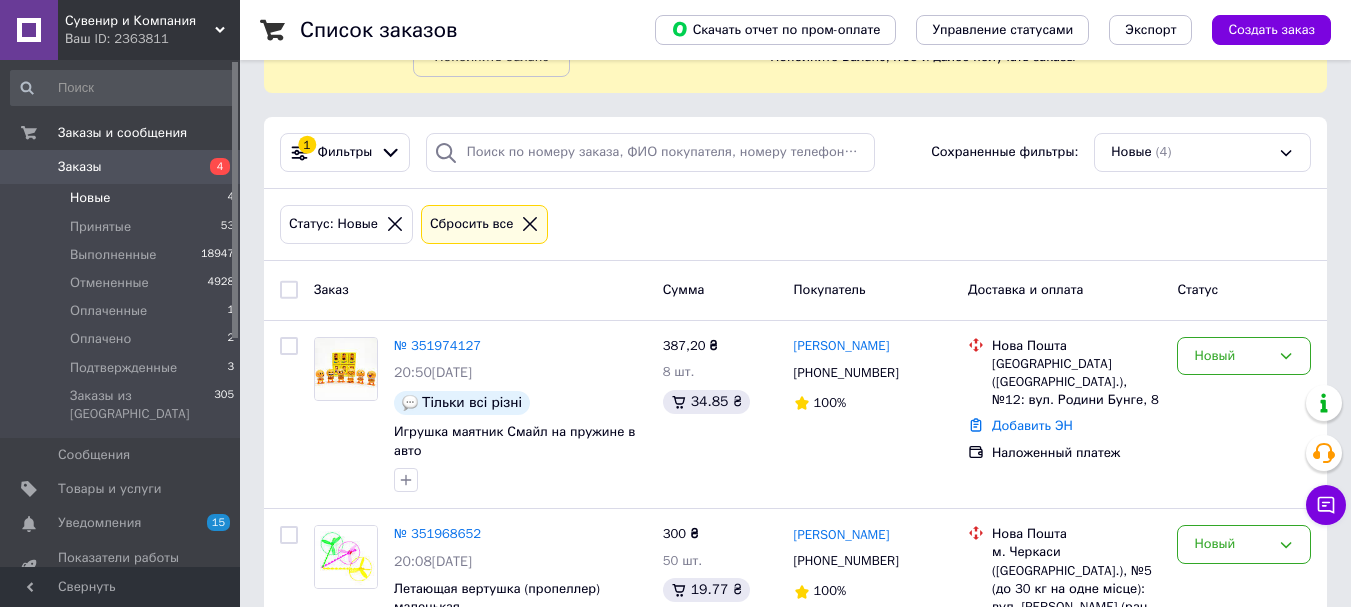 scroll, scrollTop: 300, scrollLeft: 0, axis: vertical 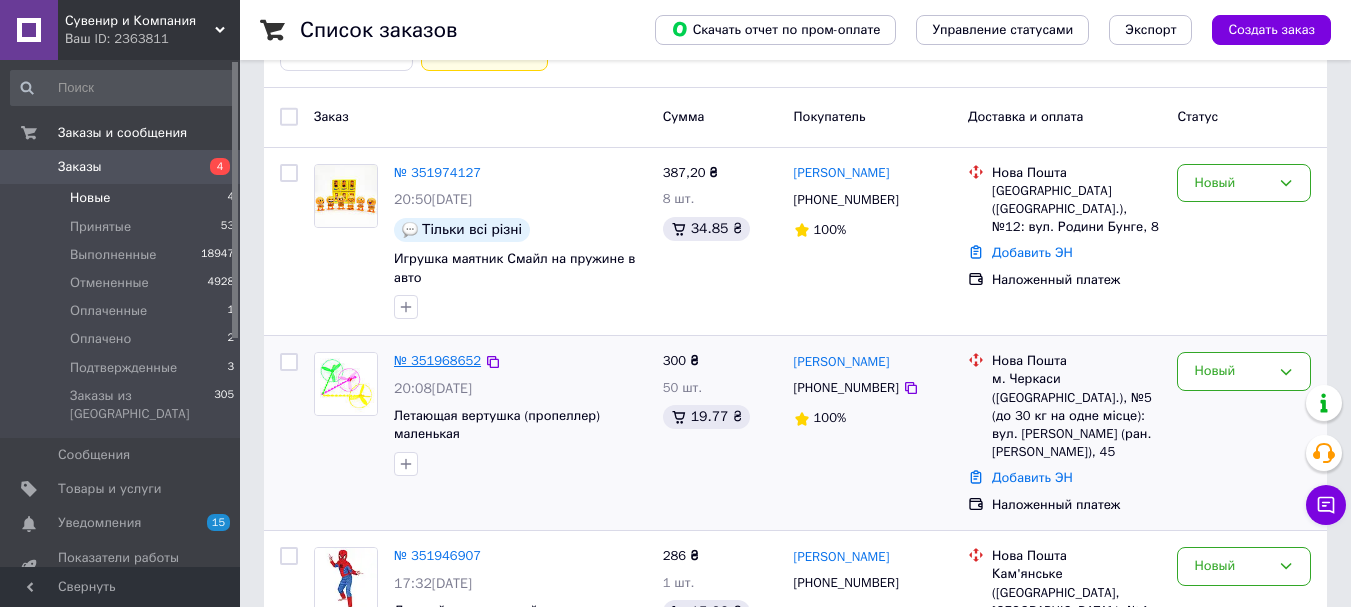 click on "№ 351968652" at bounding box center (437, 360) 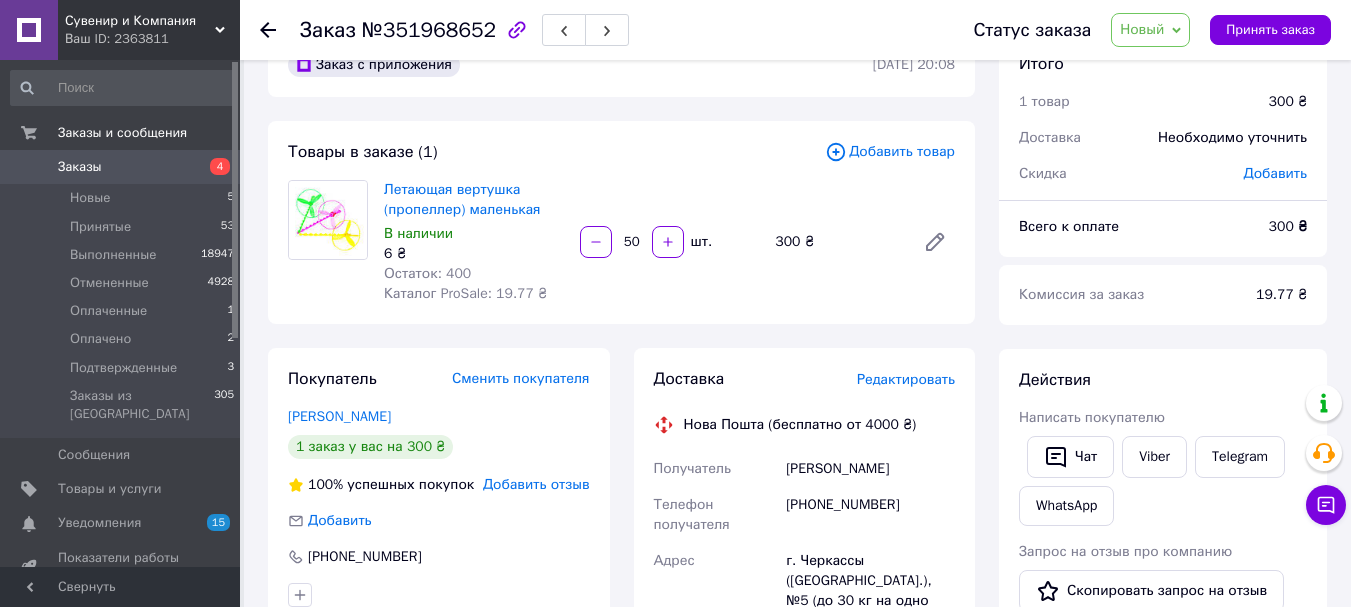 scroll, scrollTop: 100, scrollLeft: 0, axis: vertical 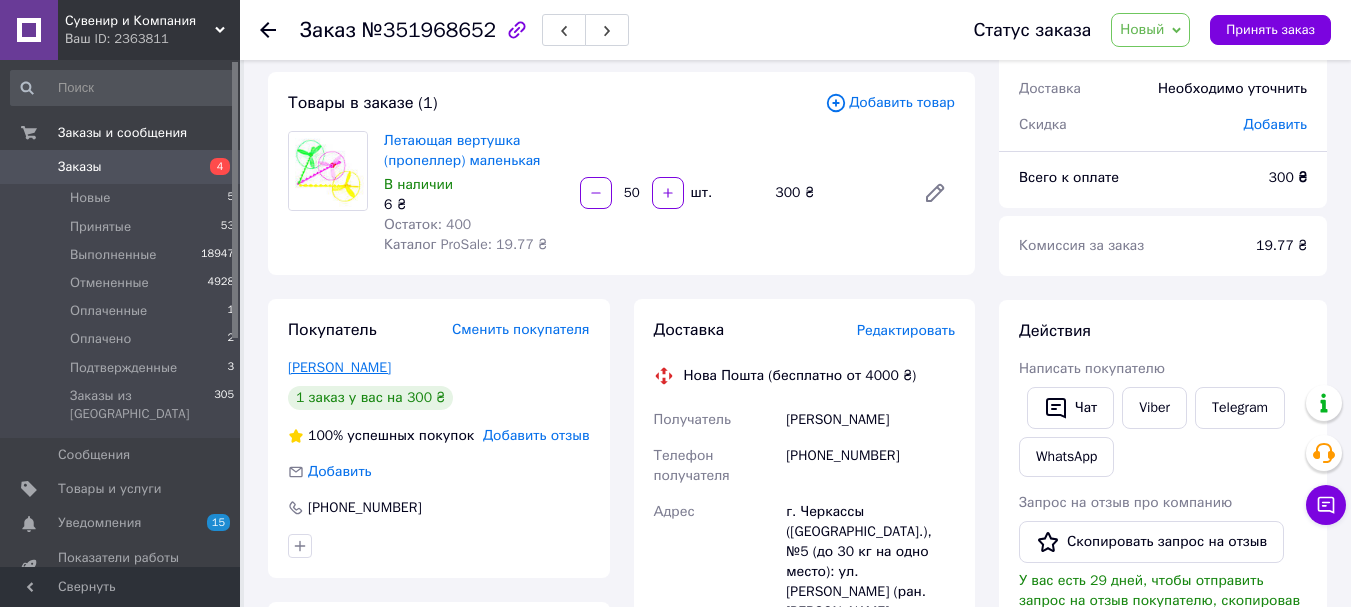 click on "[PERSON_NAME]" at bounding box center [339, 367] 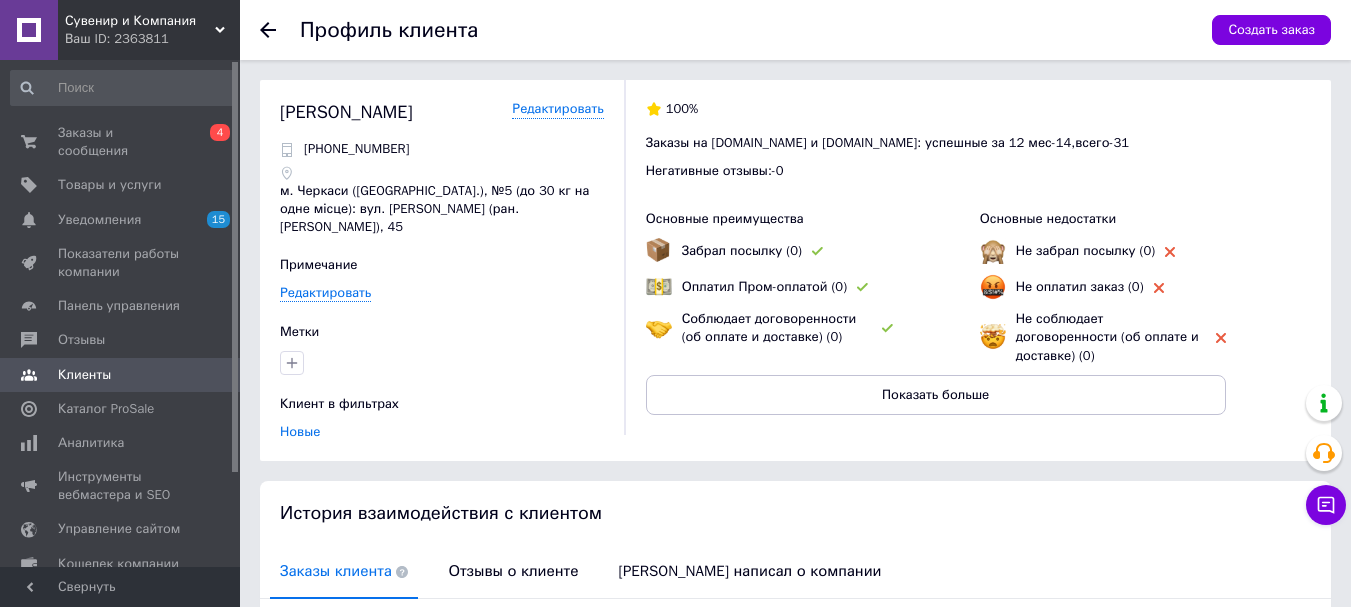 scroll, scrollTop: 100, scrollLeft: 0, axis: vertical 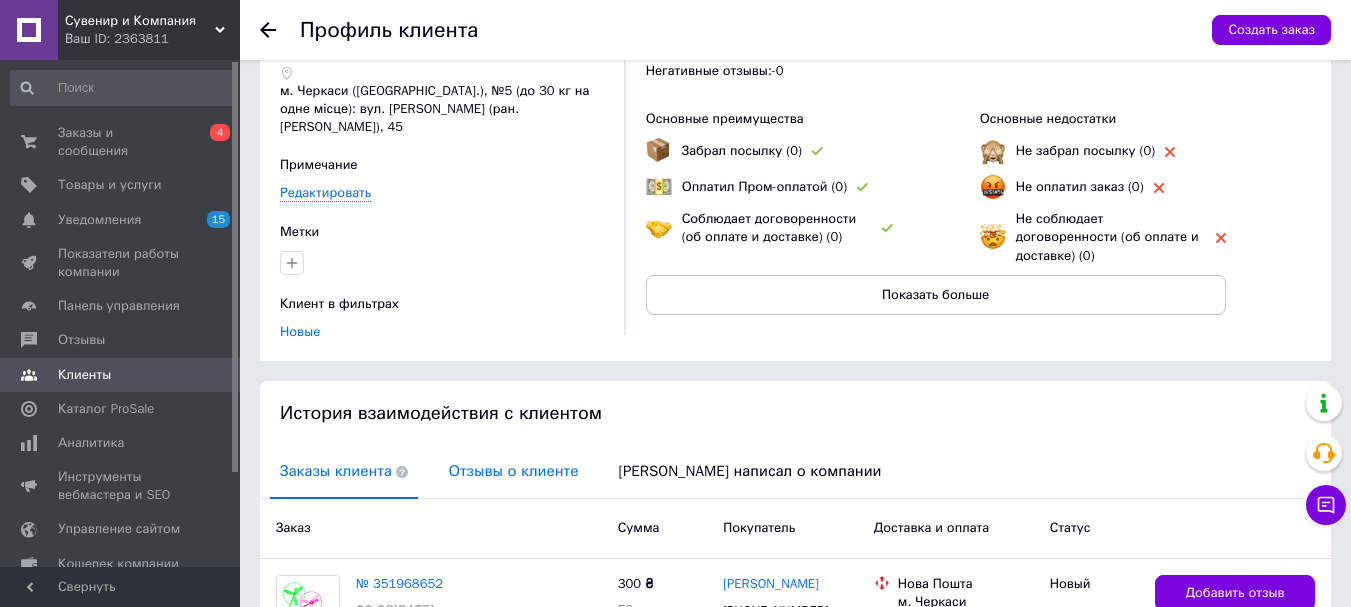 click on "Отзывы о клиенте" at bounding box center [513, 471] 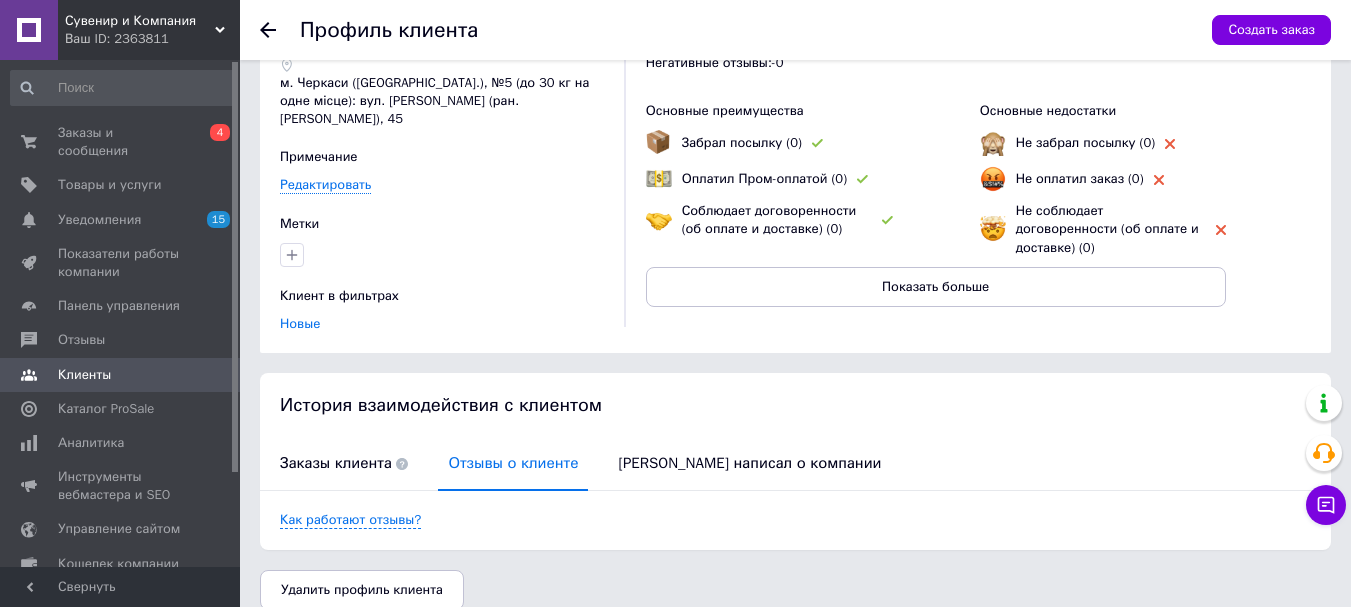 scroll, scrollTop: 112, scrollLeft: 0, axis: vertical 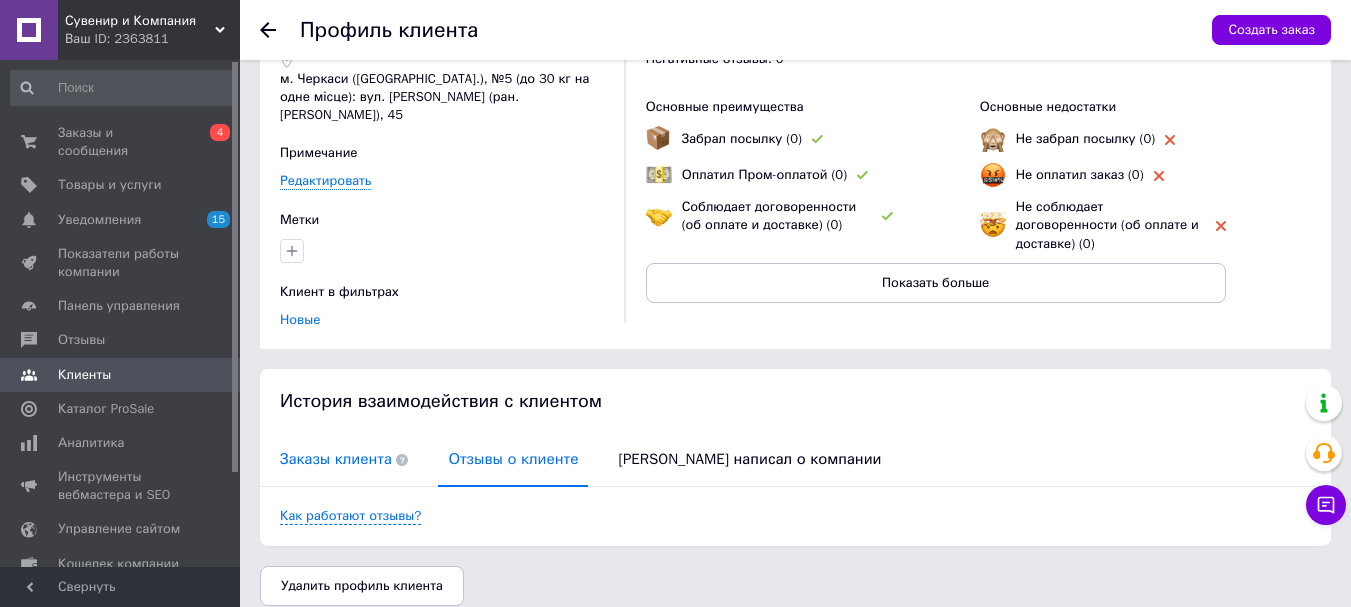 click on "Заказы клиента" at bounding box center (344, 459) 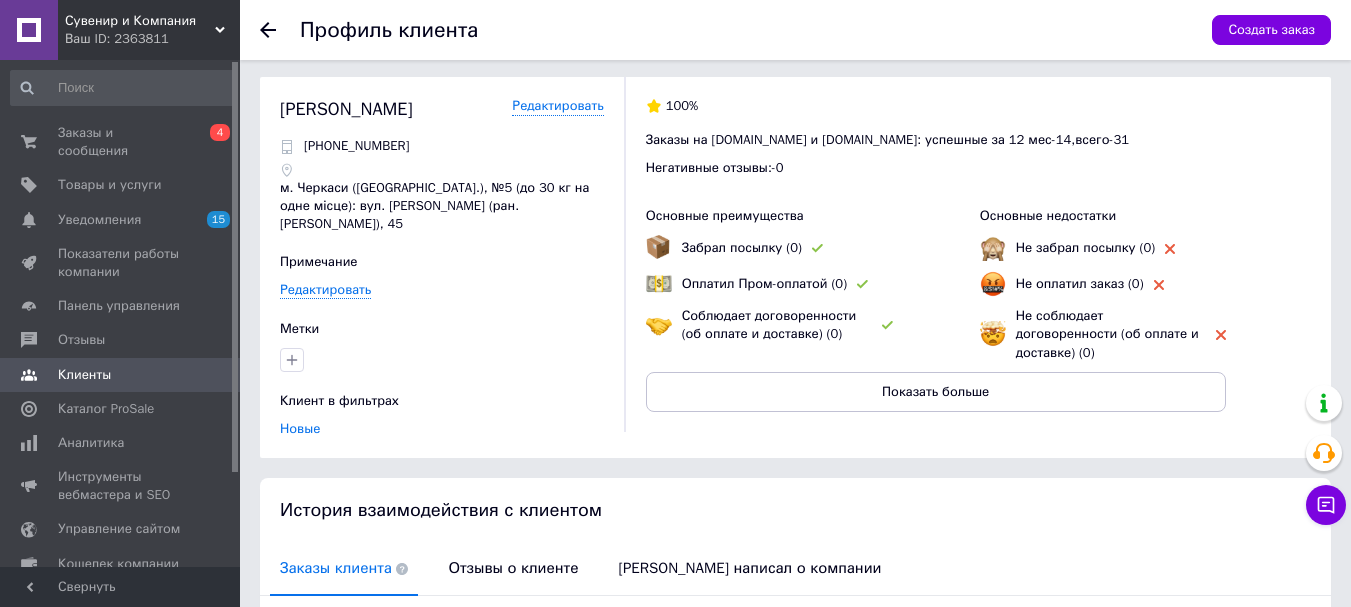 scroll, scrollTop: 0, scrollLeft: 0, axis: both 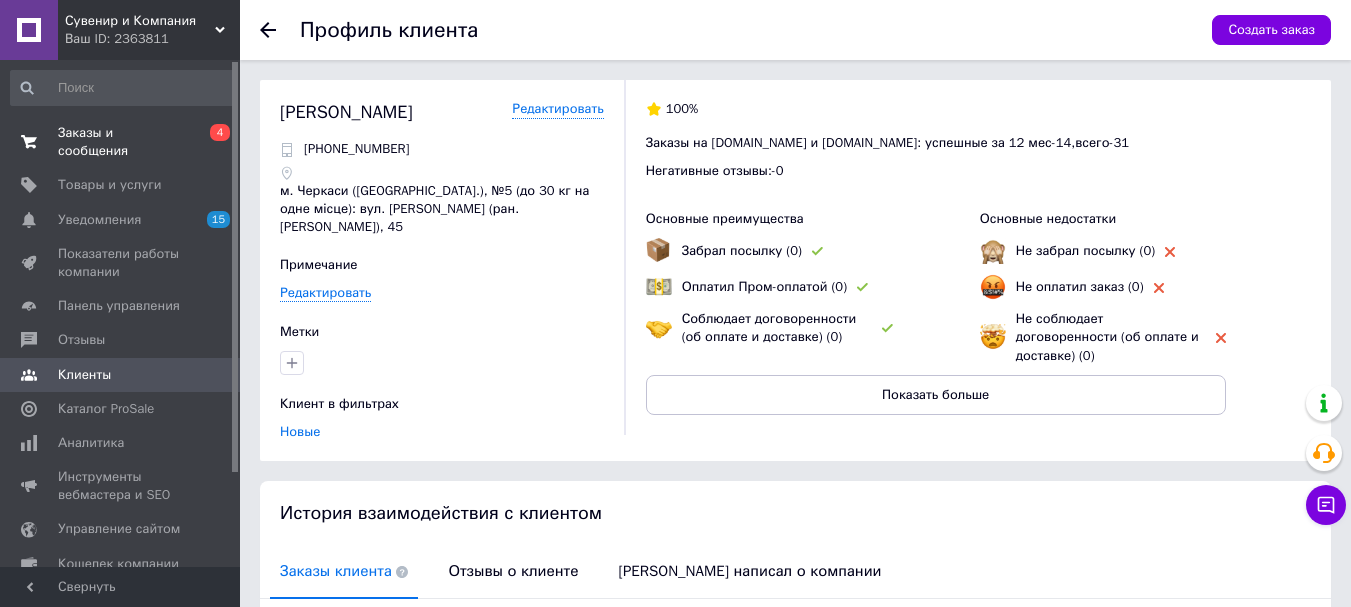 click on "Заказы и сообщения" at bounding box center (121, 142) 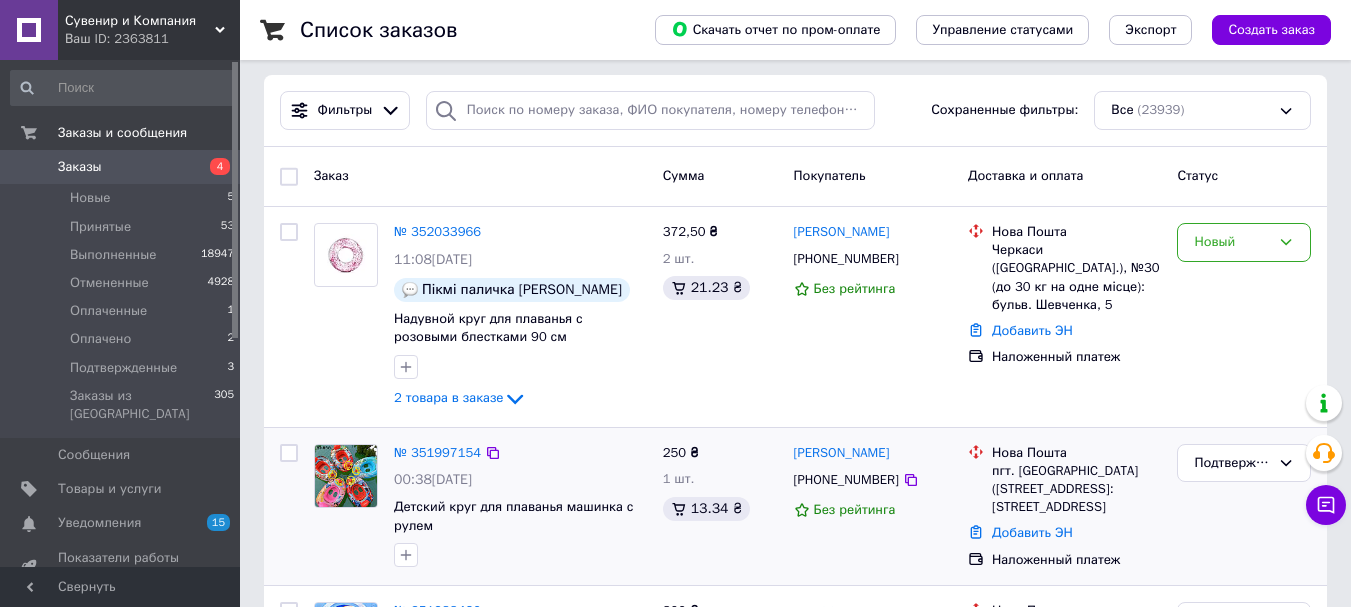 scroll, scrollTop: 300, scrollLeft: 0, axis: vertical 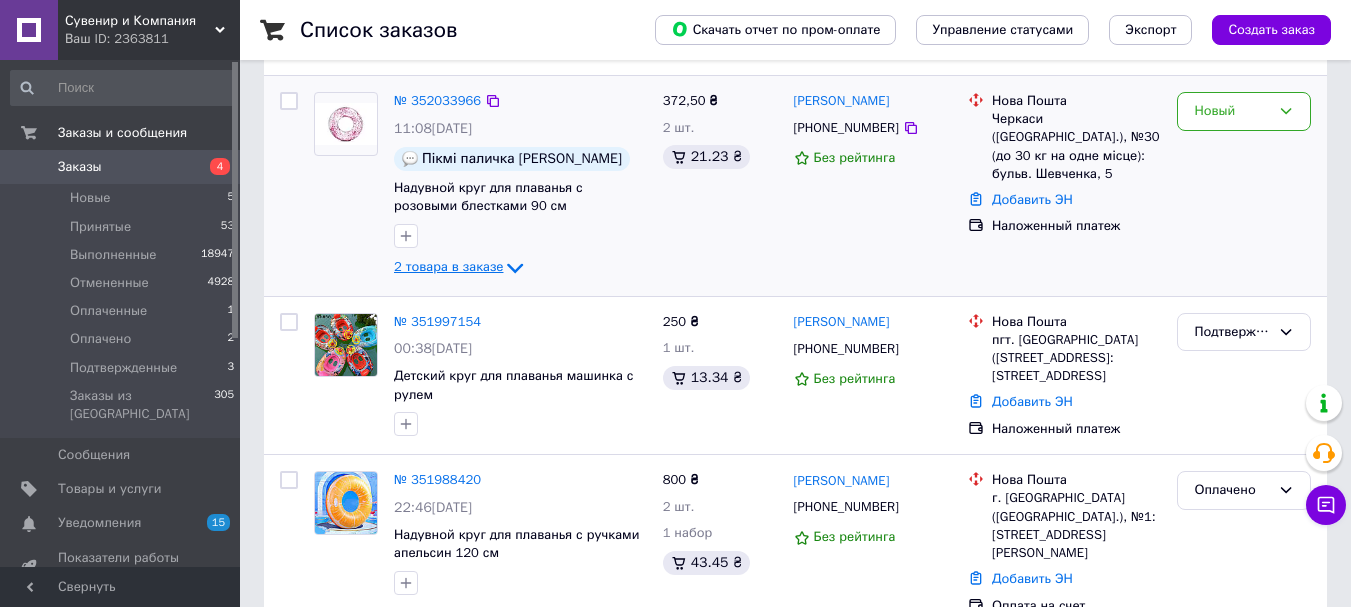 click on "2 товара в заказе" at bounding box center [448, 266] 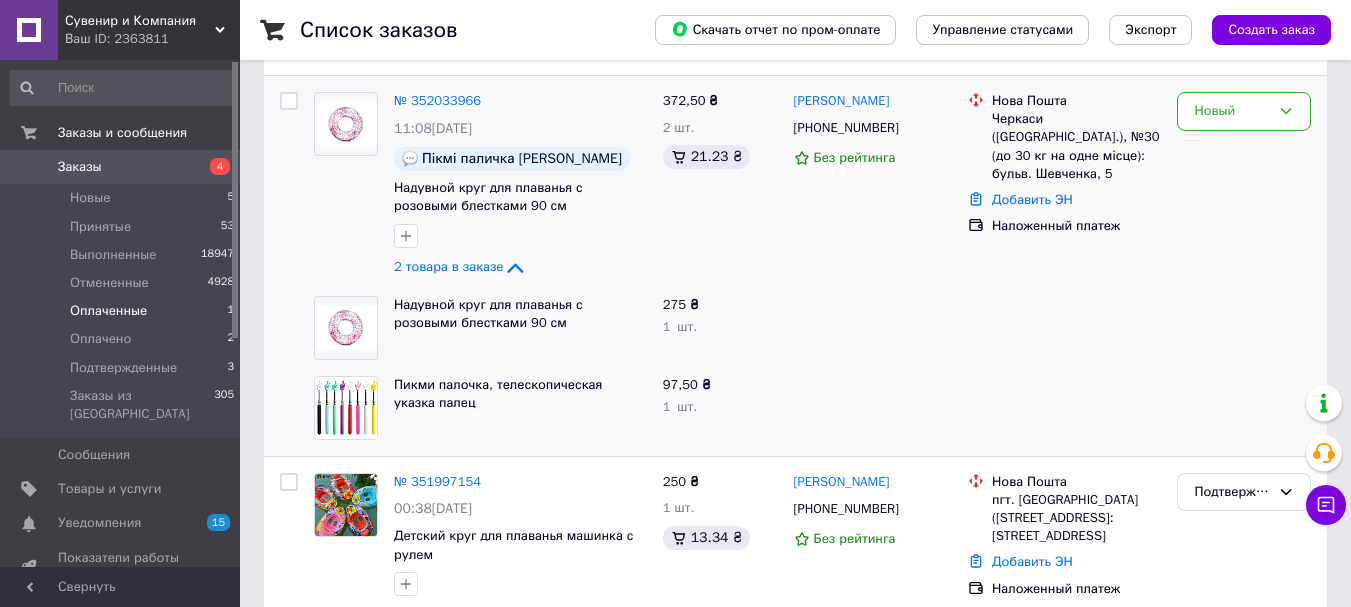 click on "Оплаченные" at bounding box center [108, 311] 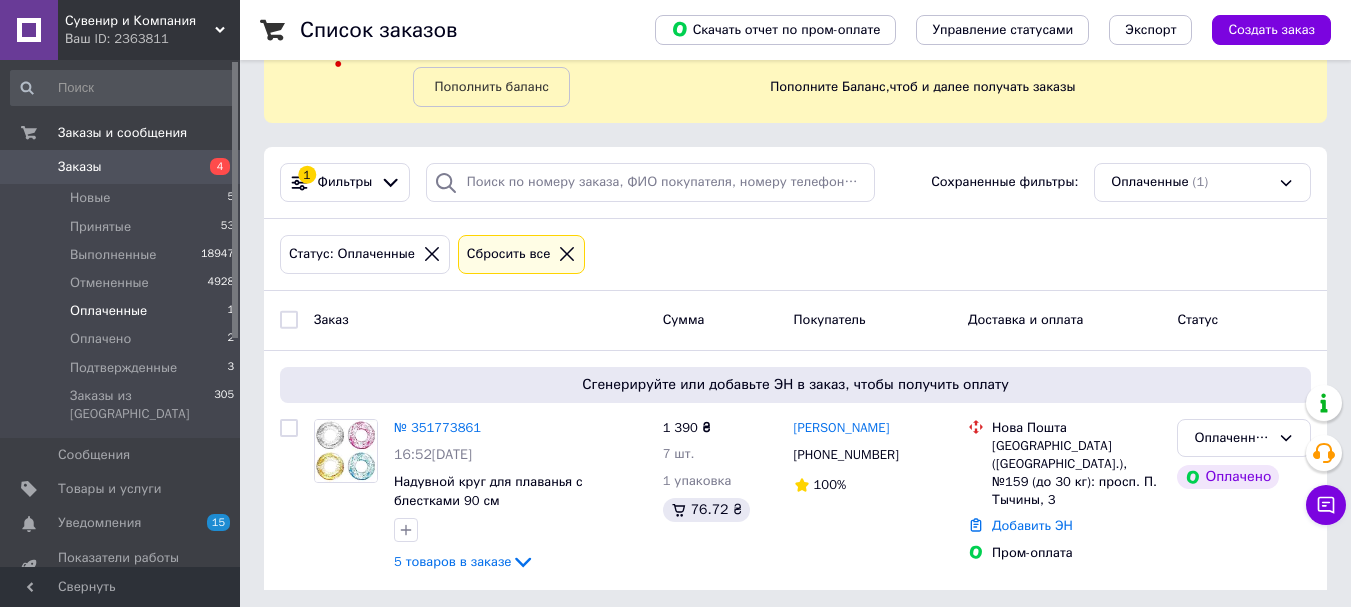 scroll, scrollTop: 104, scrollLeft: 0, axis: vertical 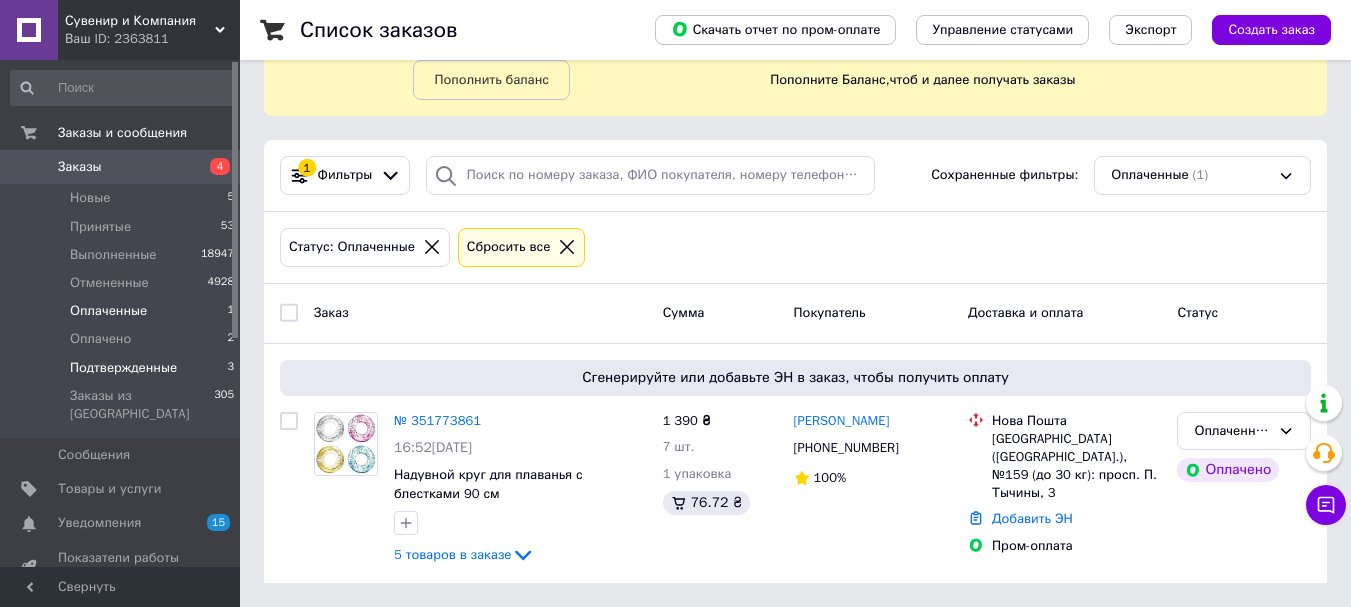 click on "Подтвержденные 3" at bounding box center [123, 368] 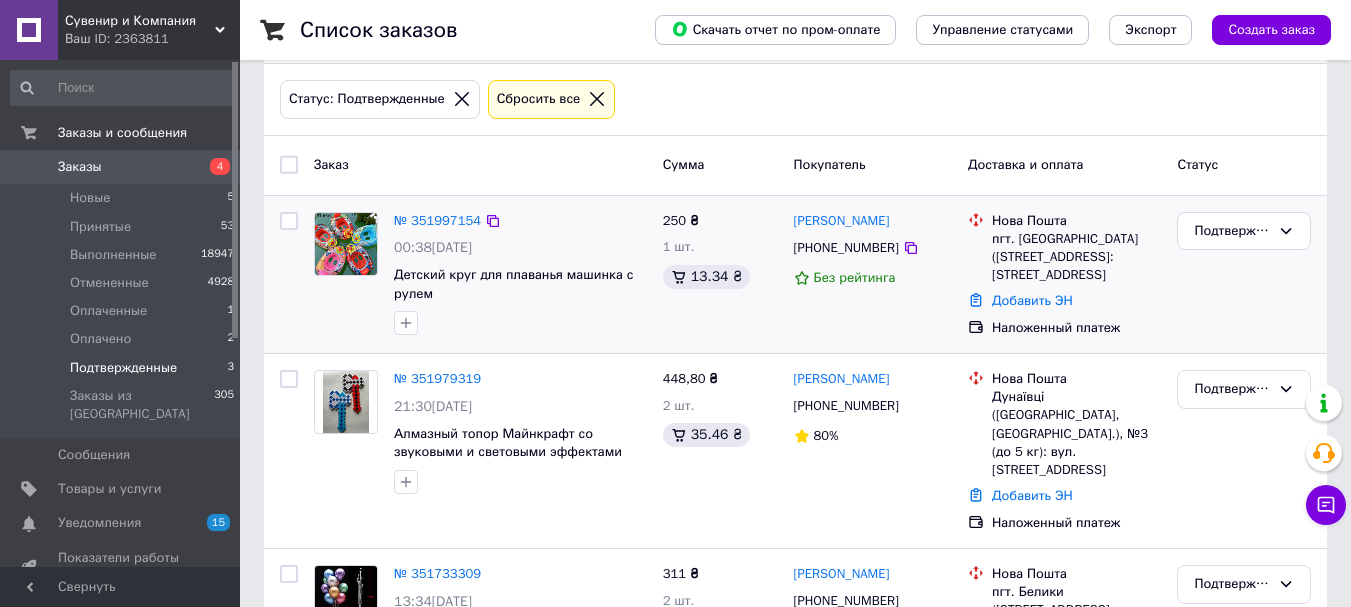scroll, scrollTop: 300, scrollLeft: 0, axis: vertical 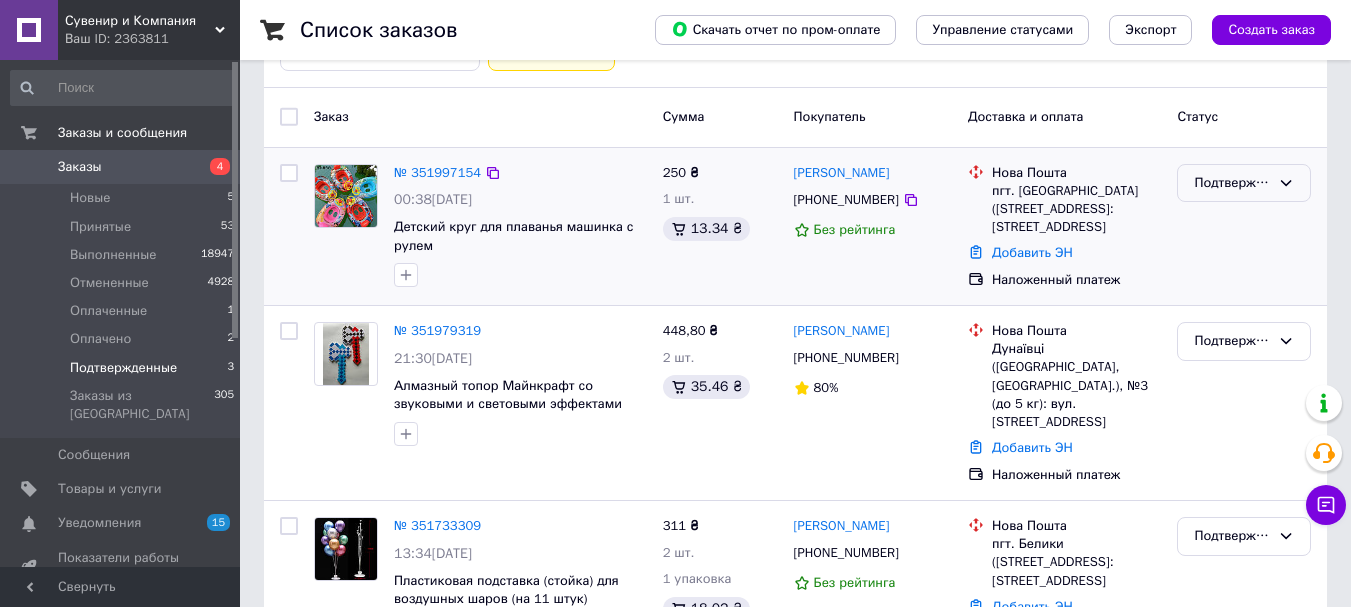 click on "Подтвержденные" at bounding box center [1244, 183] 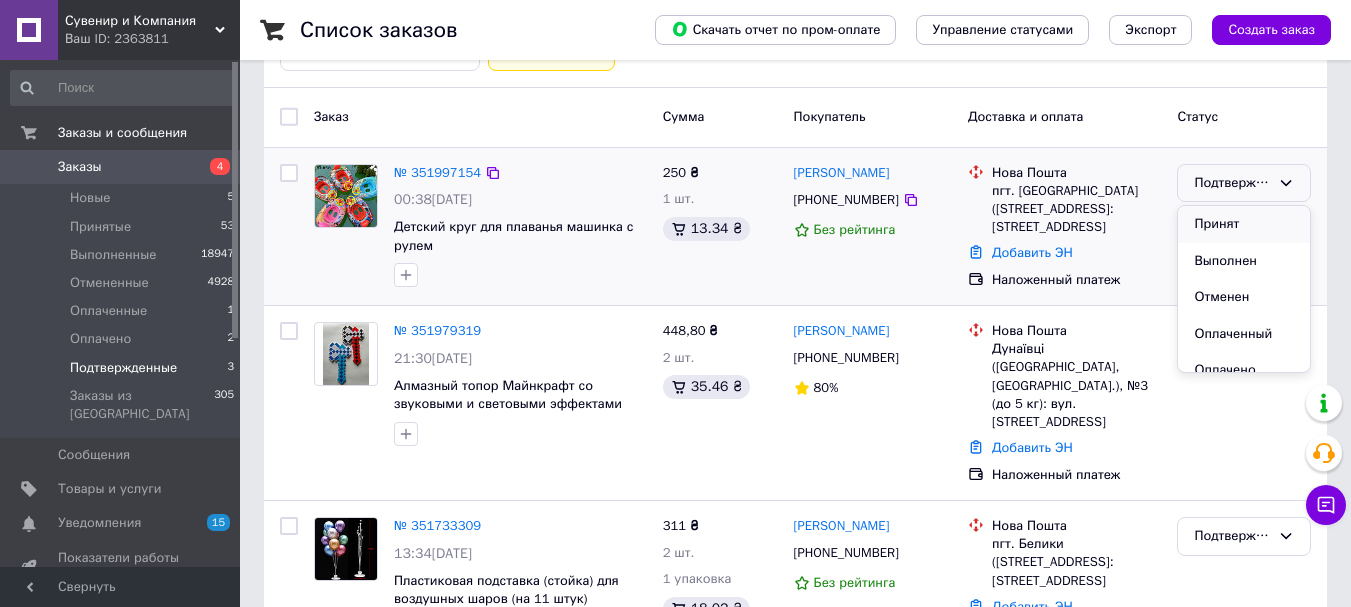 scroll, scrollTop: 17, scrollLeft: 0, axis: vertical 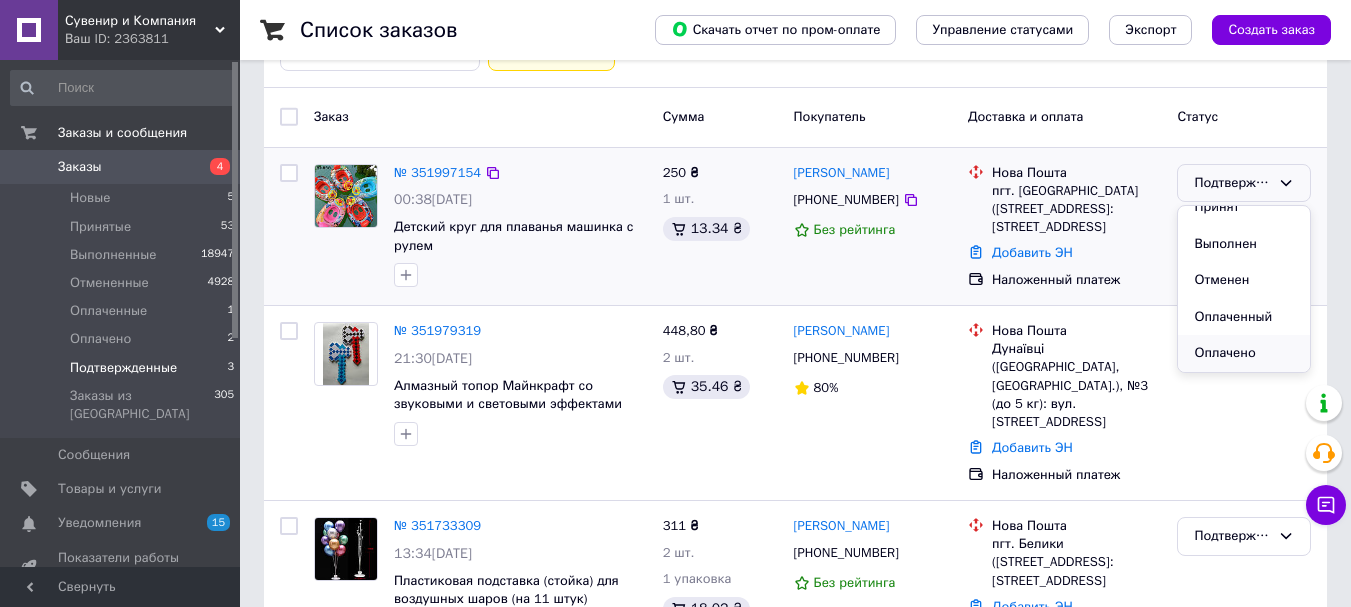 click on "Оплачено" at bounding box center (1244, 353) 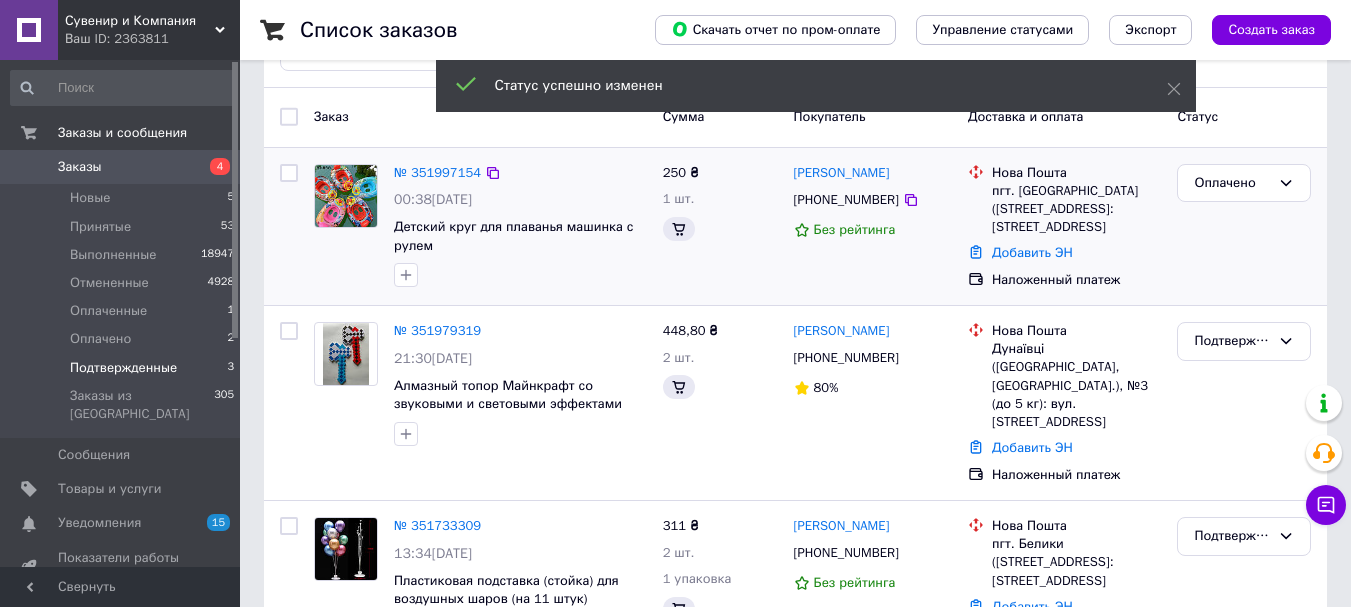click on "№ 351997154" at bounding box center (437, 172) 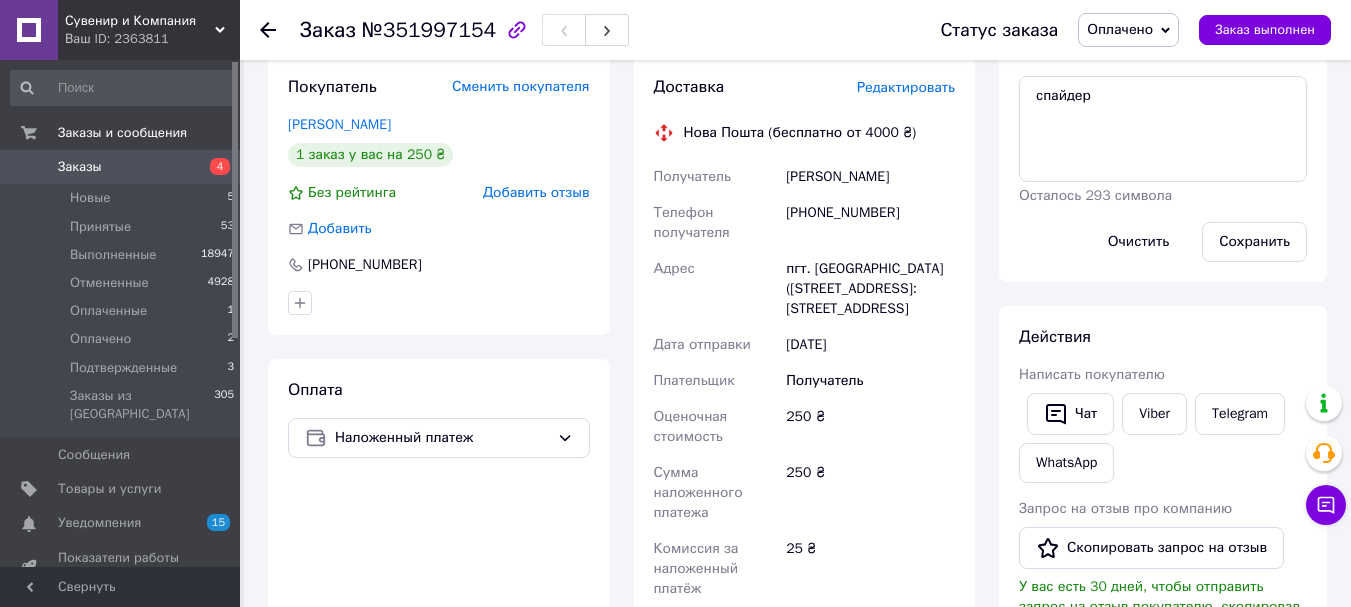 scroll, scrollTop: 0, scrollLeft: 0, axis: both 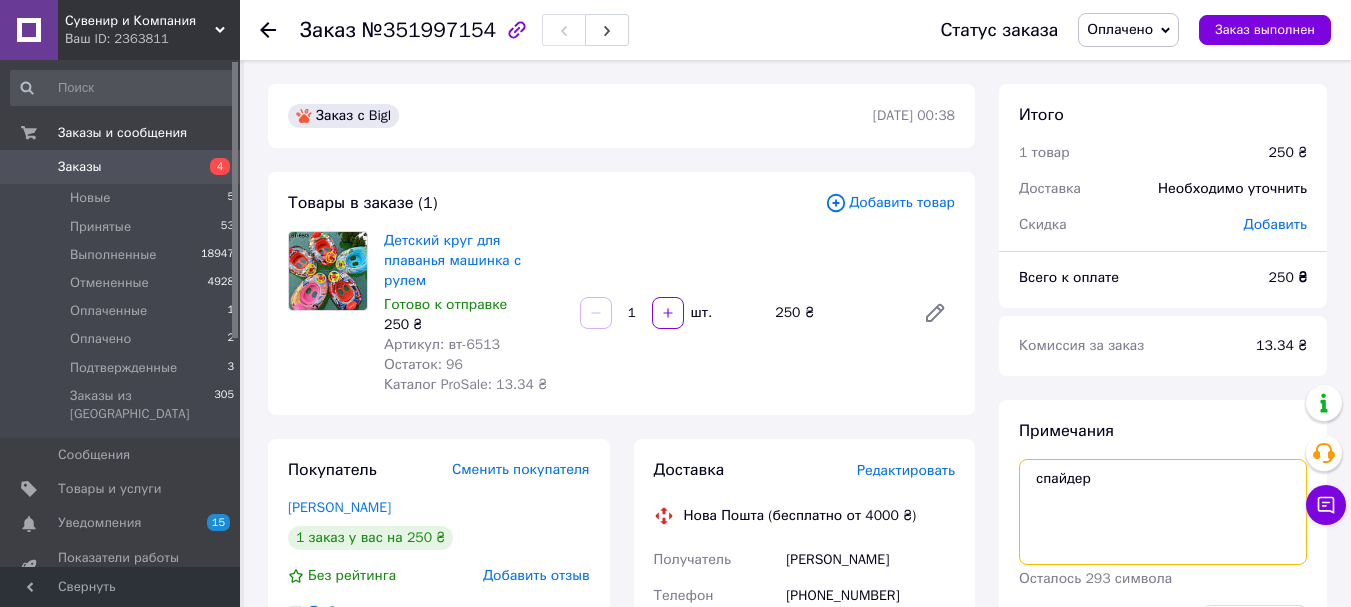 click on "спайдер" at bounding box center (1163, 512) 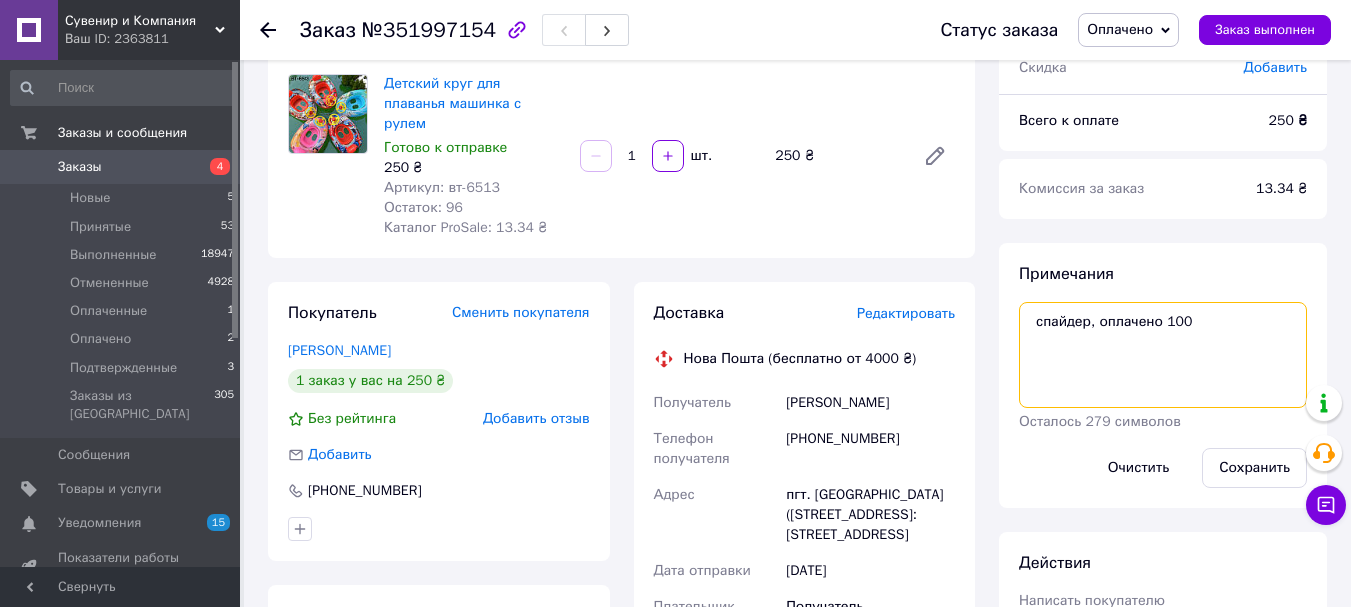 scroll, scrollTop: 400, scrollLeft: 0, axis: vertical 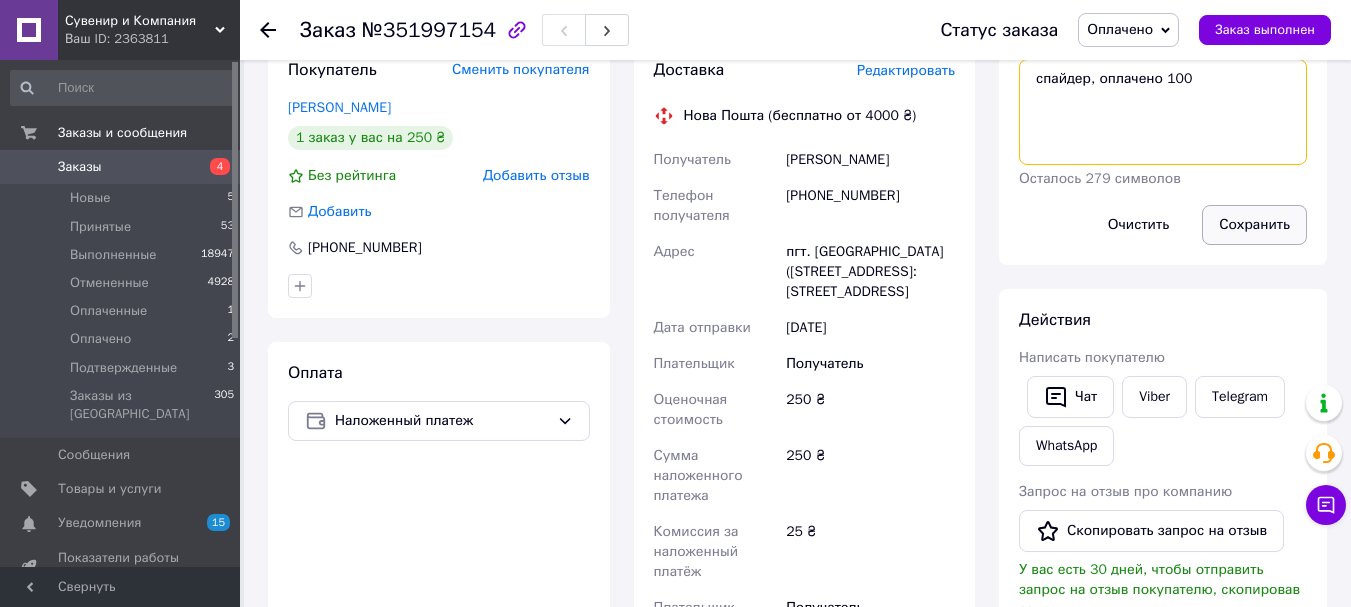 type on "спайдер, оплачено 100" 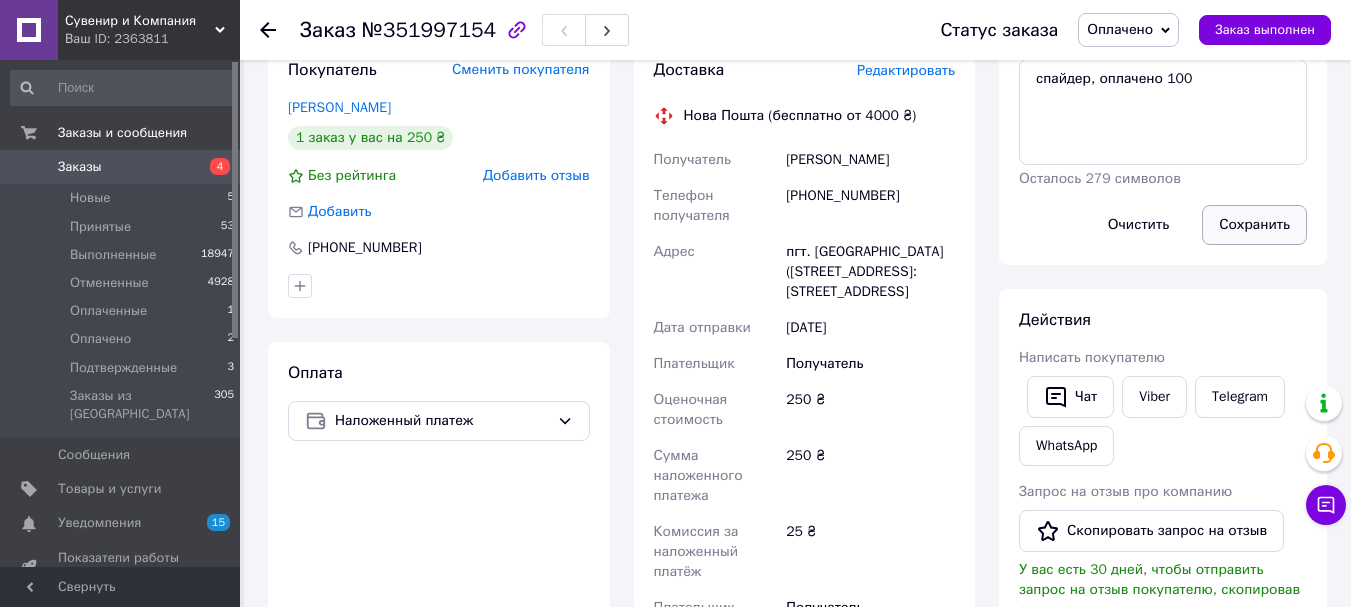 click on "Сохранить" at bounding box center (1254, 225) 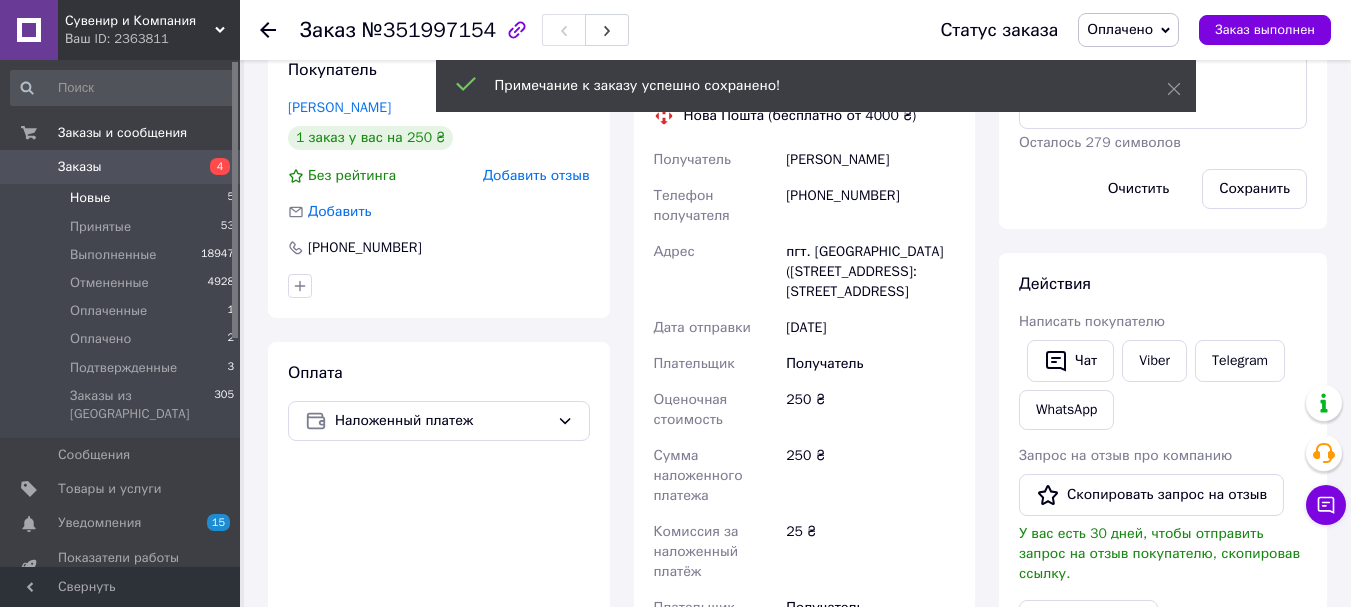 click on "Новые" at bounding box center (90, 198) 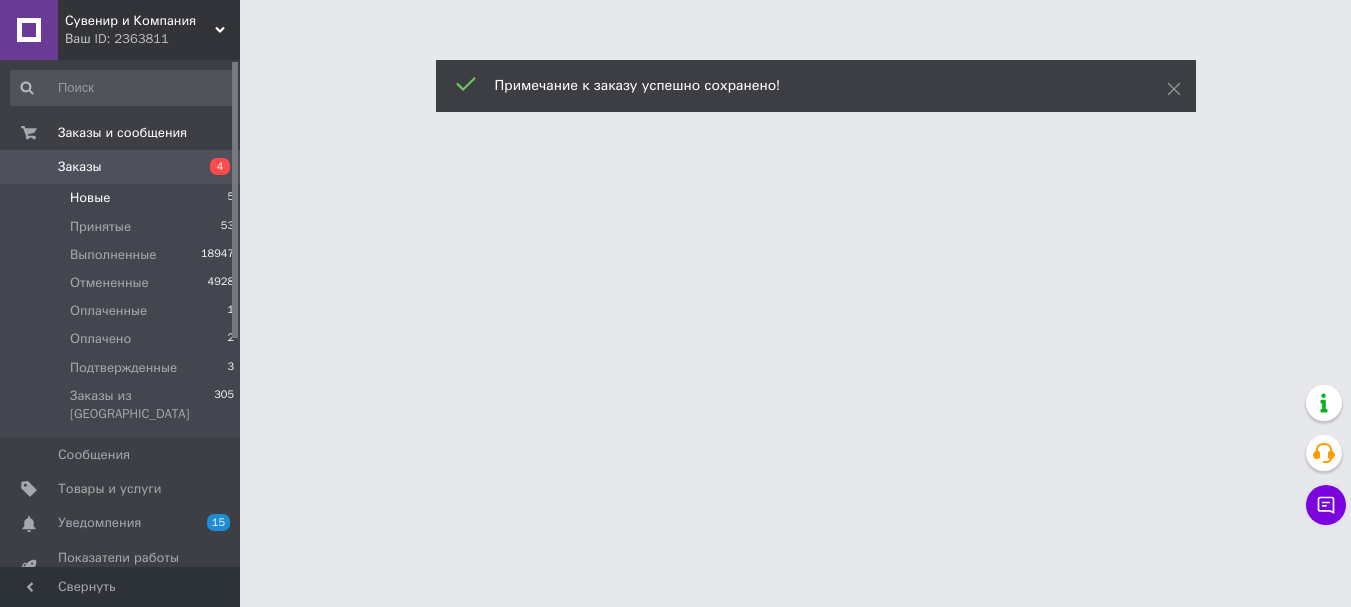 scroll, scrollTop: 0, scrollLeft: 0, axis: both 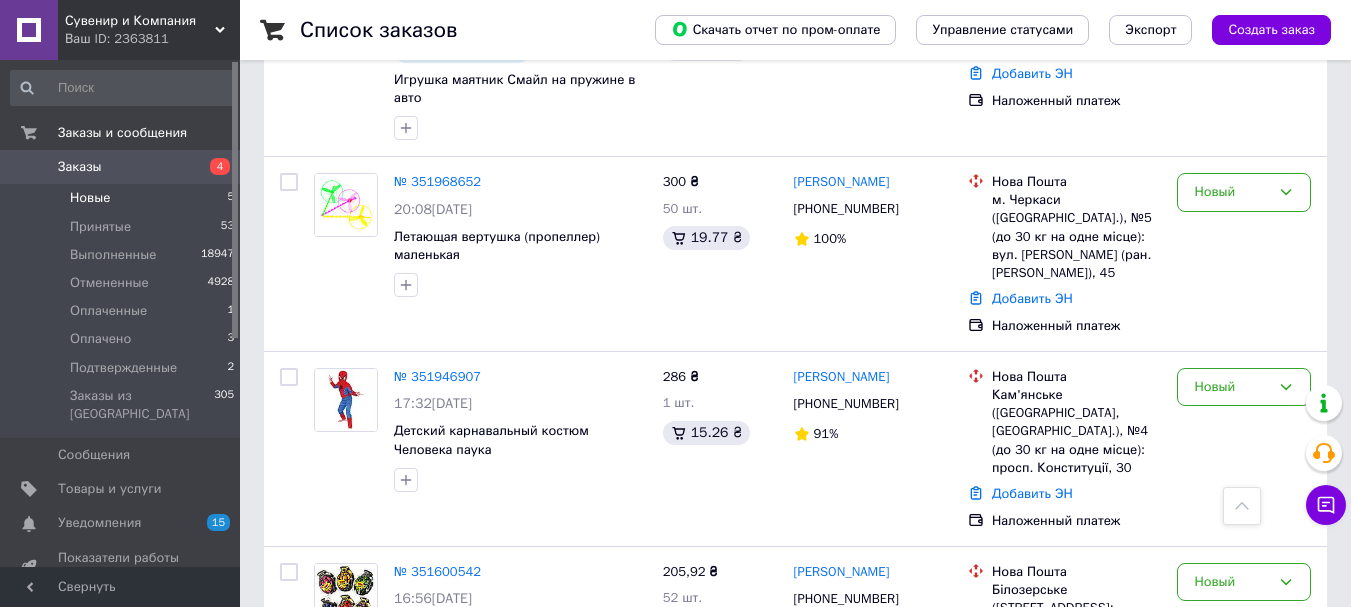 click on "Новые 5" at bounding box center (123, 198) 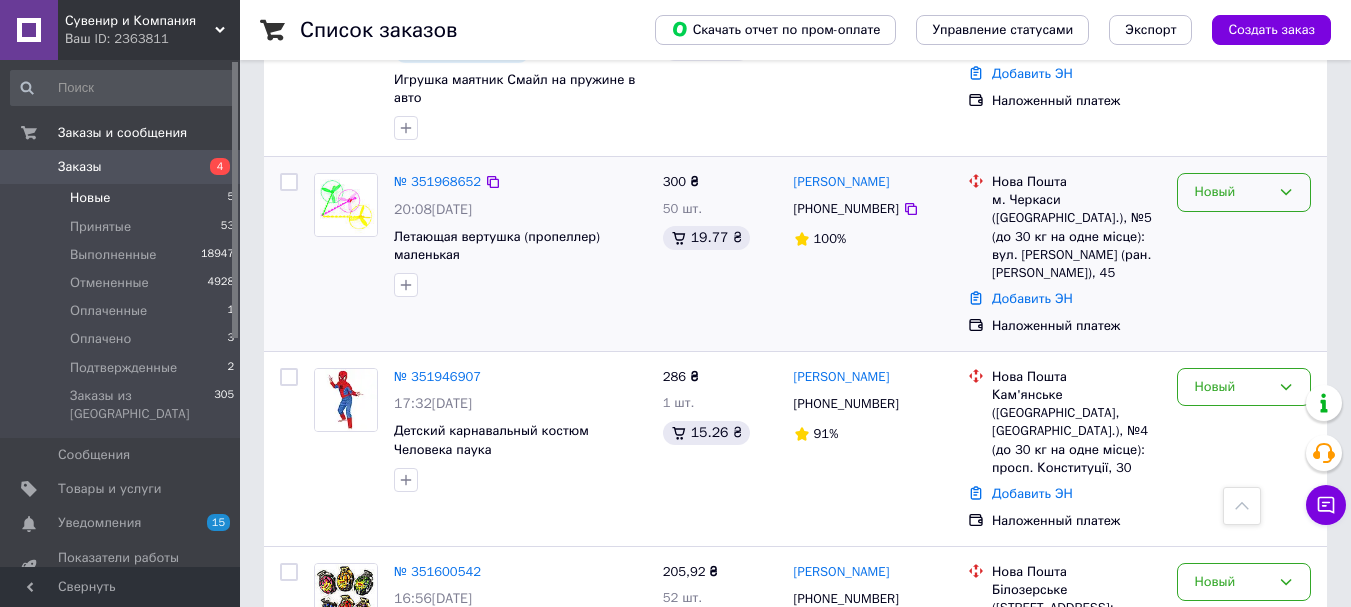 click on "Новый" at bounding box center [1244, 192] 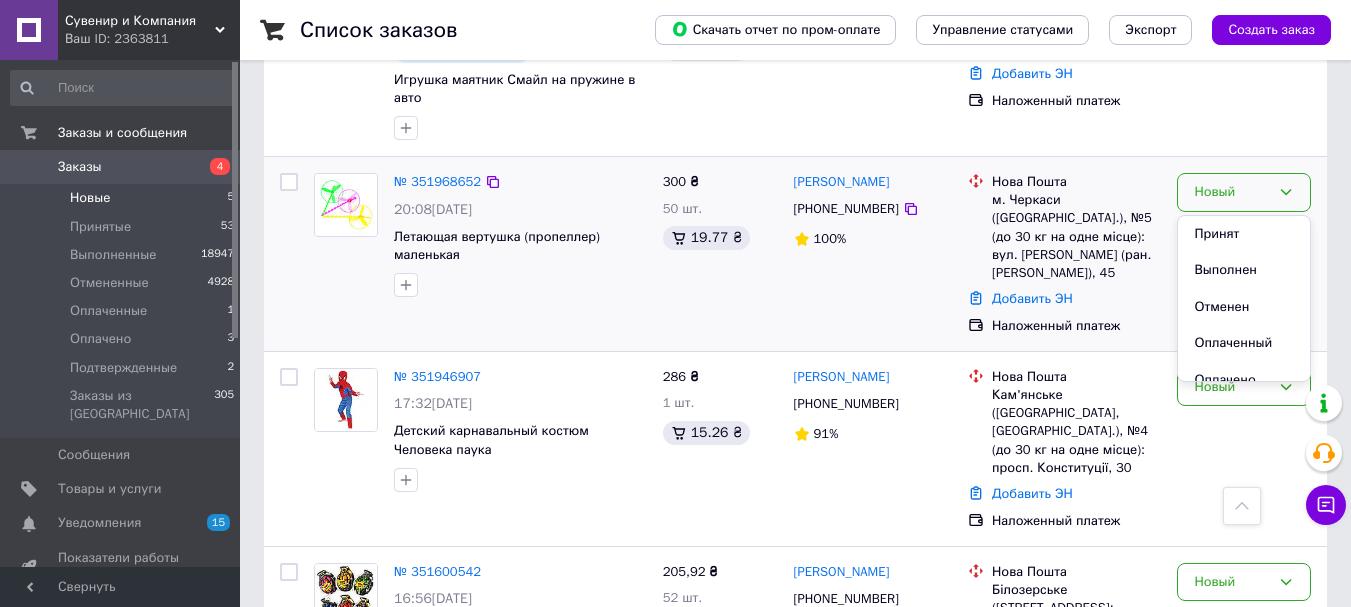 scroll, scrollTop: 74, scrollLeft: 0, axis: vertical 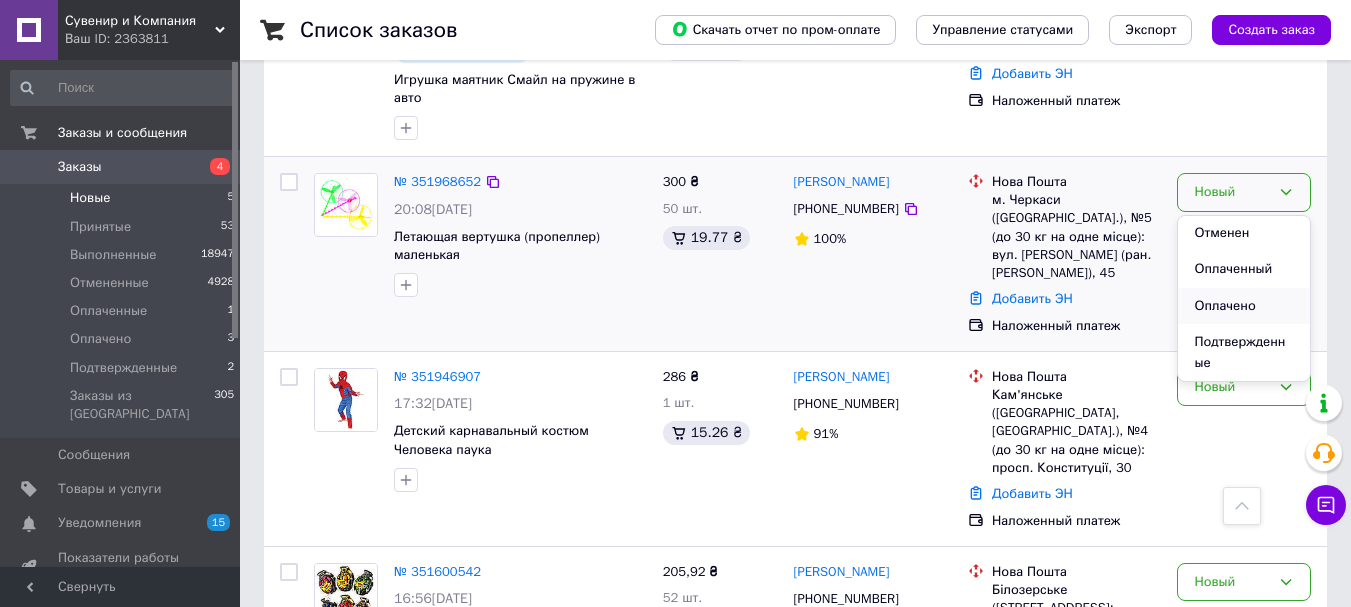 click on "Оплачено" at bounding box center (1244, 306) 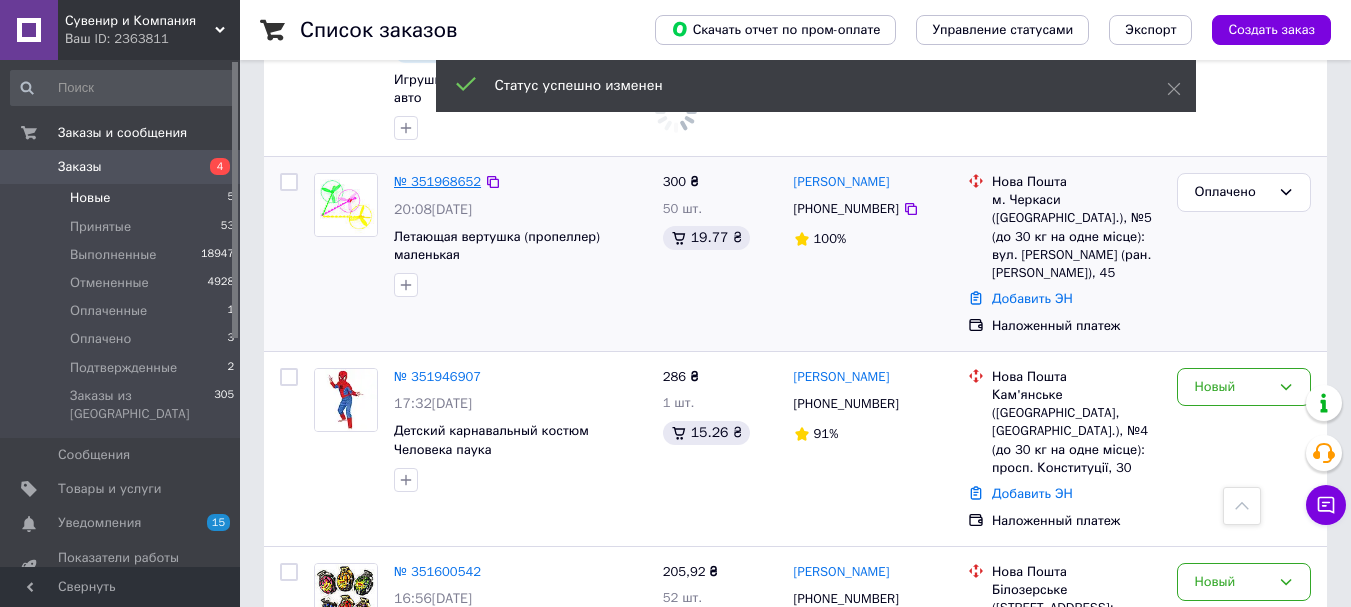 click on "№ 351968652" at bounding box center [437, 181] 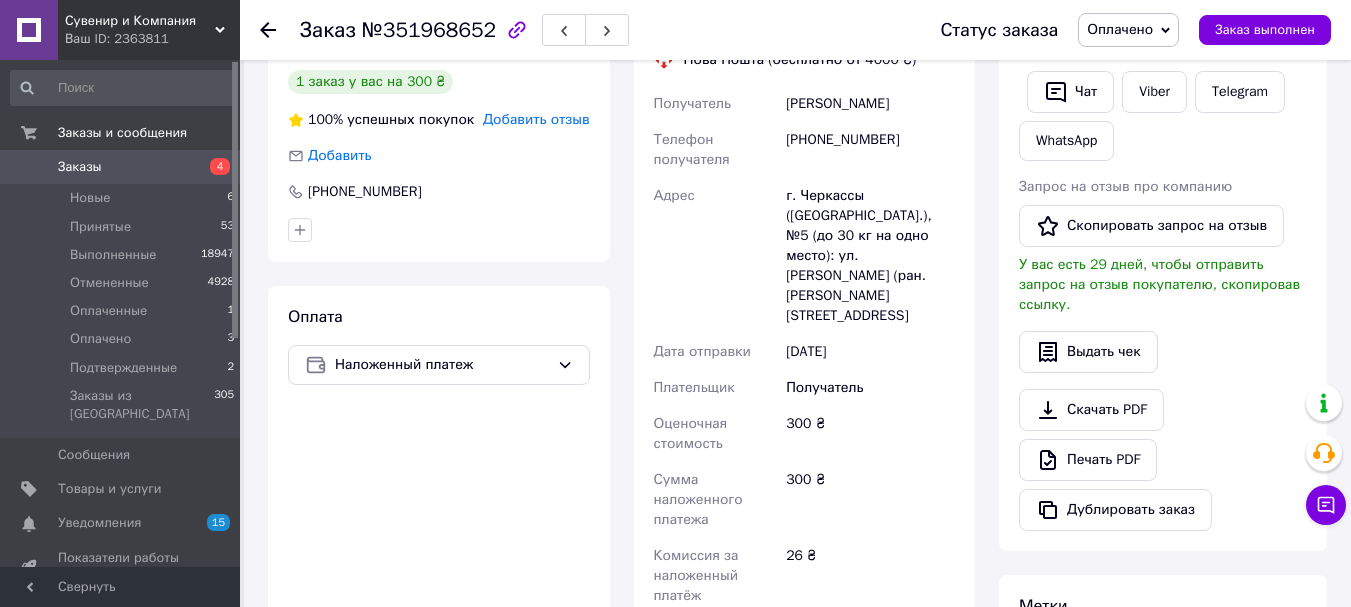 scroll, scrollTop: 800, scrollLeft: 0, axis: vertical 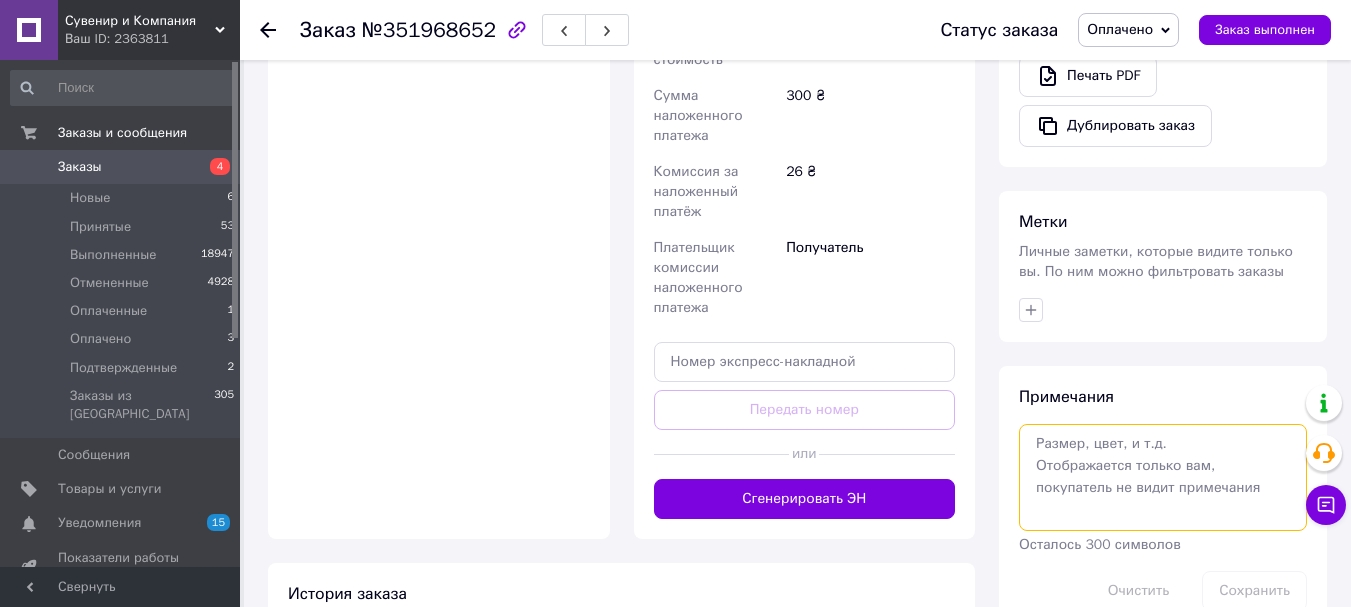 click at bounding box center [1163, 477] 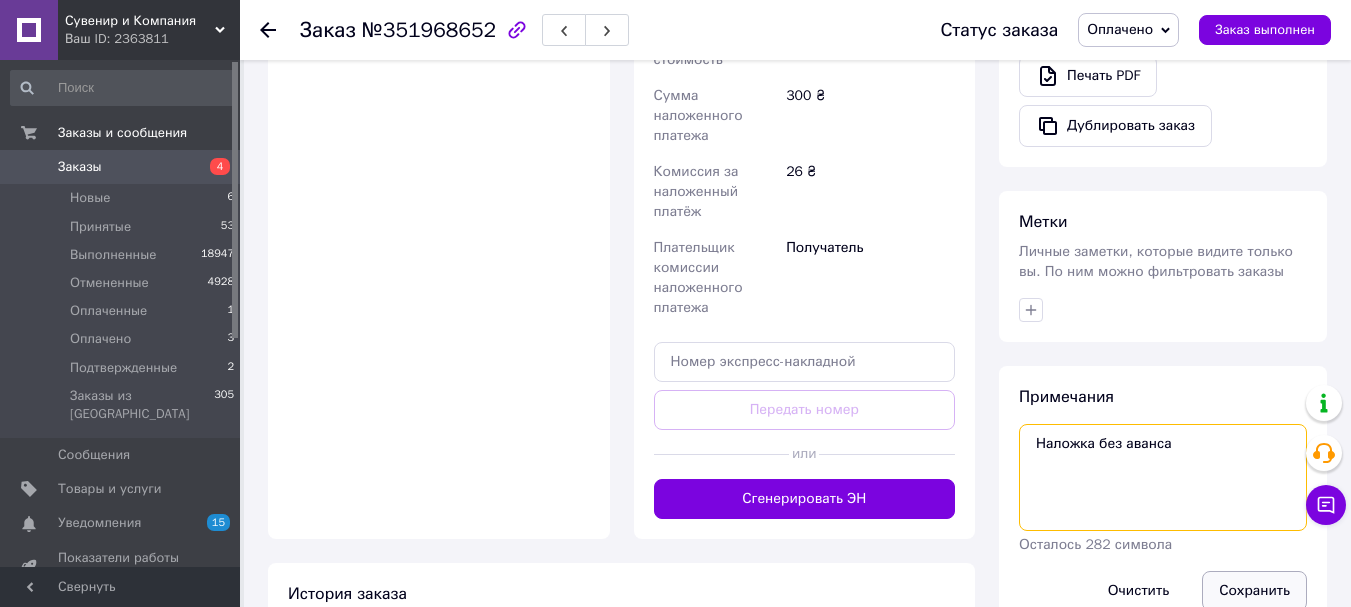 type on "Наложка без аванса" 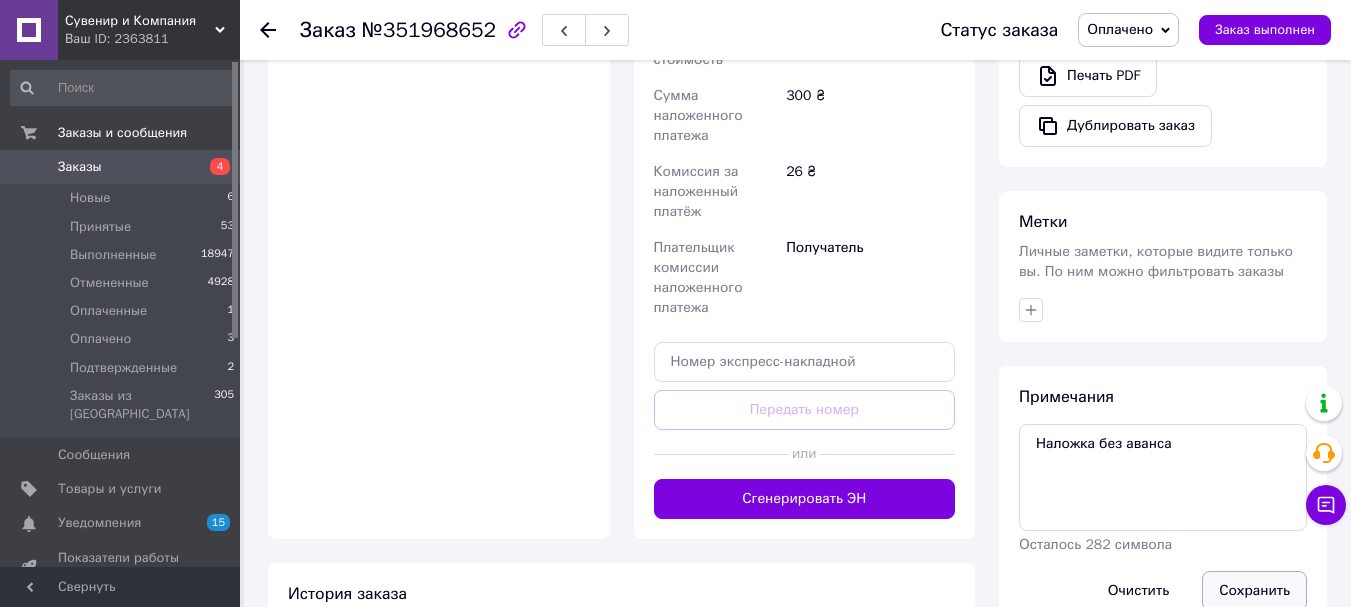 click on "Сохранить" at bounding box center [1254, 591] 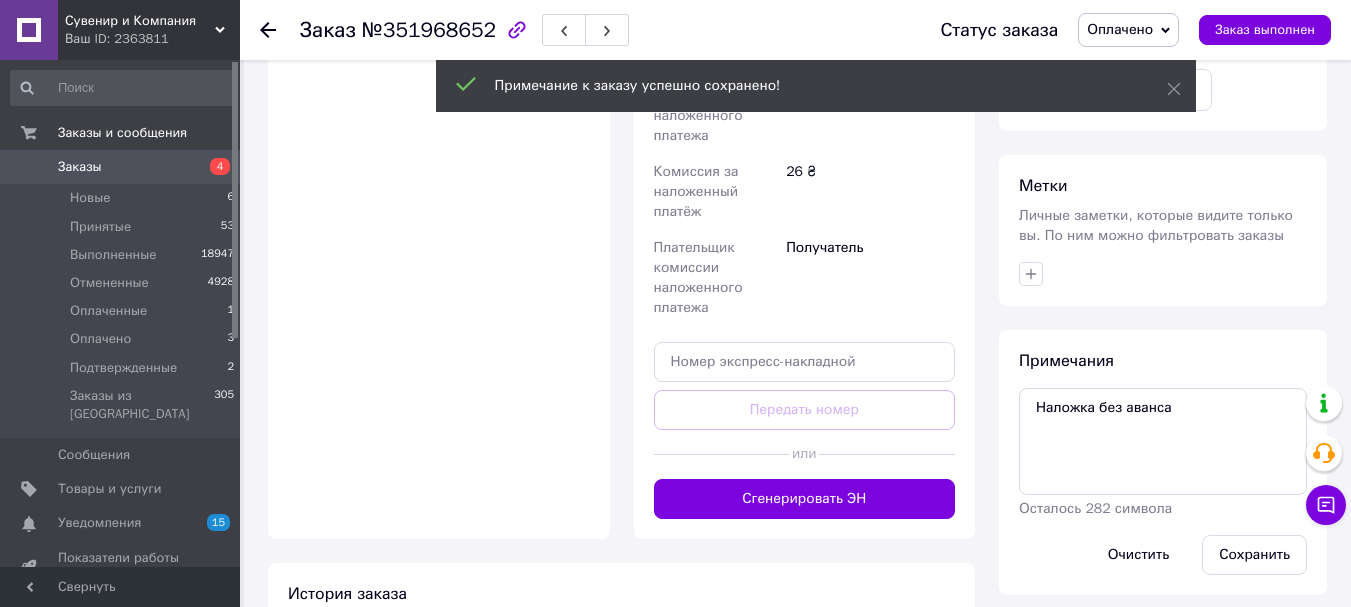click 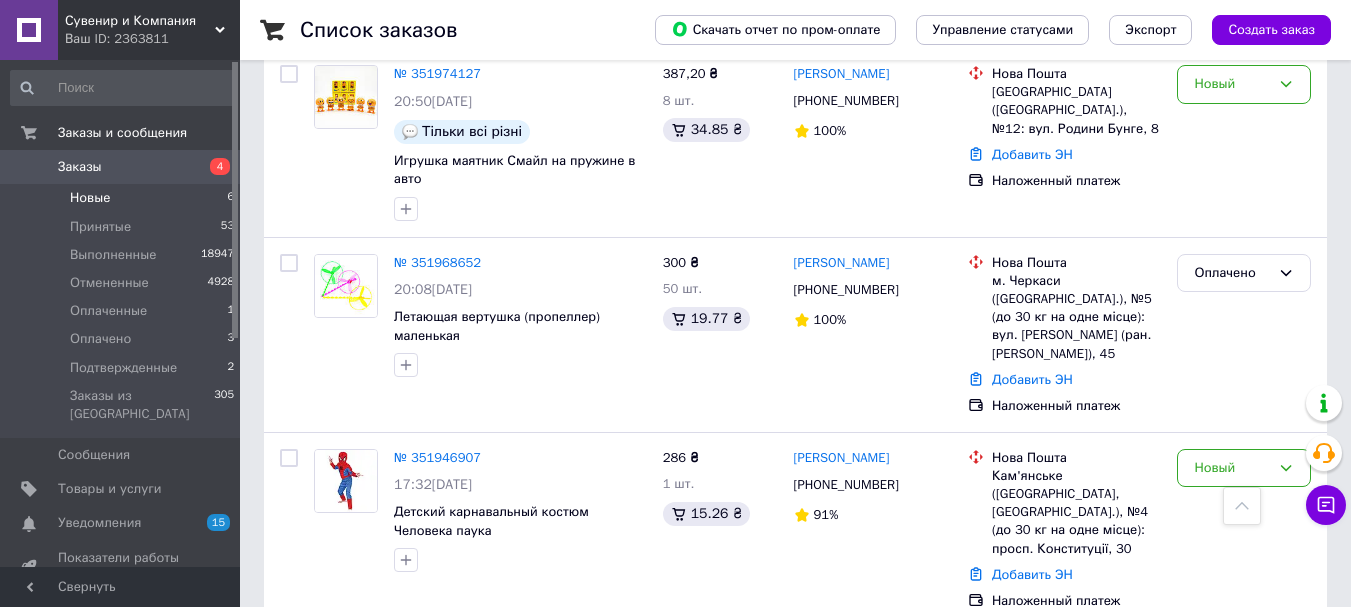 scroll, scrollTop: 900, scrollLeft: 0, axis: vertical 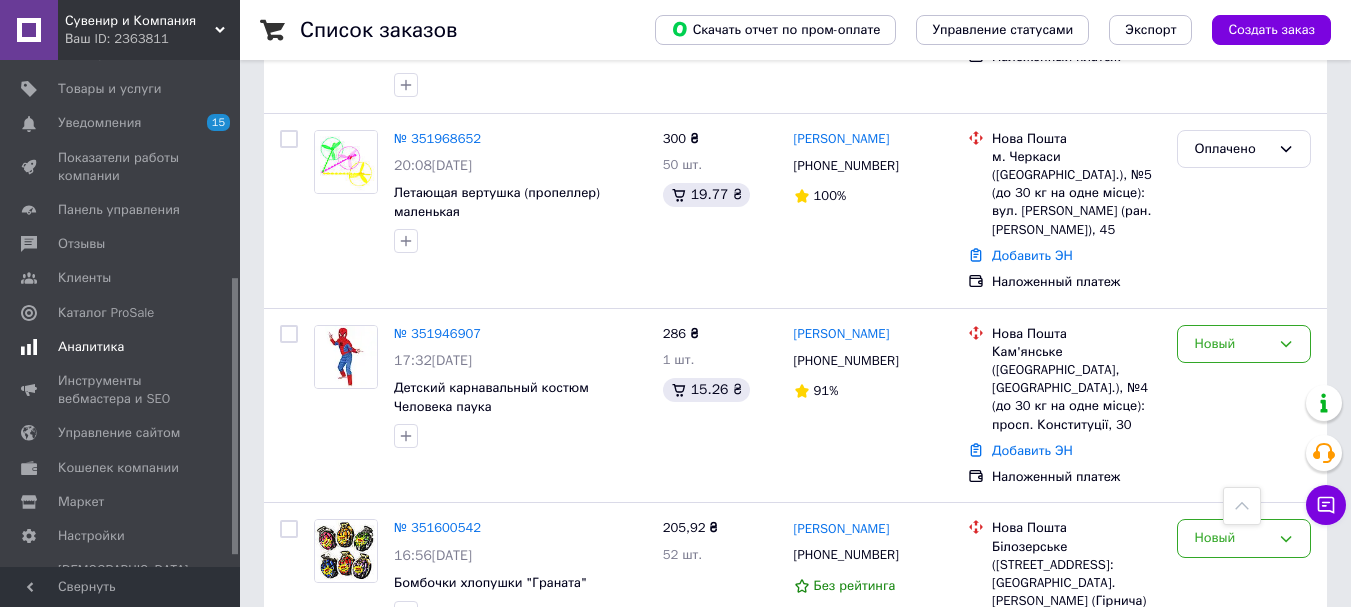 click on "Аналитика" at bounding box center (91, 347) 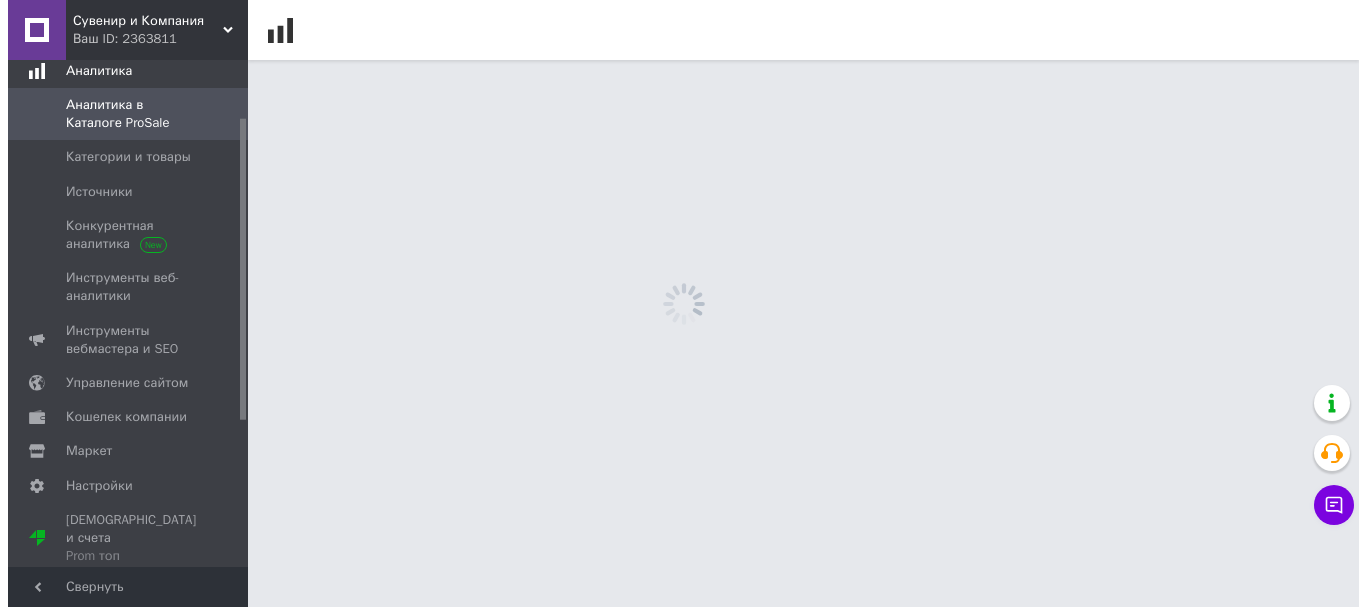 scroll, scrollTop: 0, scrollLeft: 0, axis: both 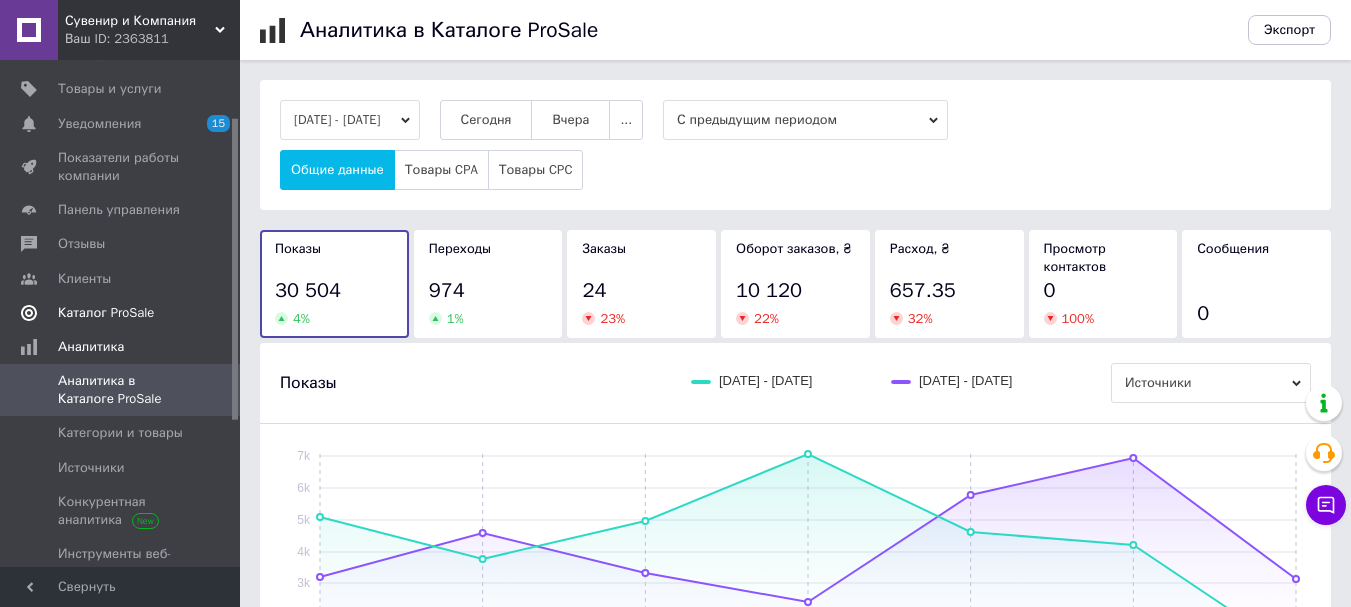 click on "Каталог ProSale" at bounding box center [106, 313] 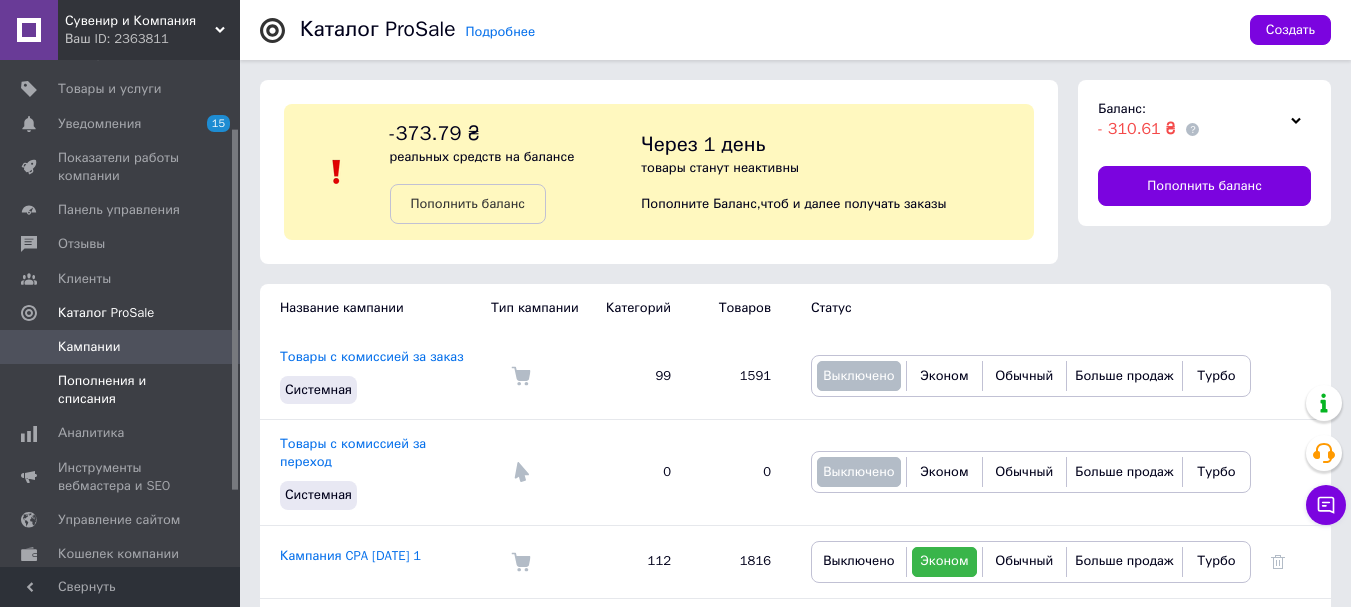 click on "Пополнения и списания" at bounding box center (121, 390) 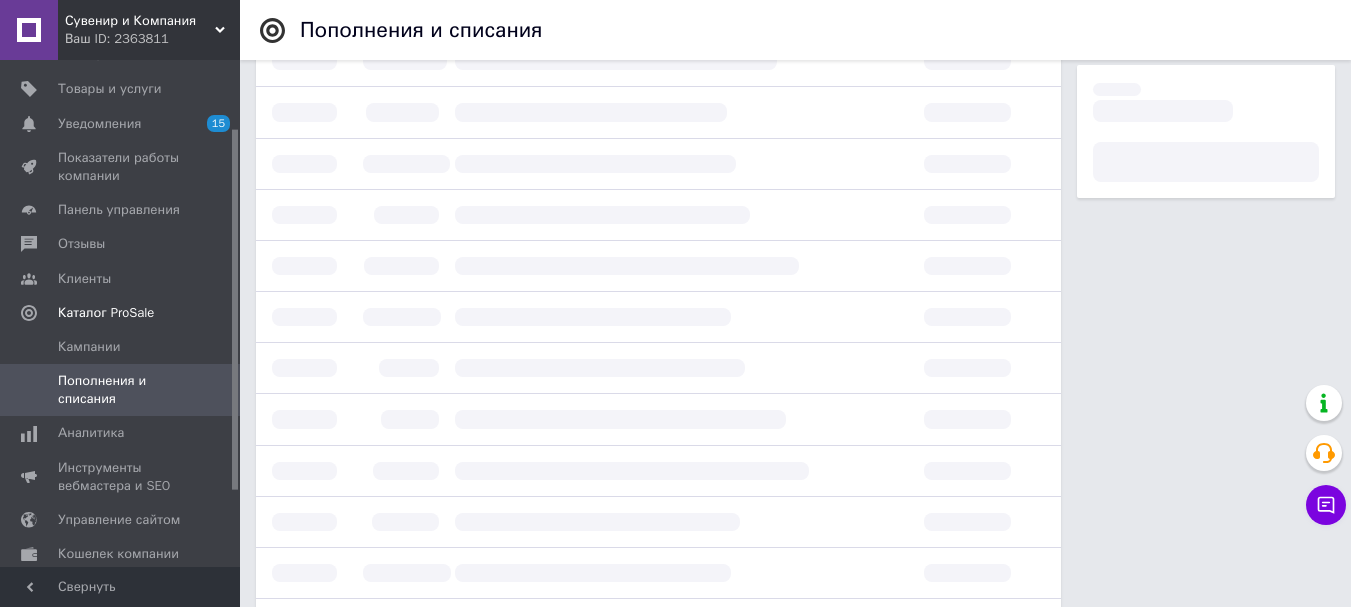 scroll, scrollTop: 0, scrollLeft: 0, axis: both 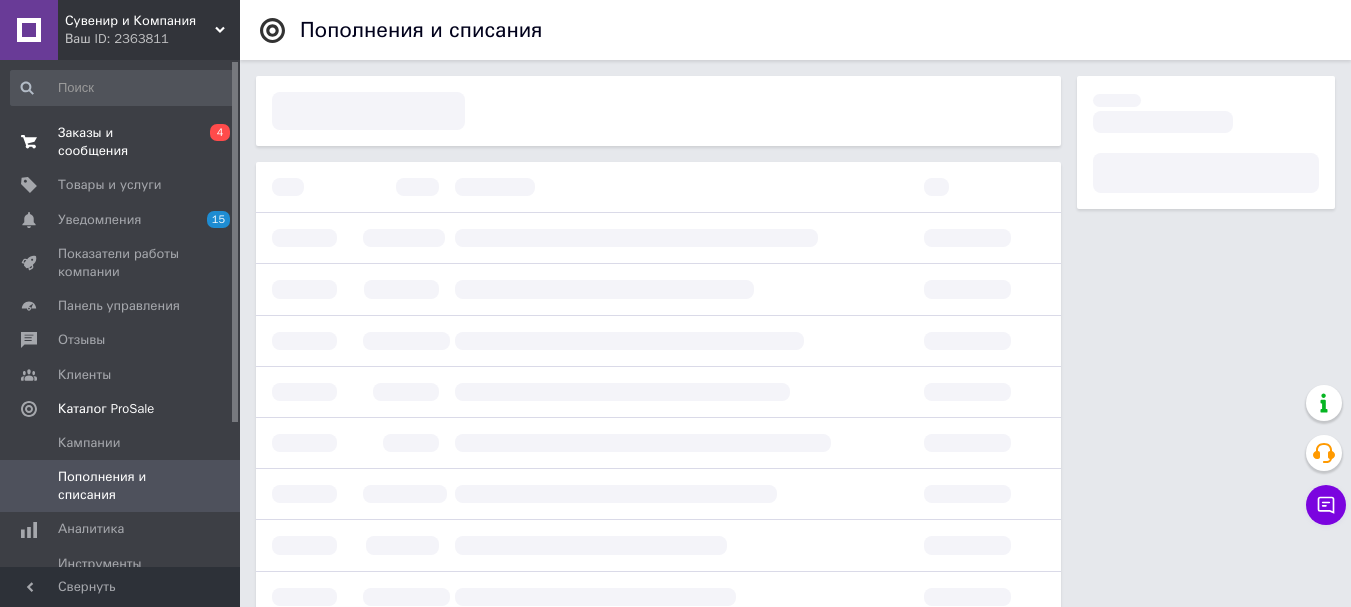 click on "Заказы и сообщения" at bounding box center (121, 142) 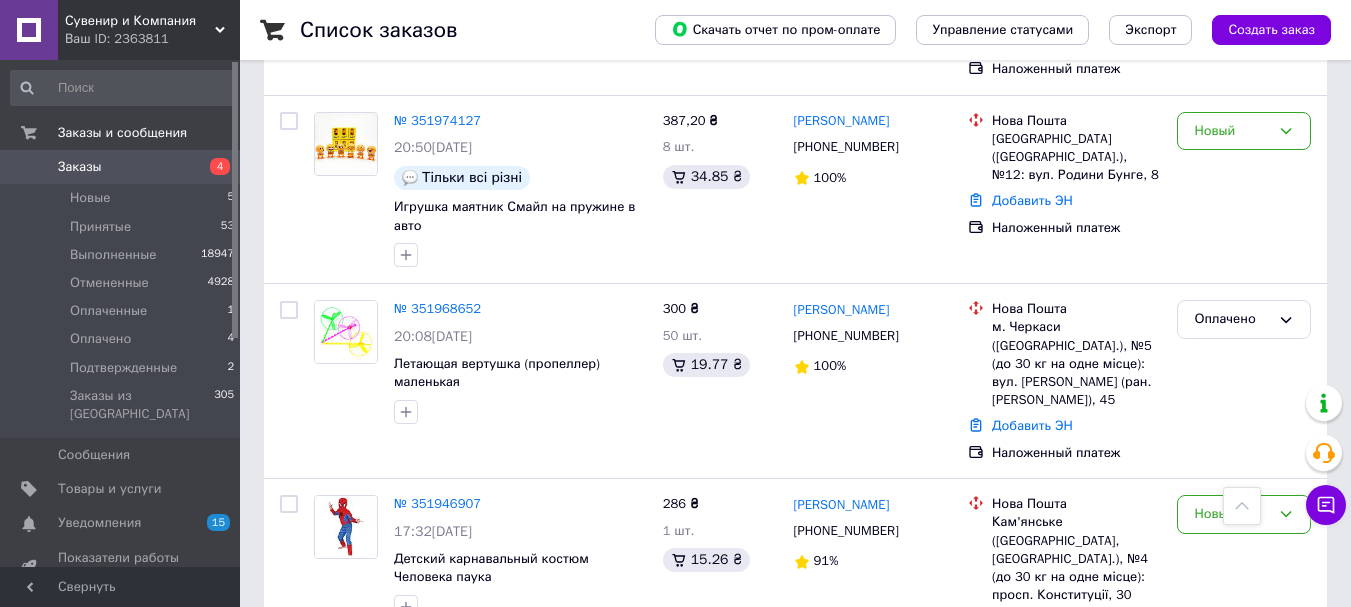 scroll, scrollTop: 1400, scrollLeft: 0, axis: vertical 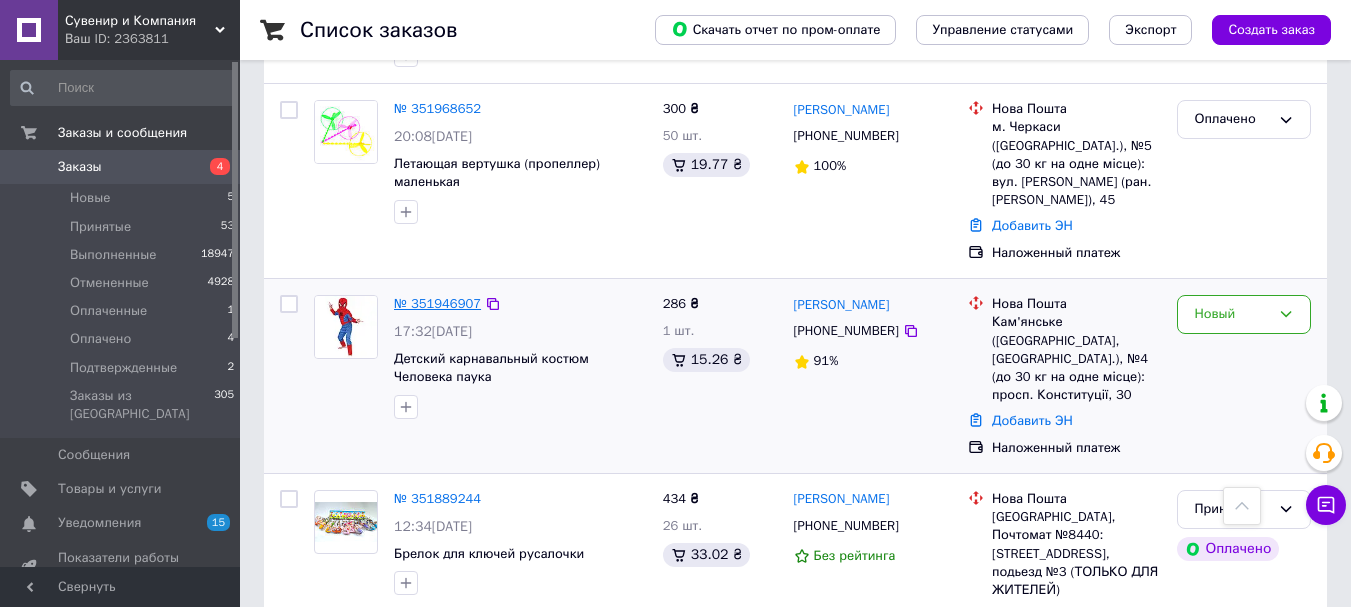 click on "№ 351946907" at bounding box center [437, 303] 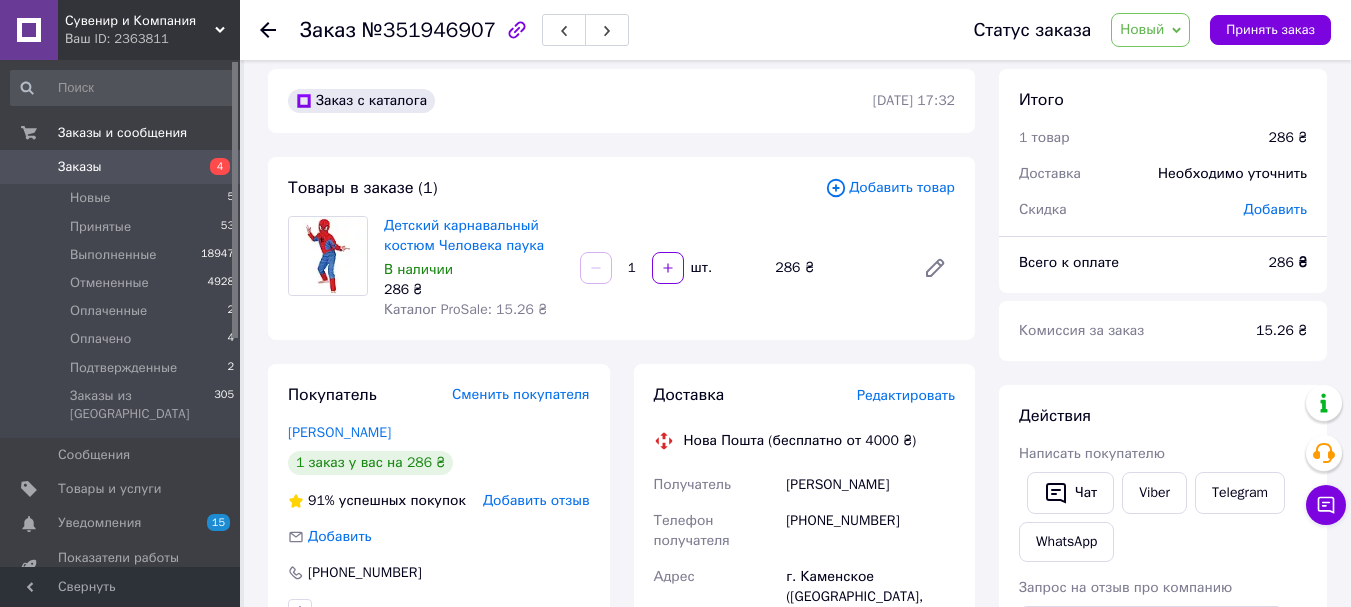 scroll, scrollTop: 0, scrollLeft: 0, axis: both 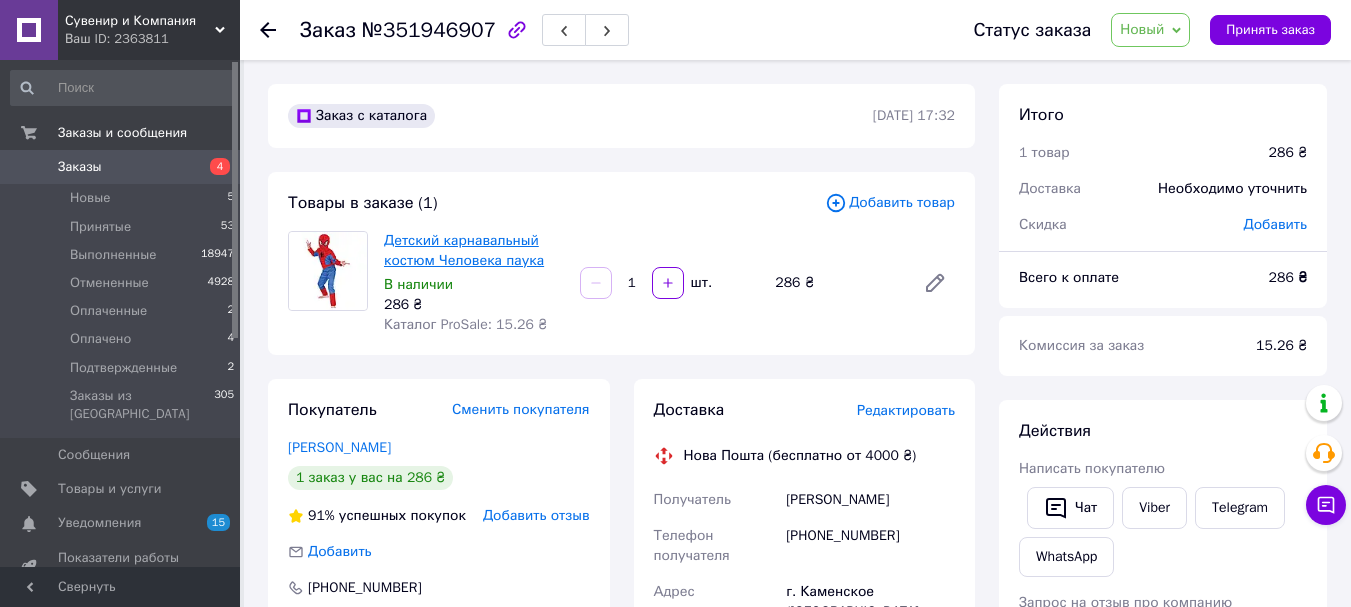 click on "Детский карнавальный костюм Человека паука" at bounding box center (464, 250) 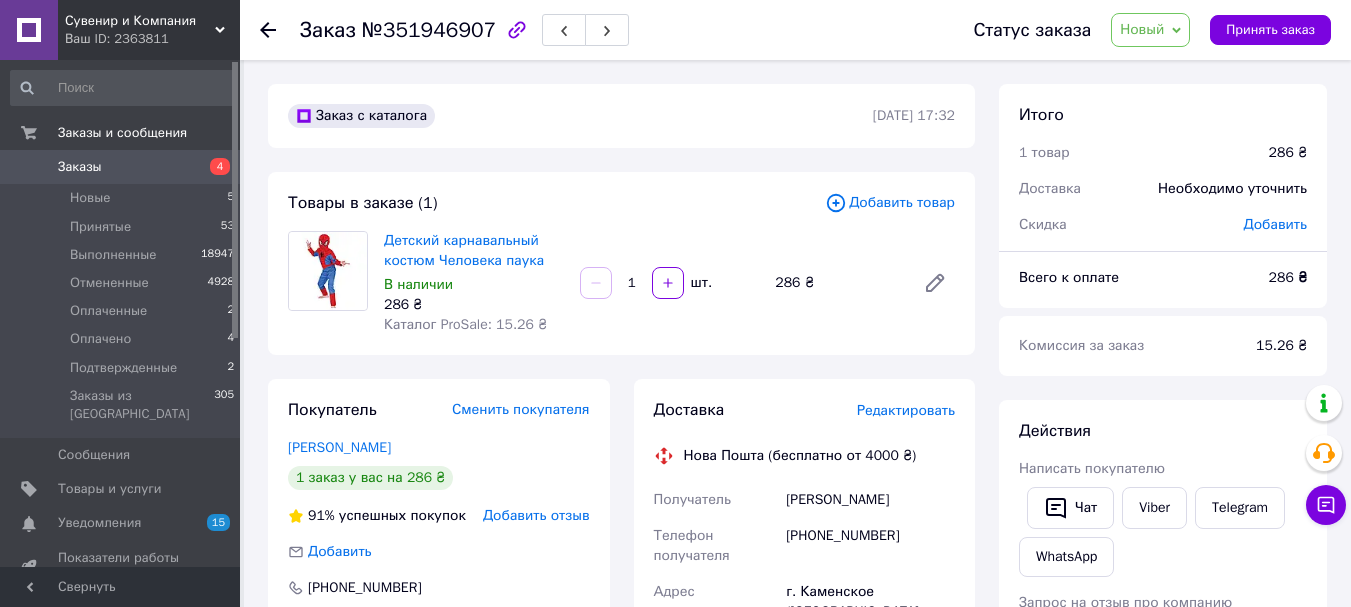 click on "Новый" at bounding box center [1150, 30] 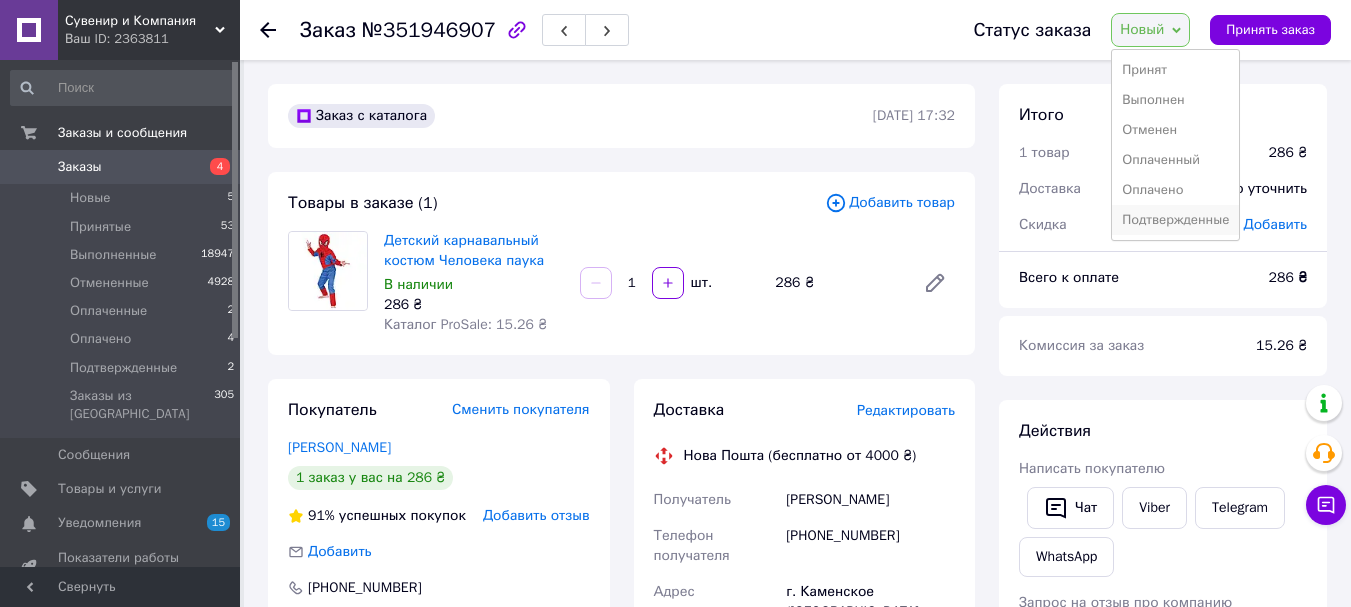 click on "Подтвержденные" at bounding box center (1175, 220) 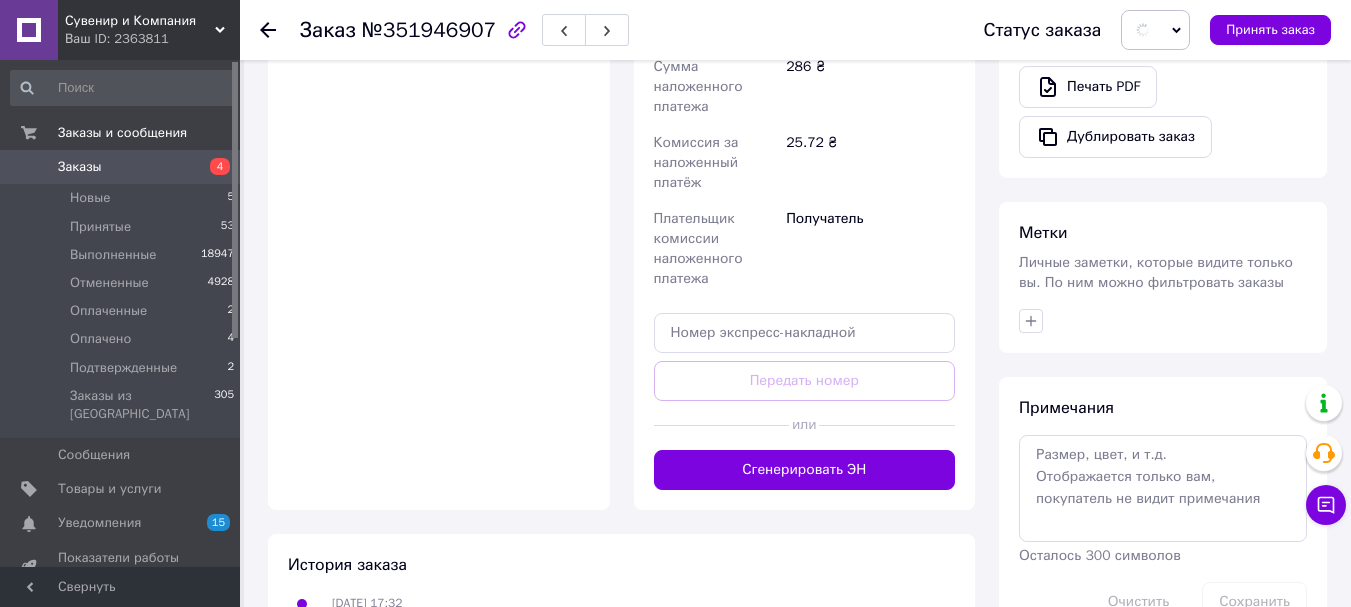 scroll, scrollTop: 800, scrollLeft: 0, axis: vertical 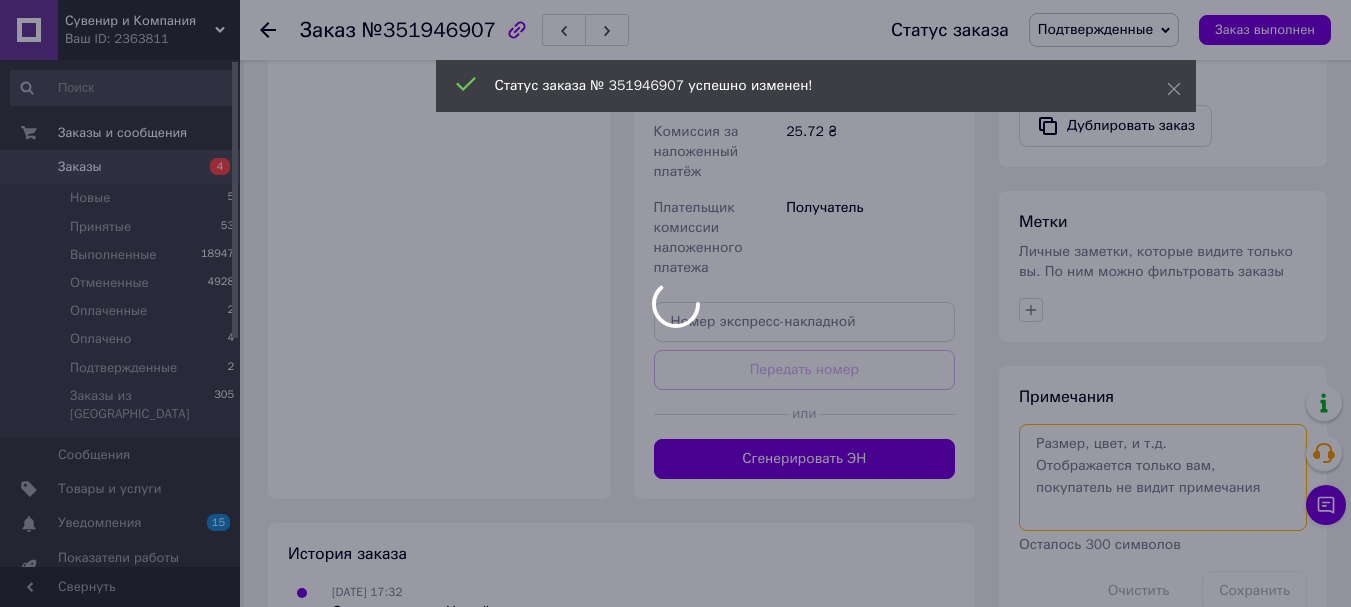 click at bounding box center (1163, 477) 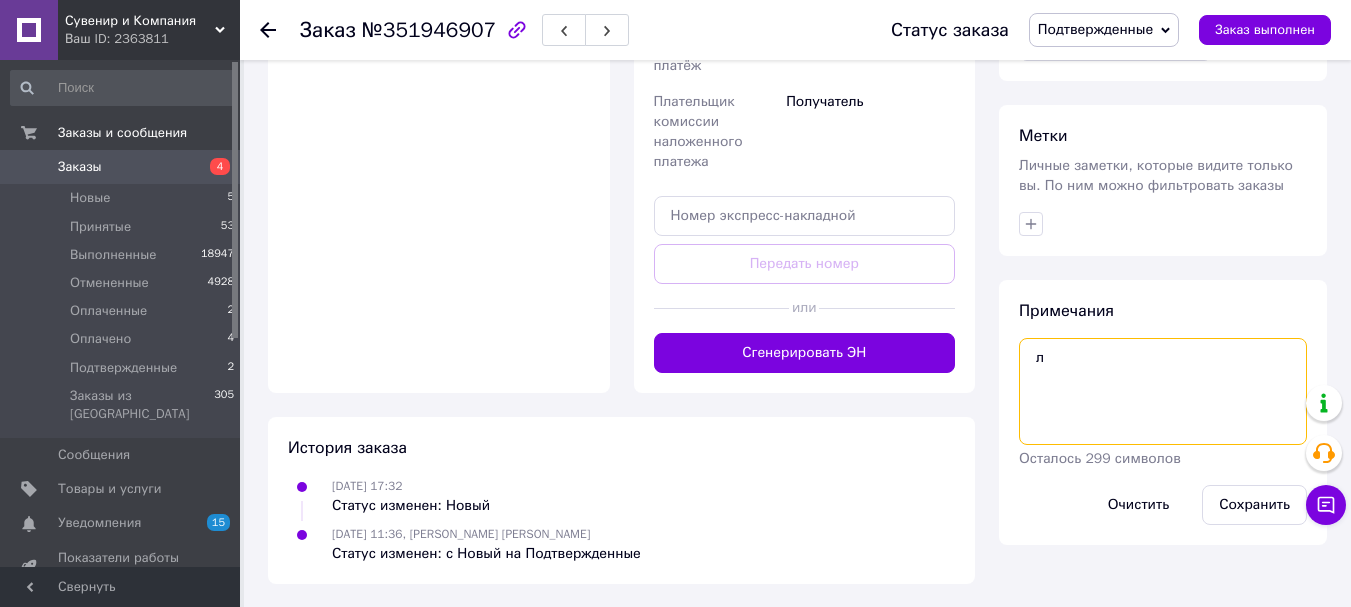 scroll, scrollTop: 887, scrollLeft: 0, axis: vertical 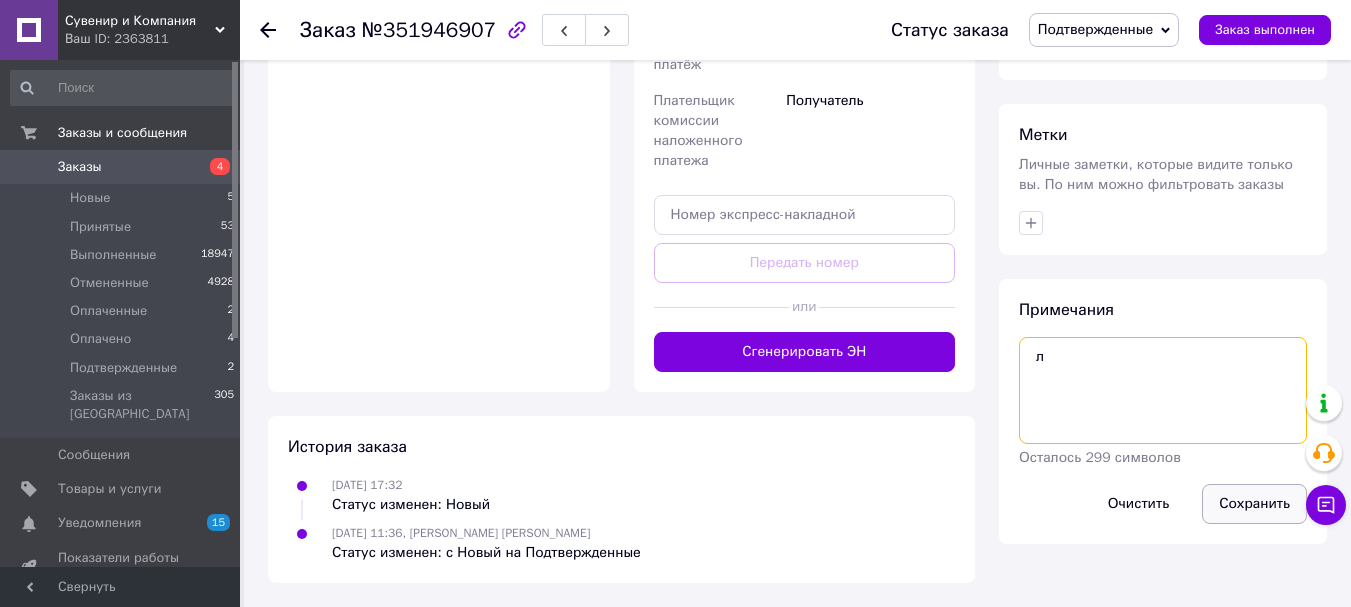 type on "л" 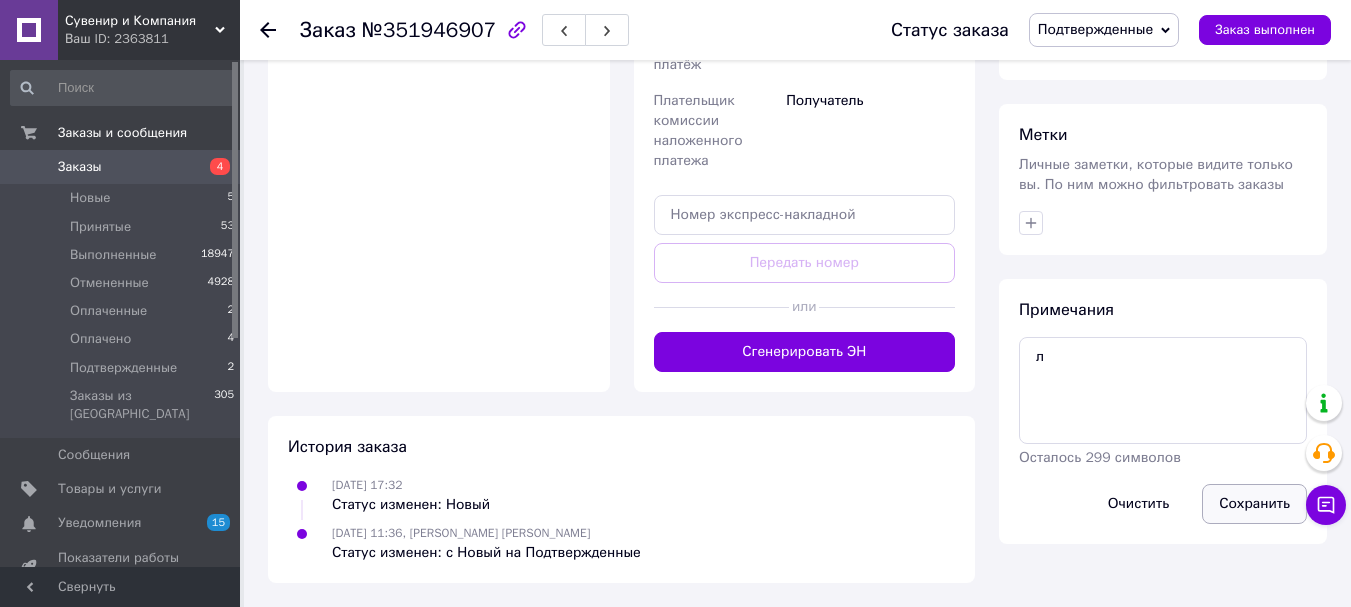 click on "Сохранить" at bounding box center [1254, 504] 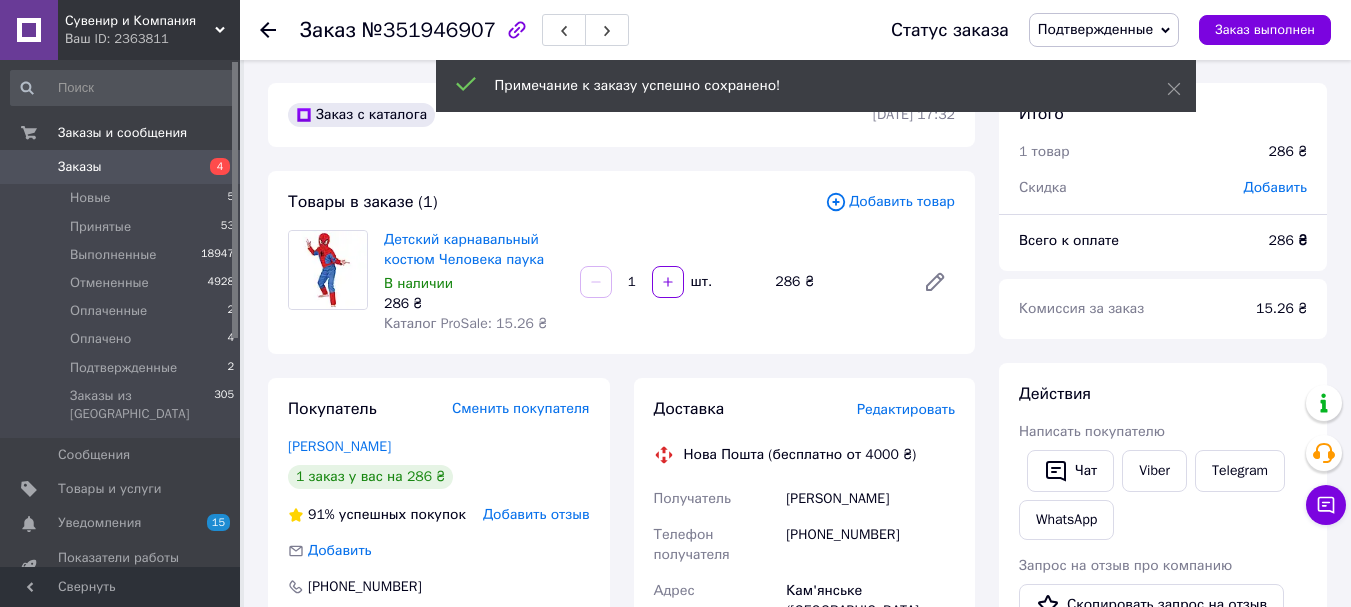 scroll, scrollTop: 0, scrollLeft: 0, axis: both 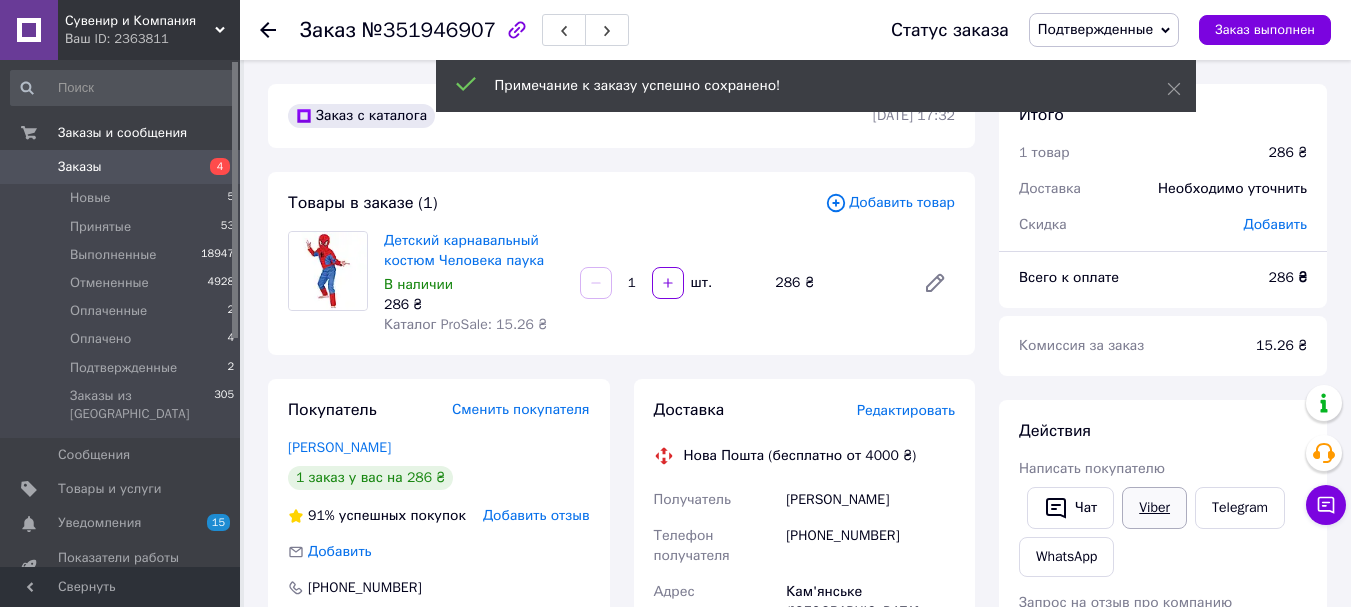 click on "Viber" at bounding box center [1154, 508] 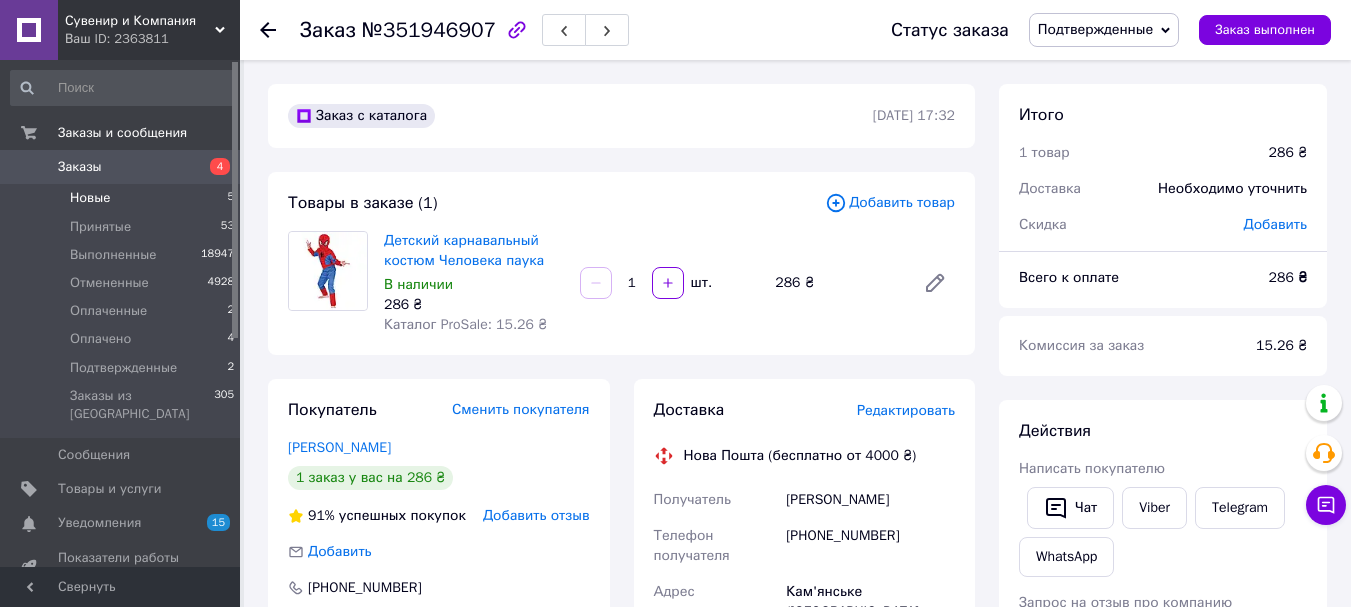 click on "Новые 5" at bounding box center [123, 198] 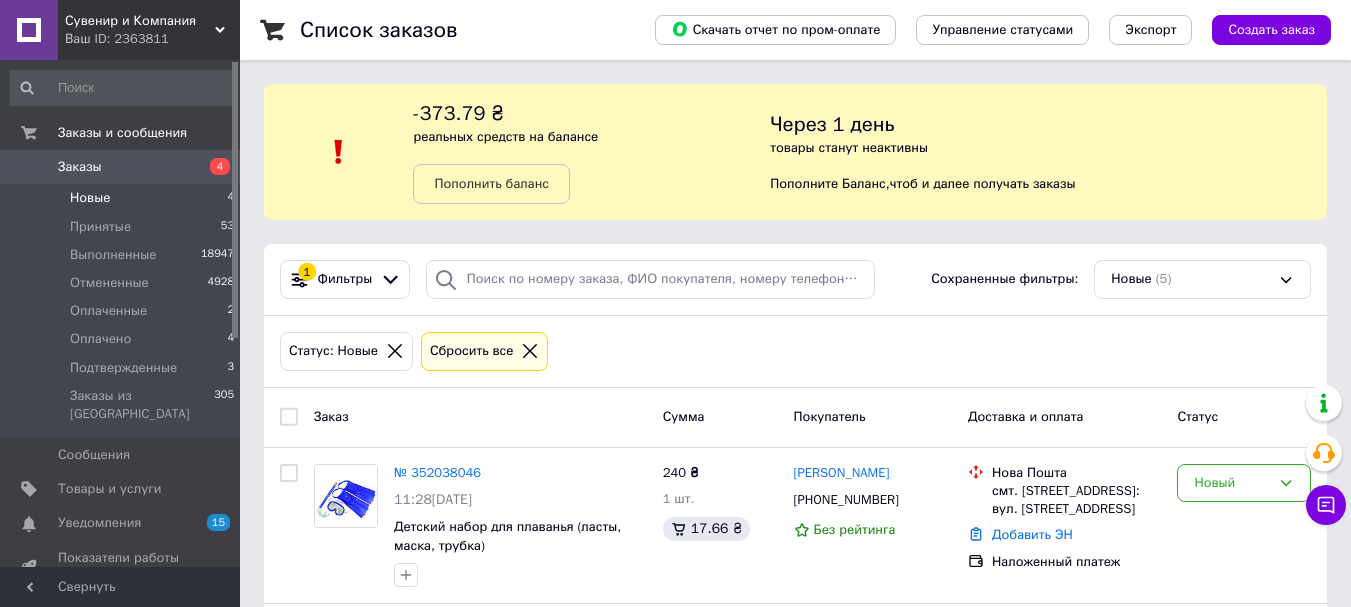 scroll, scrollTop: 400, scrollLeft: 0, axis: vertical 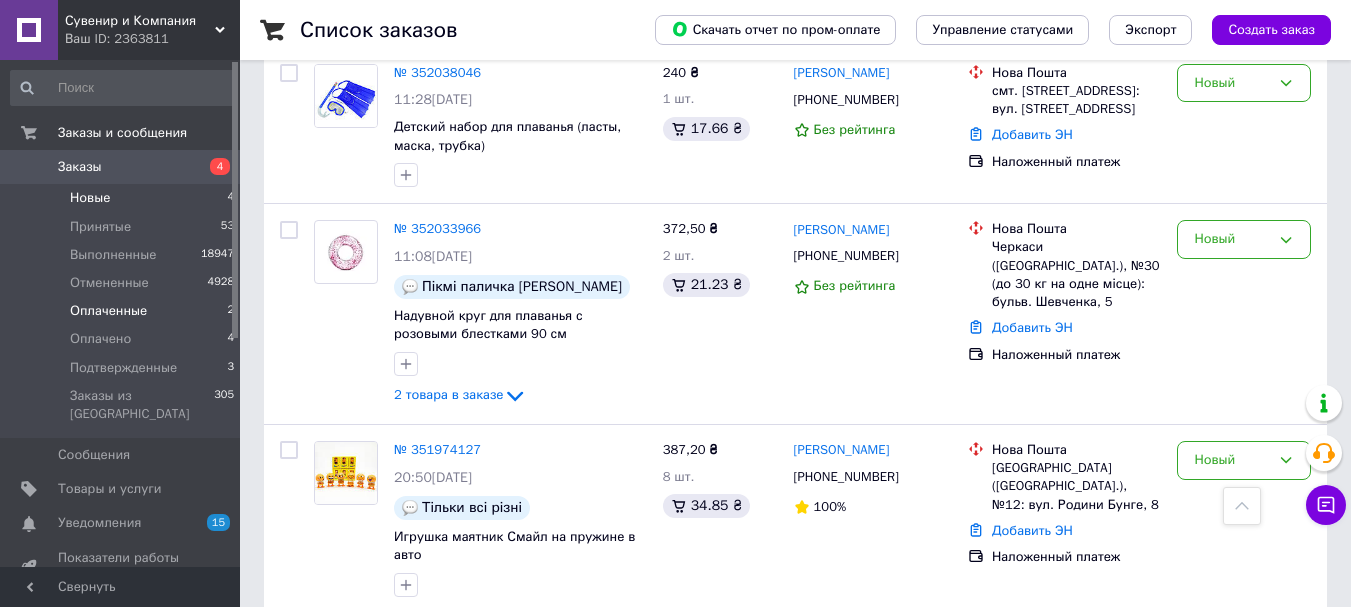 click on "Оплаченные 2" at bounding box center (123, 311) 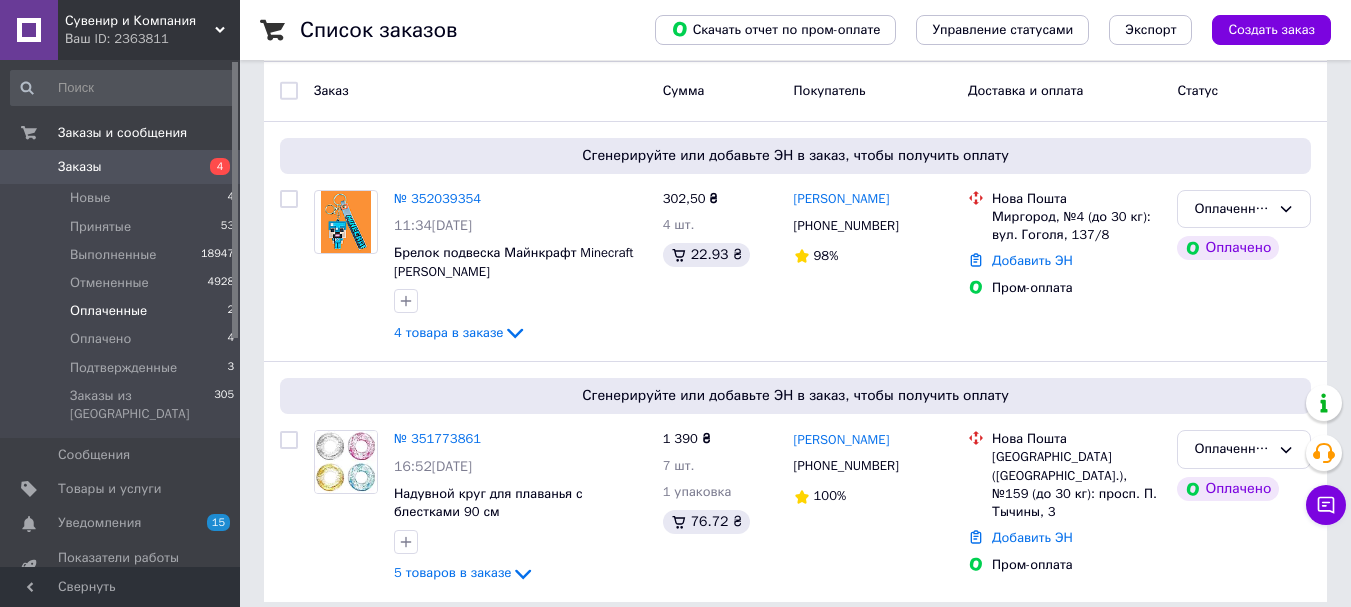 scroll, scrollTop: 345, scrollLeft: 0, axis: vertical 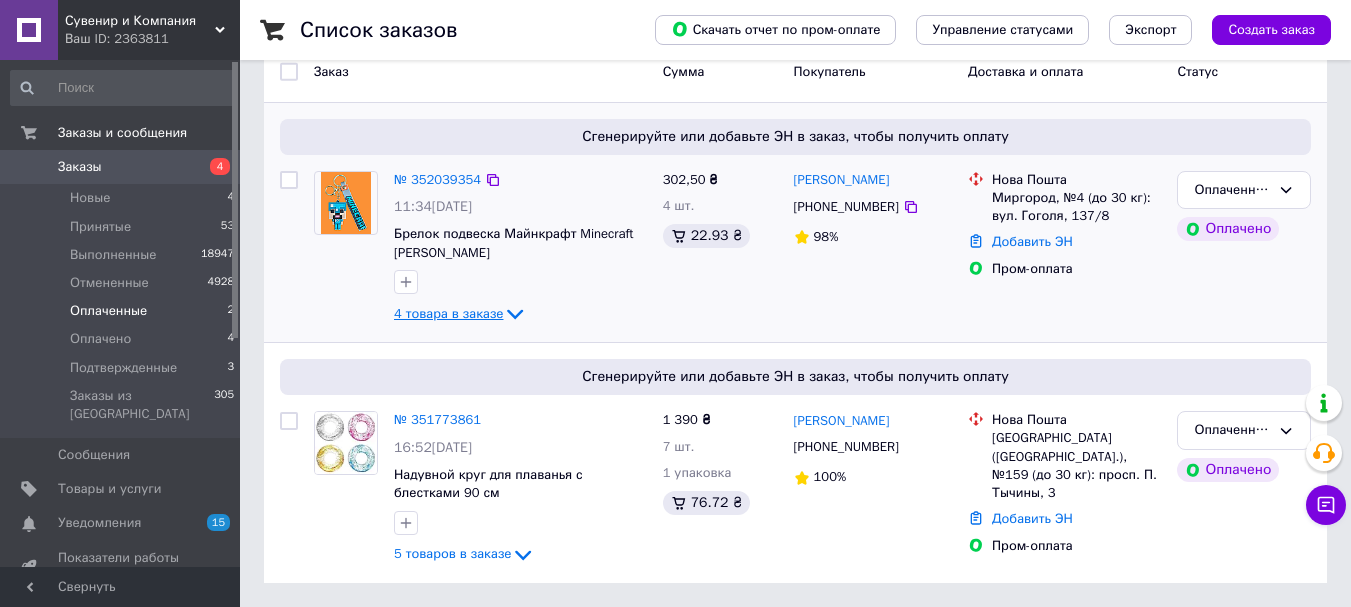 click on "4 товара в заказе" at bounding box center (448, 313) 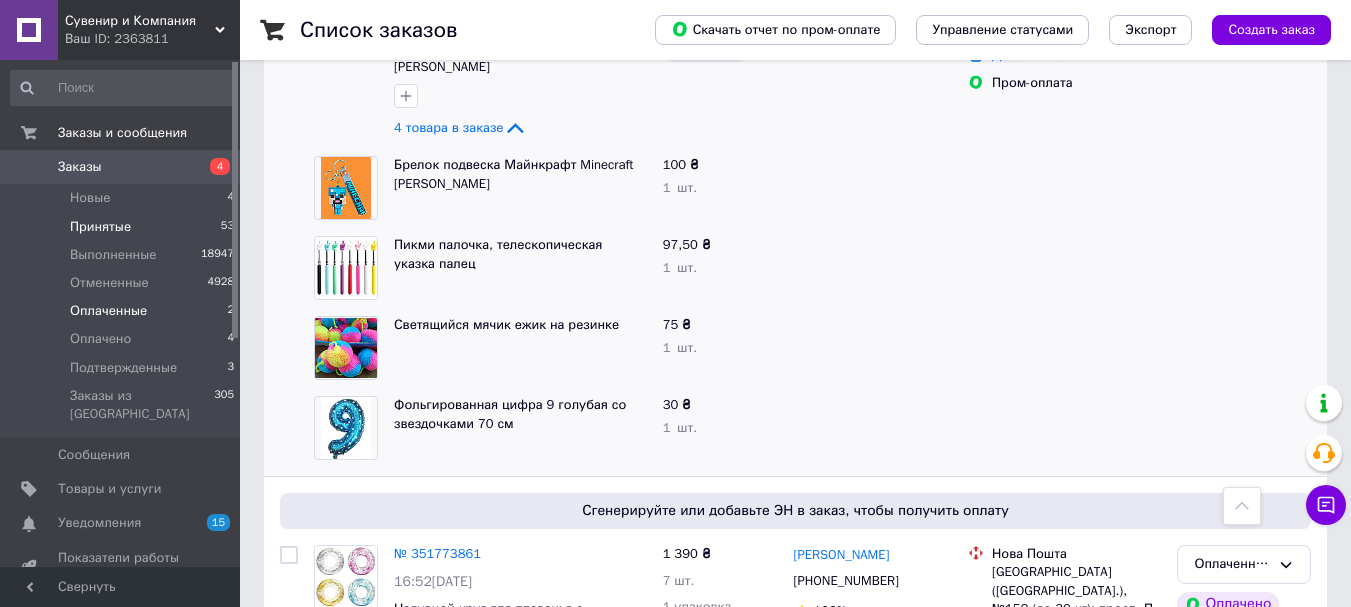 scroll, scrollTop: 265, scrollLeft: 0, axis: vertical 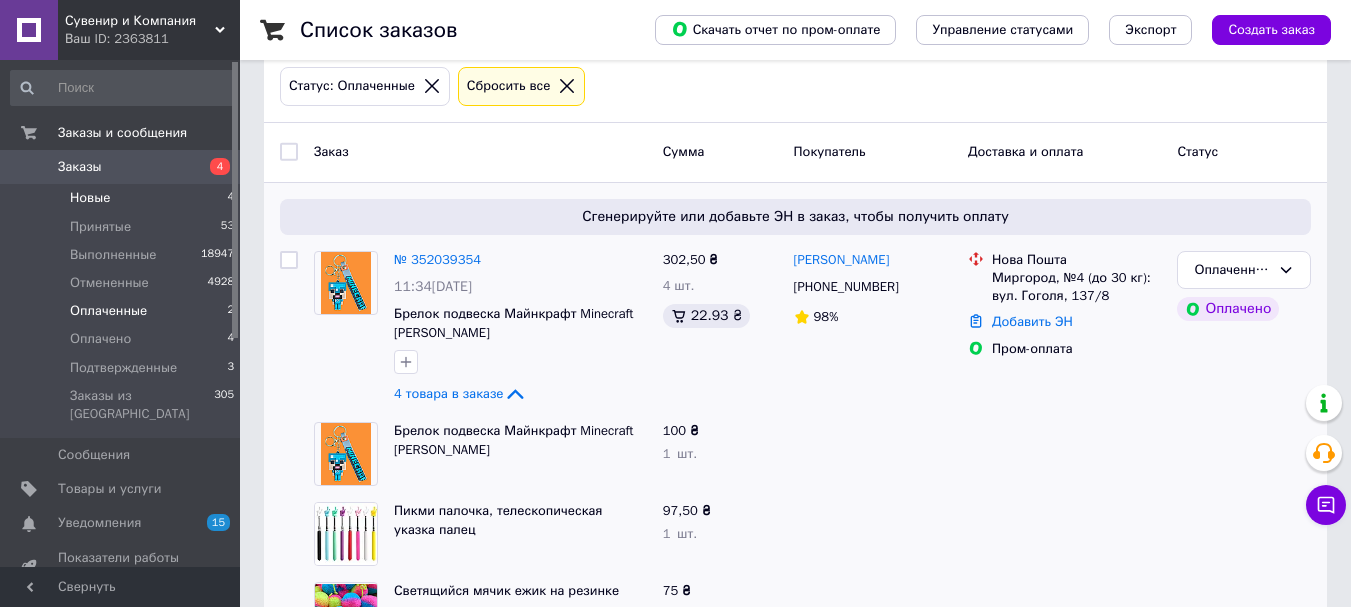 click on "Новые 4" at bounding box center (123, 198) 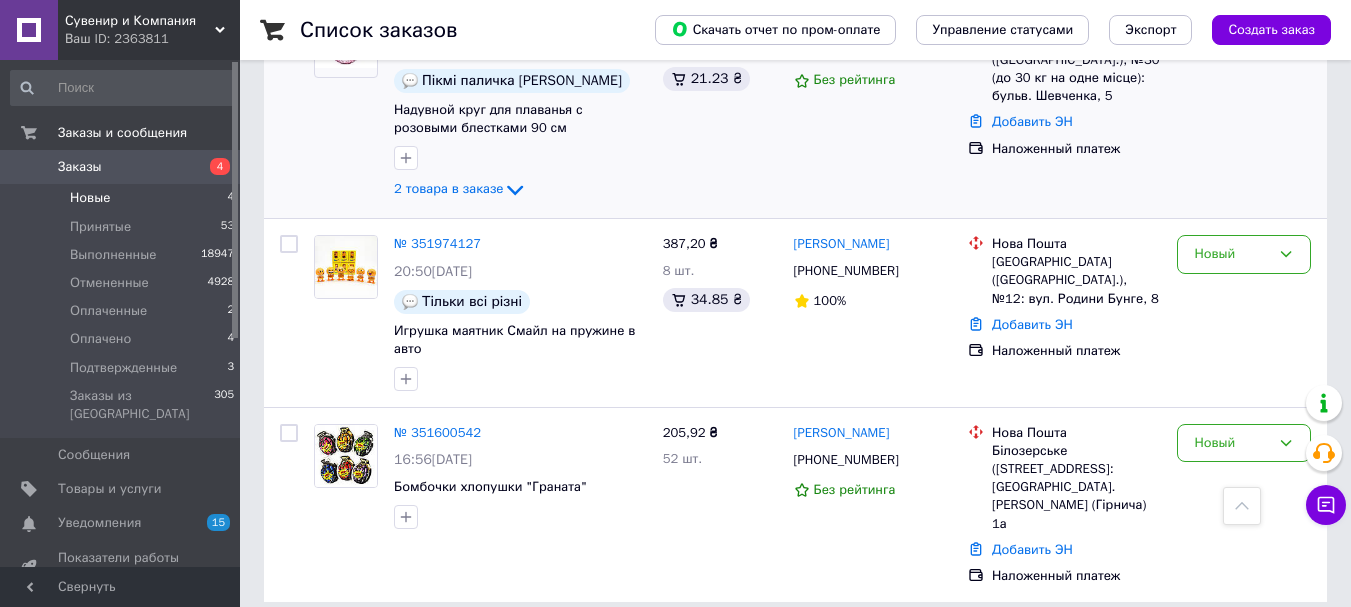scroll, scrollTop: 306, scrollLeft: 0, axis: vertical 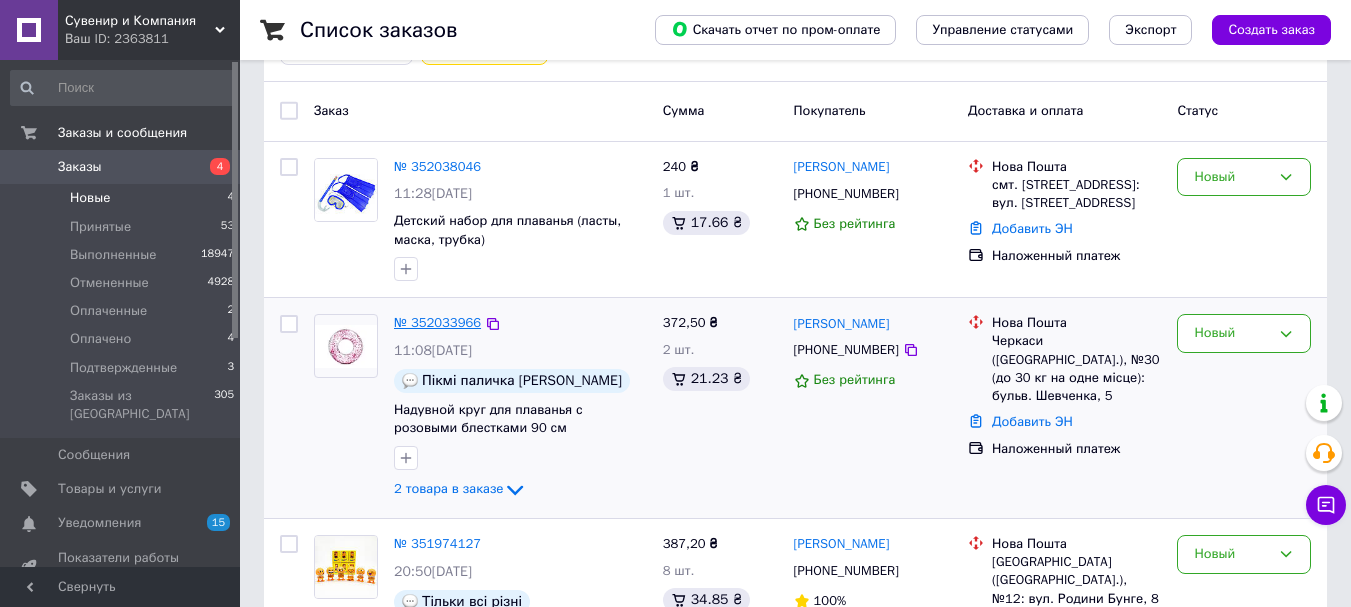 click on "№ 352033966" at bounding box center (437, 322) 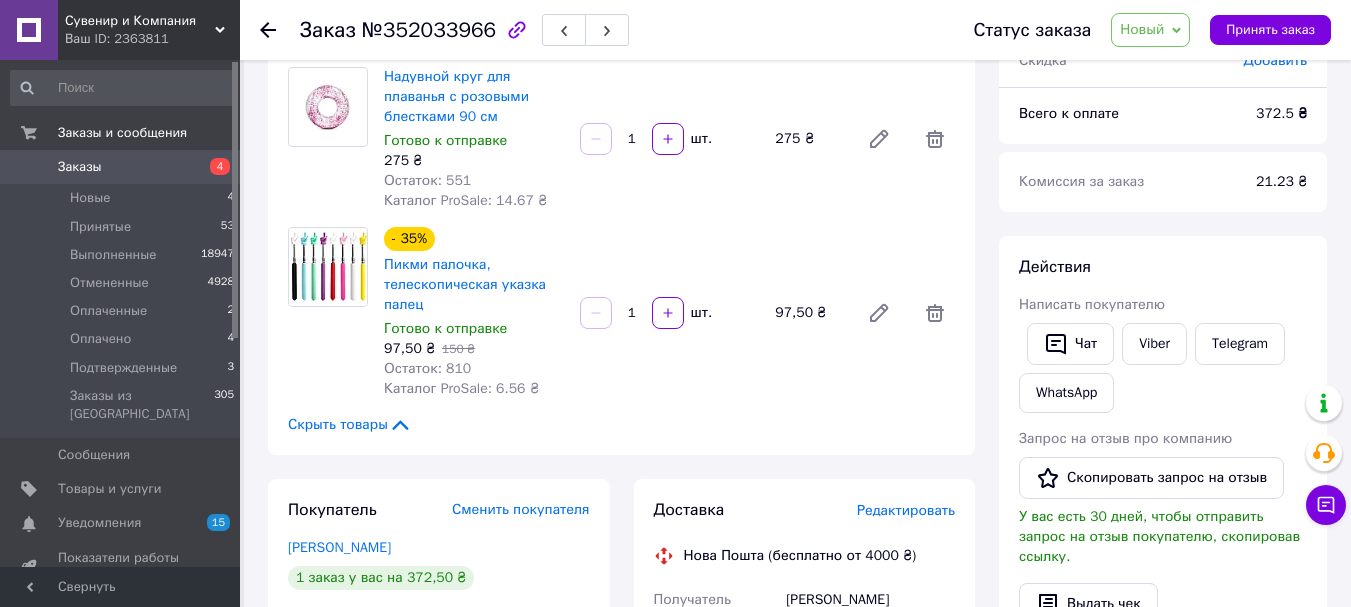 scroll, scrollTop: 0, scrollLeft: 0, axis: both 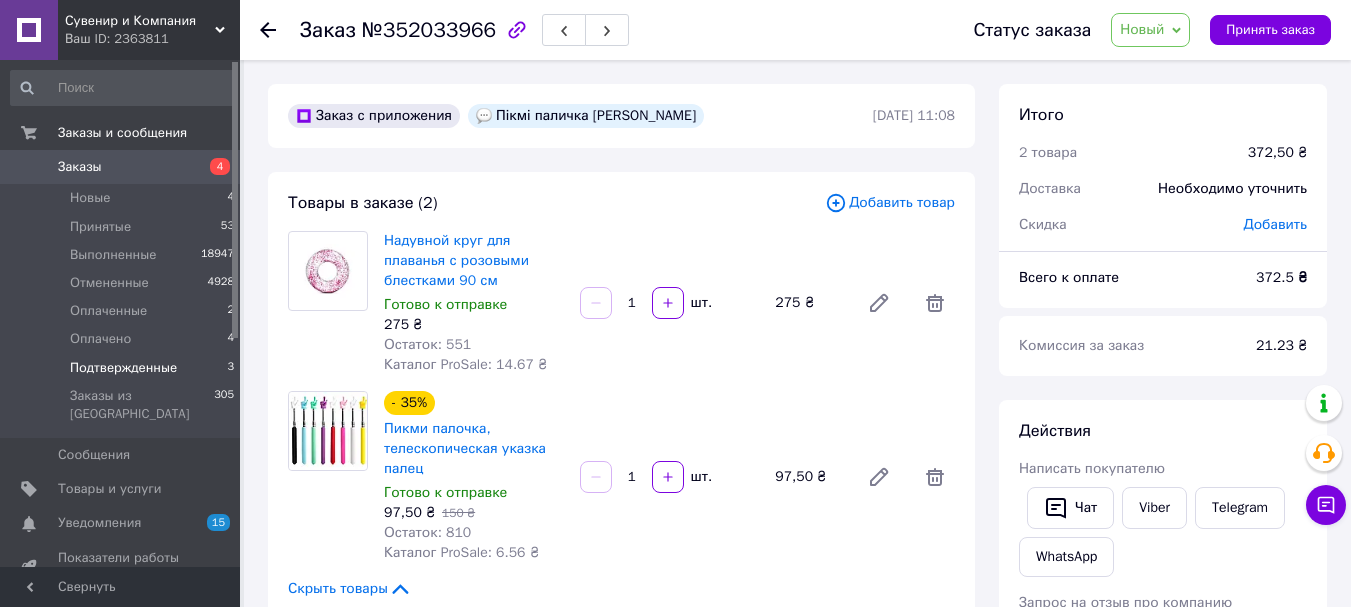 click on "Подтвержденные" at bounding box center (123, 368) 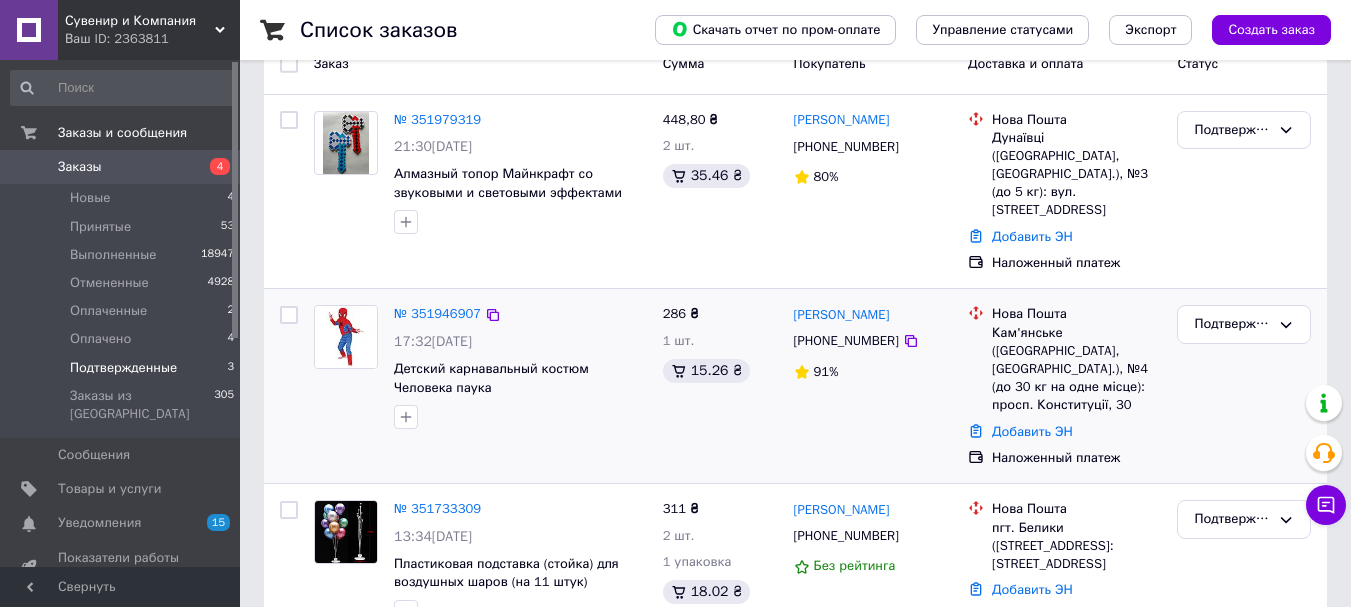 scroll, scrollTop: 400, scrollLeft: 0, axis: vertical 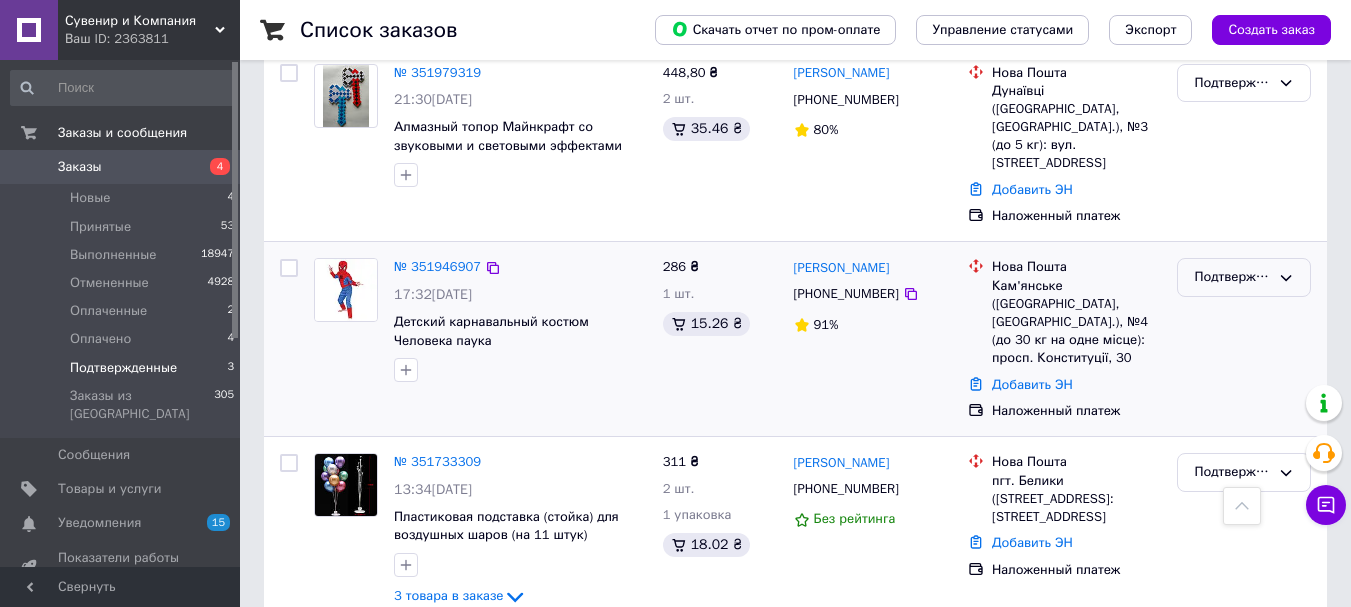 click on "Подтвержденные" at bounding box center (1232, 277) 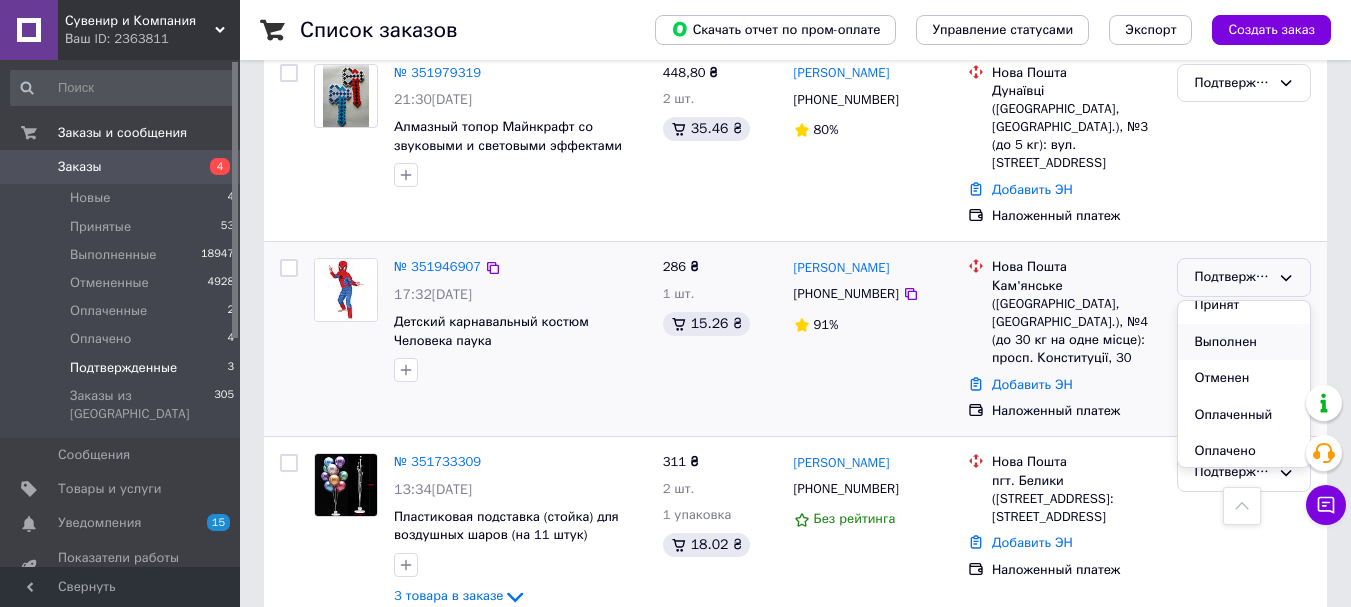 scroll, scrollTop: 17, scrollLeft: 0, axis: vertical 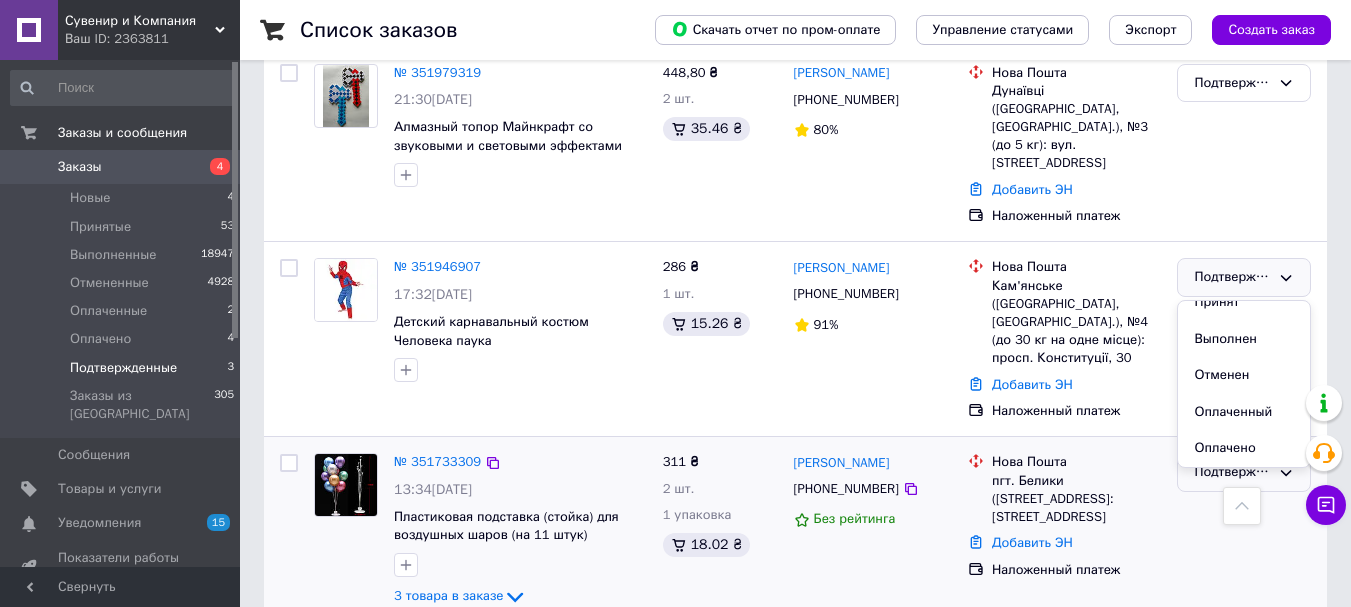 click on "Оплачено" at bounding box center (1244, 448) 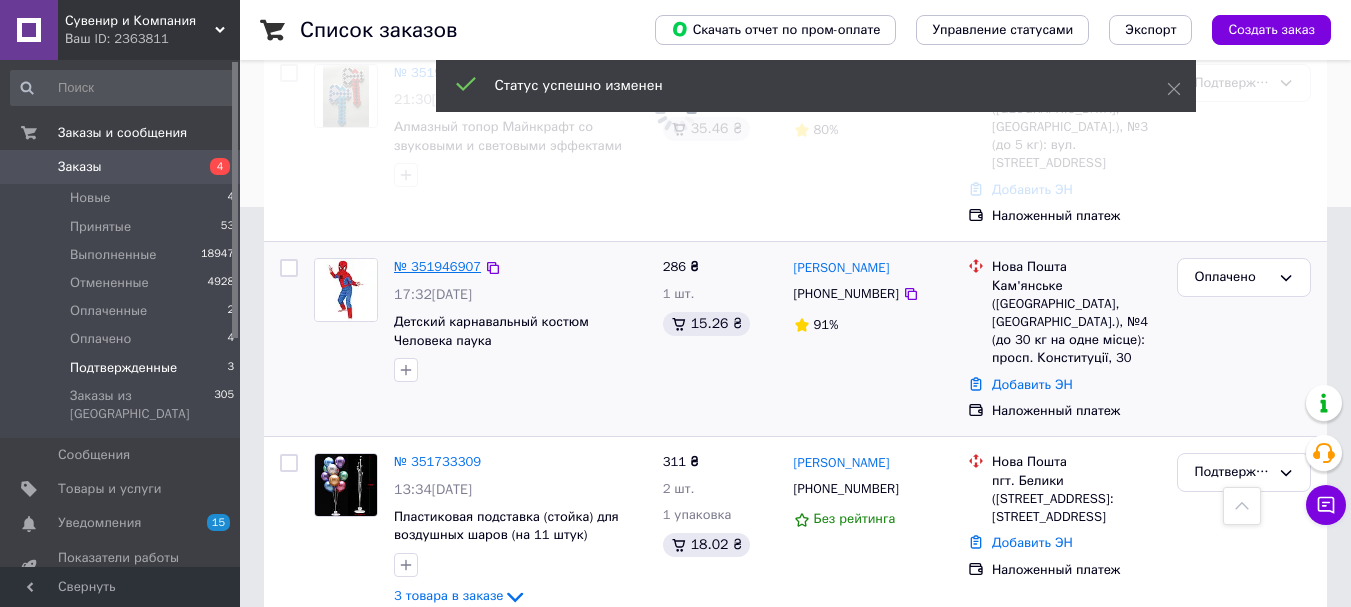 click on "№ 351946907" at bounding box center (437, 266) 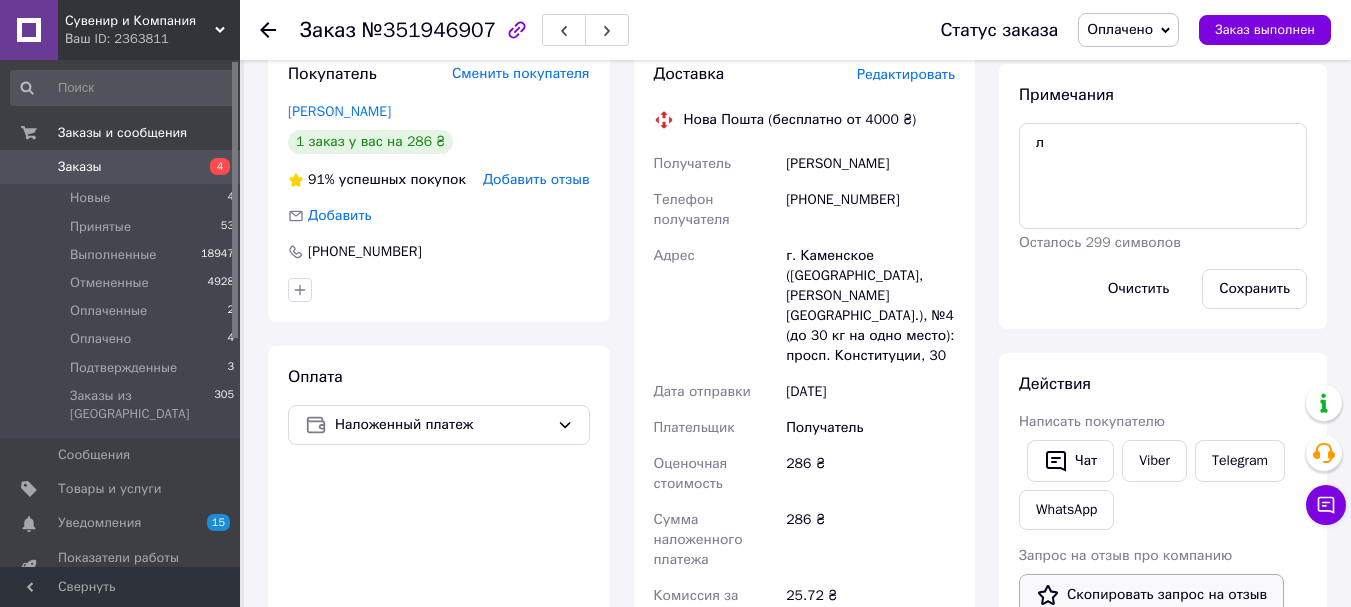 scroll, scrollTop: 335, scrollLeft: 0, axis: vertical 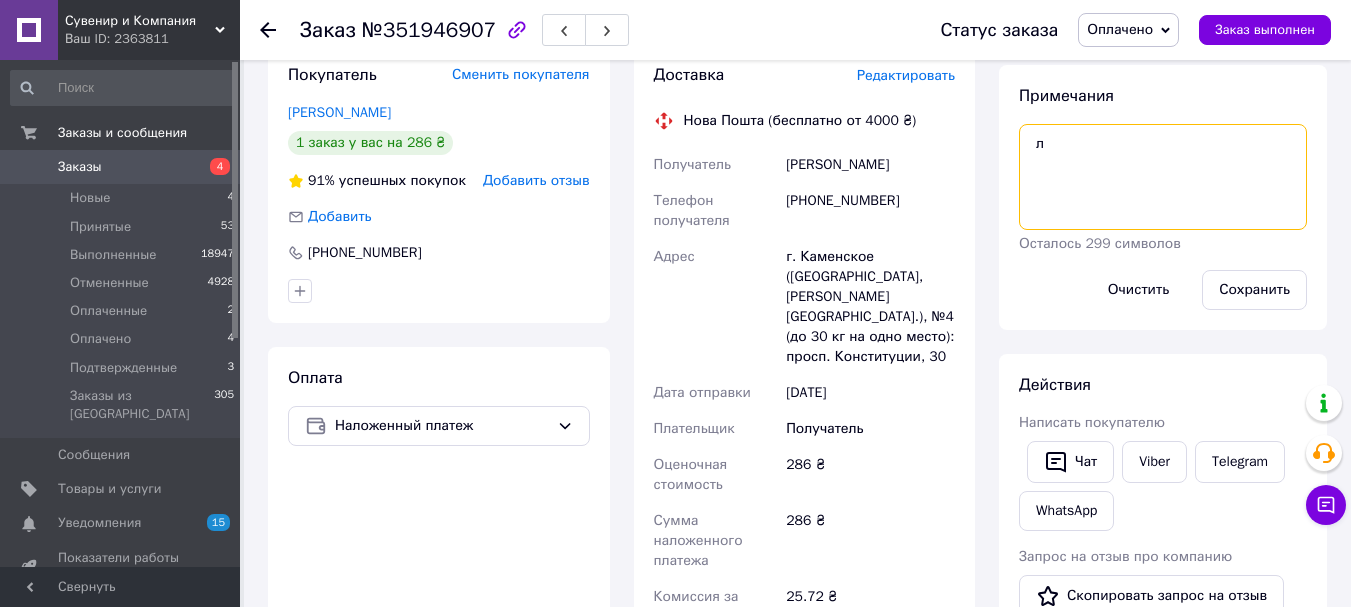 click on "л" at bounding box center [1163, 177] 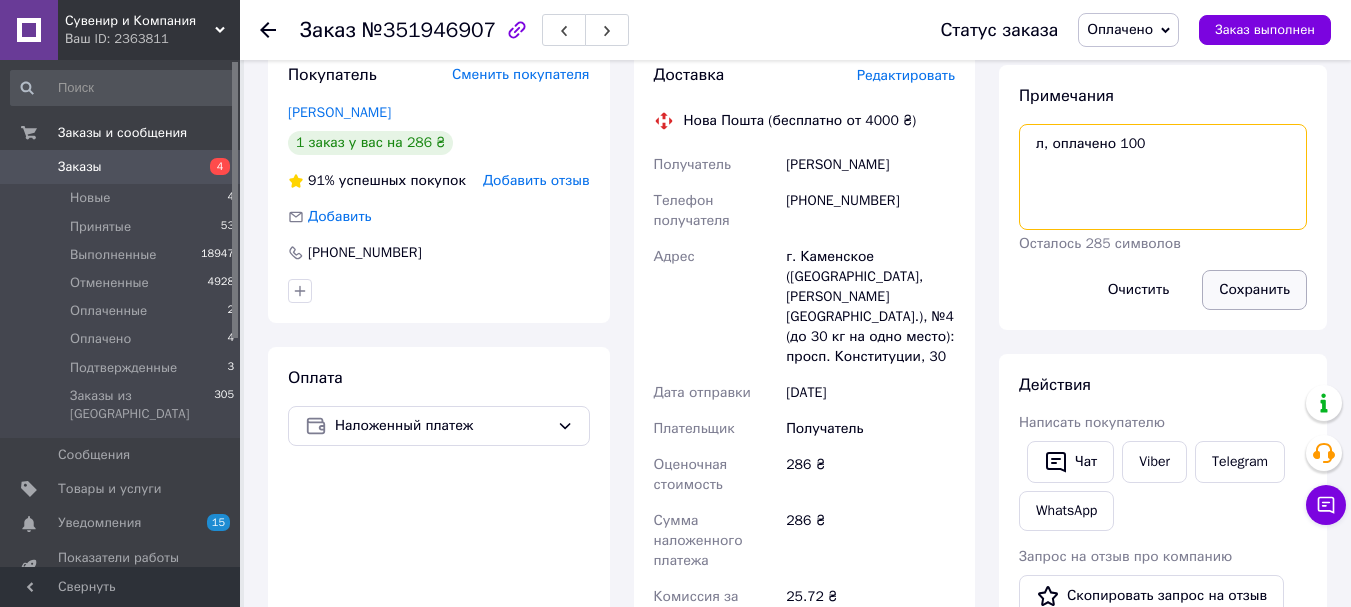 type on "л, оплачено 100" 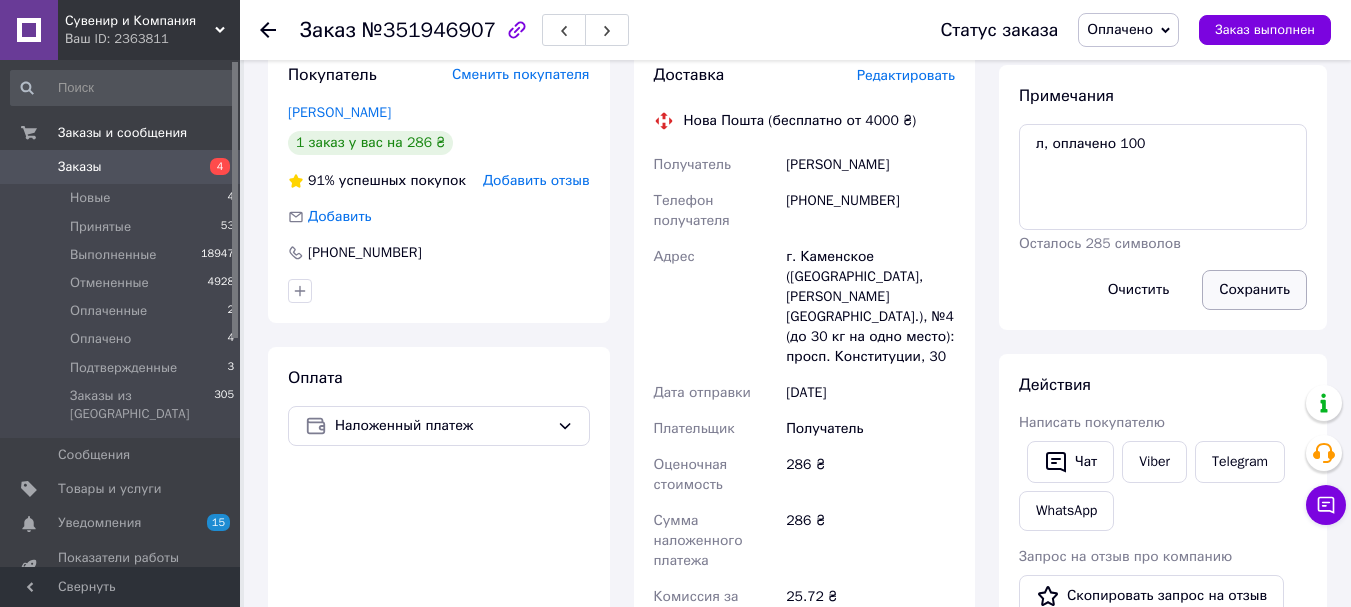 click on "Сохранить" at bounding box center [1254, 290] 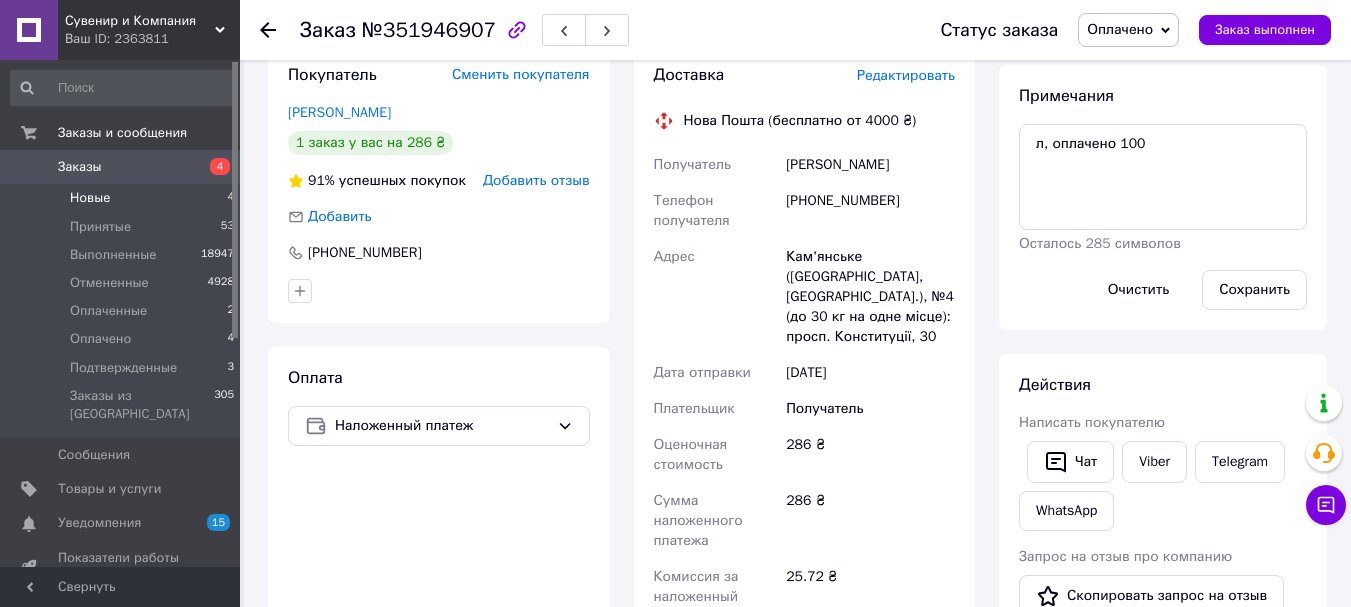 click on "Новые 4" at bounding box center [123, 198] 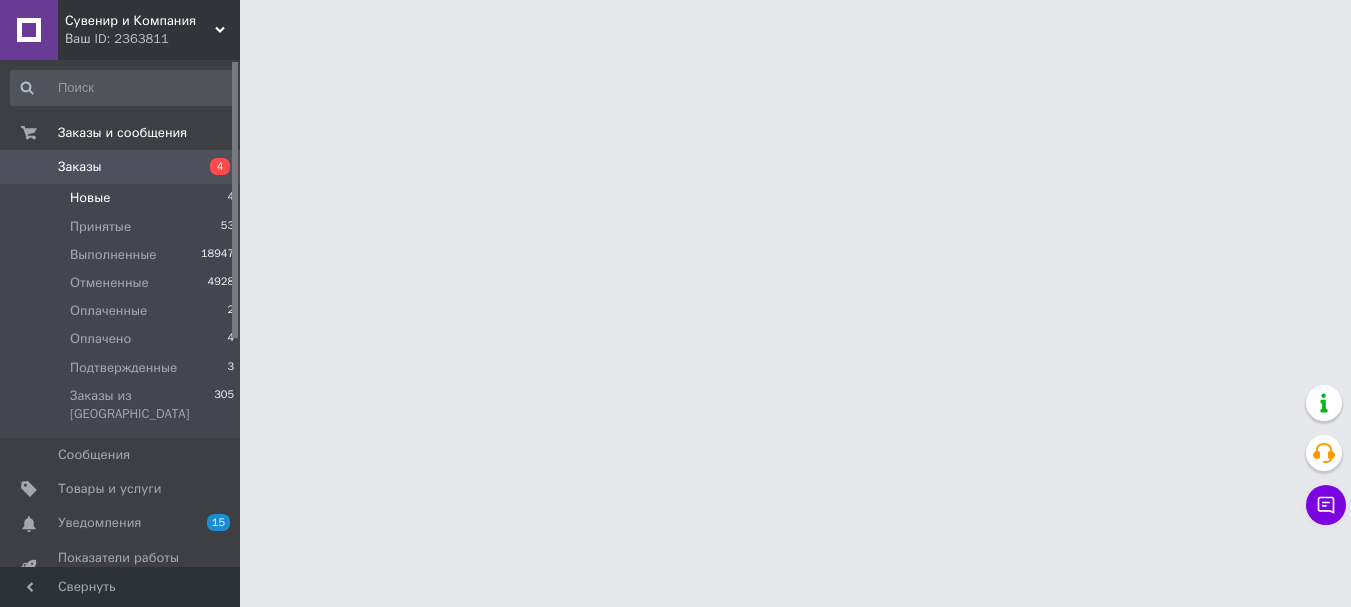 scroll, scrollTop: 0, scrollLeft: 0, axis: both 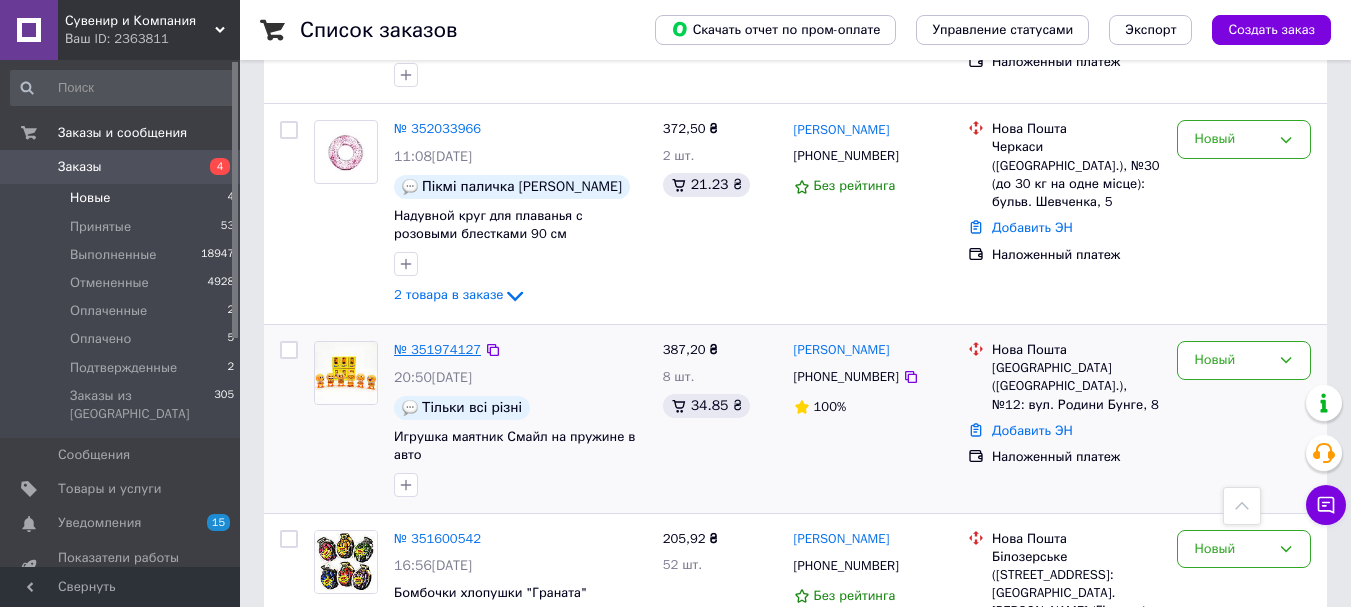 click on "№ 351974127" at bounding box center [437, 349] 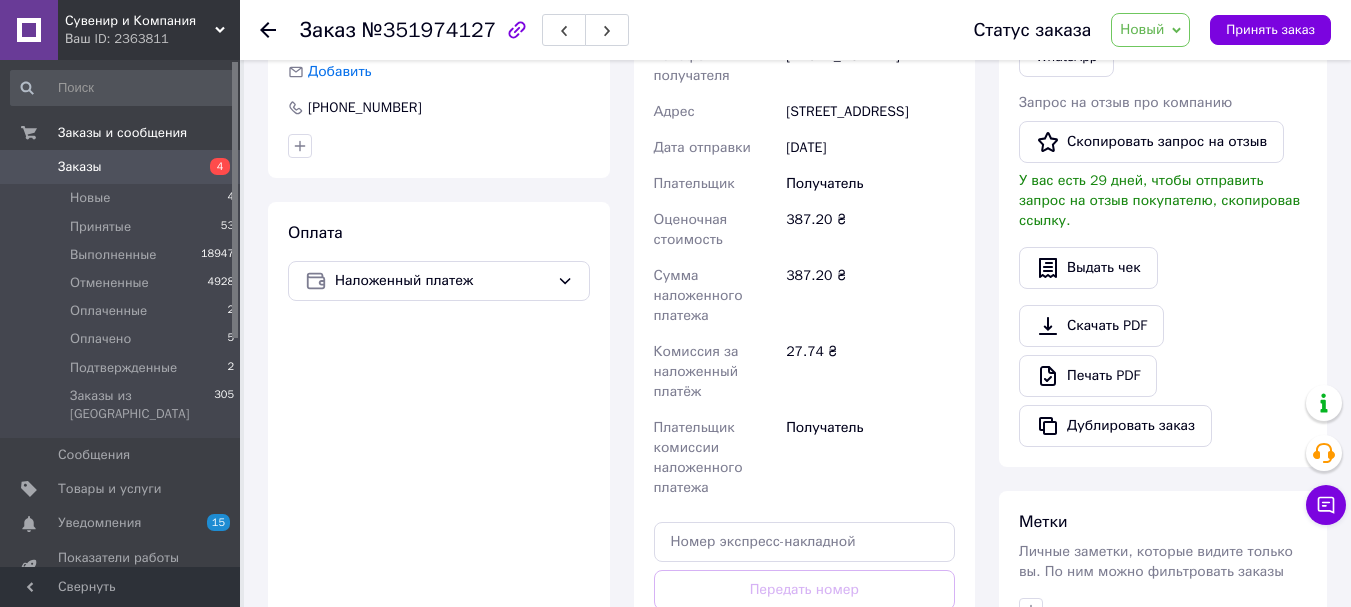 scroll, scrollTop: 0, scrollLeft: 0, axis: both 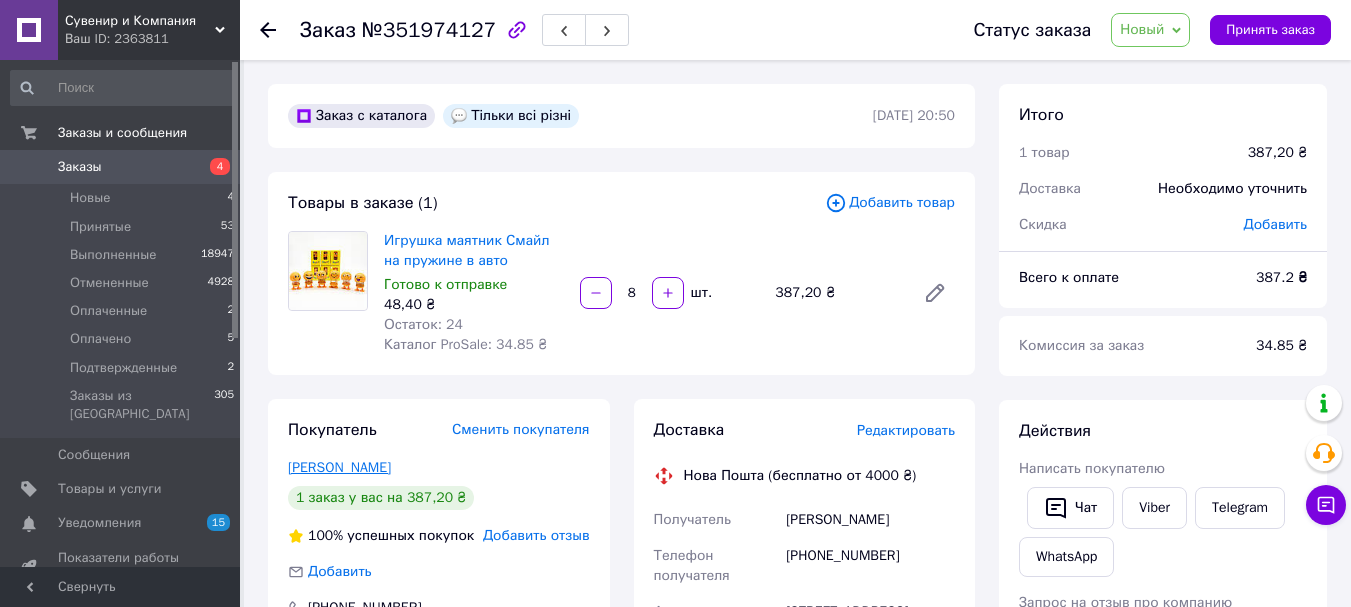 click on "[PERSON_NAME]" at bounding box center [339, 467] 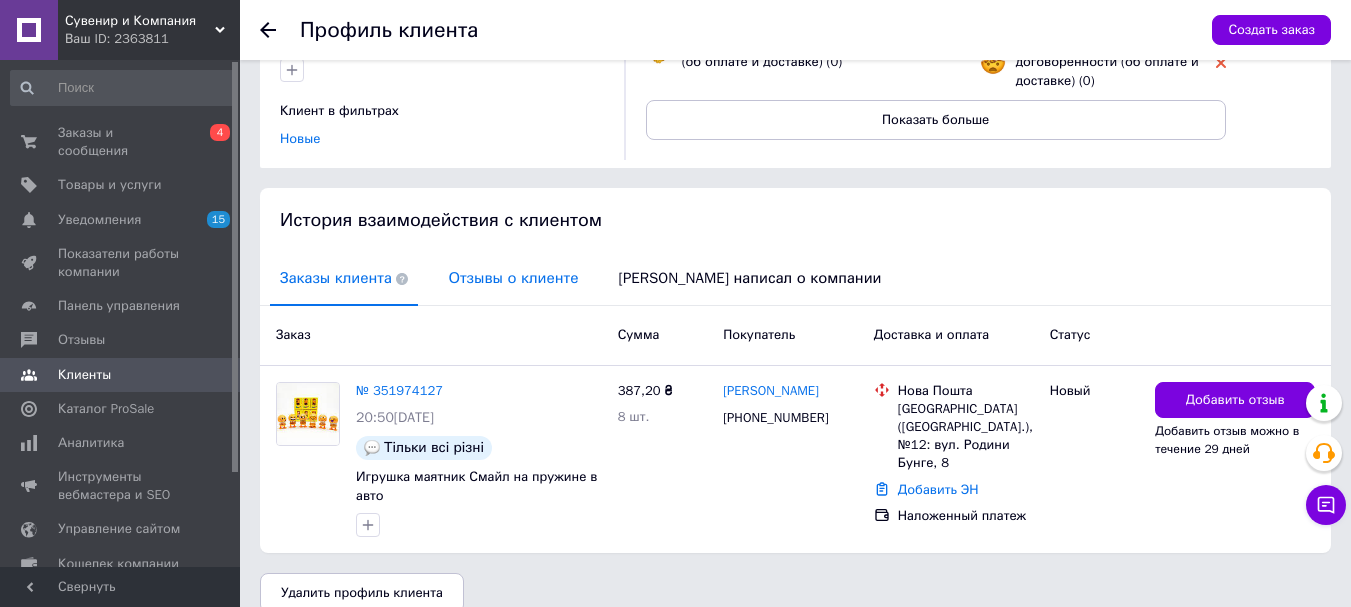 click on "Отзывы о клиенте" at bounding box center (513, 278) 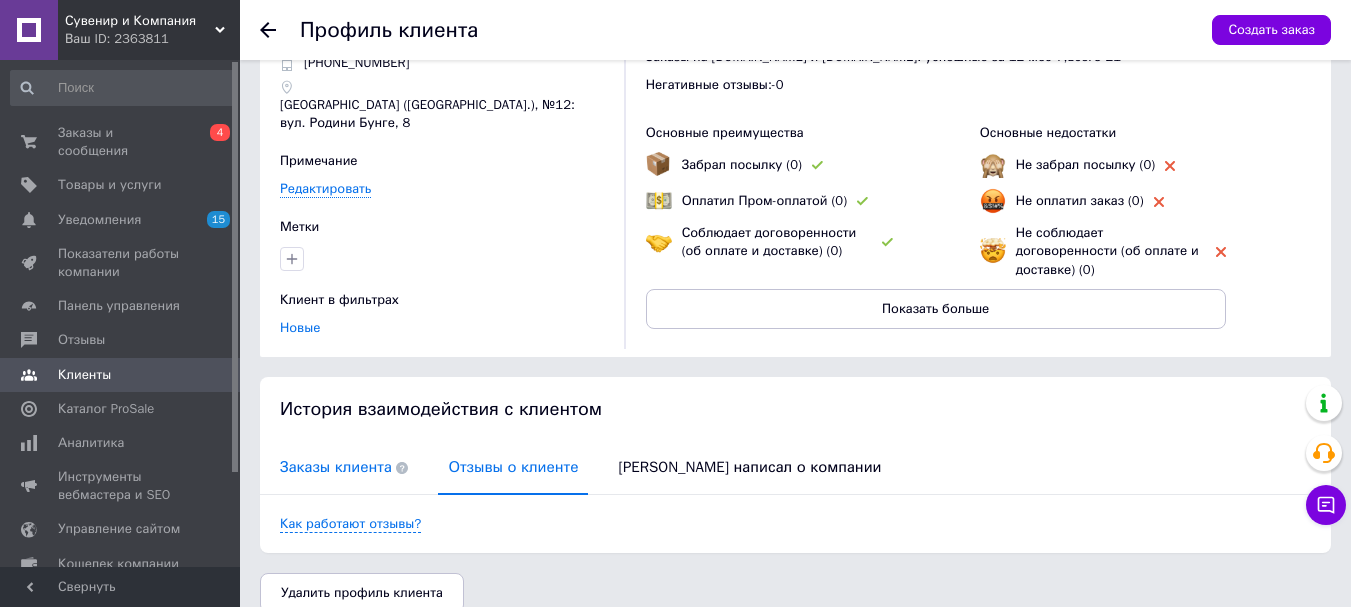 click on "Заказы клиента" at bounding box center [344, 467] 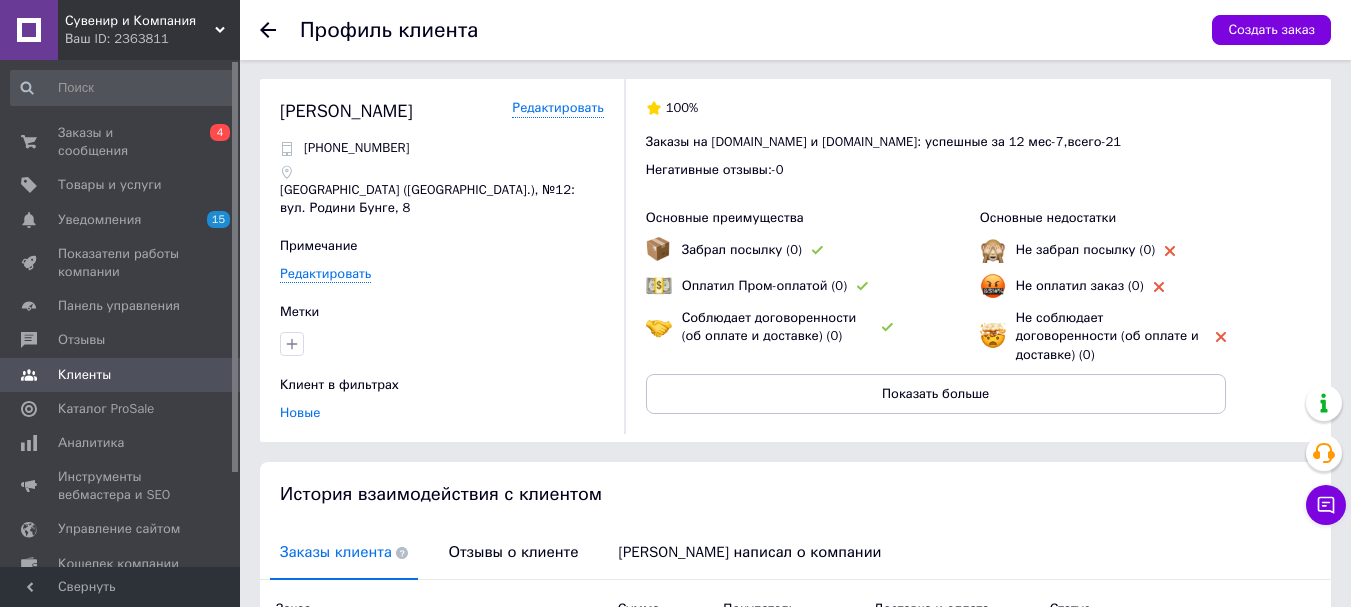 scroll, scrollTop: 0, scrollLeft: 0, axis: both 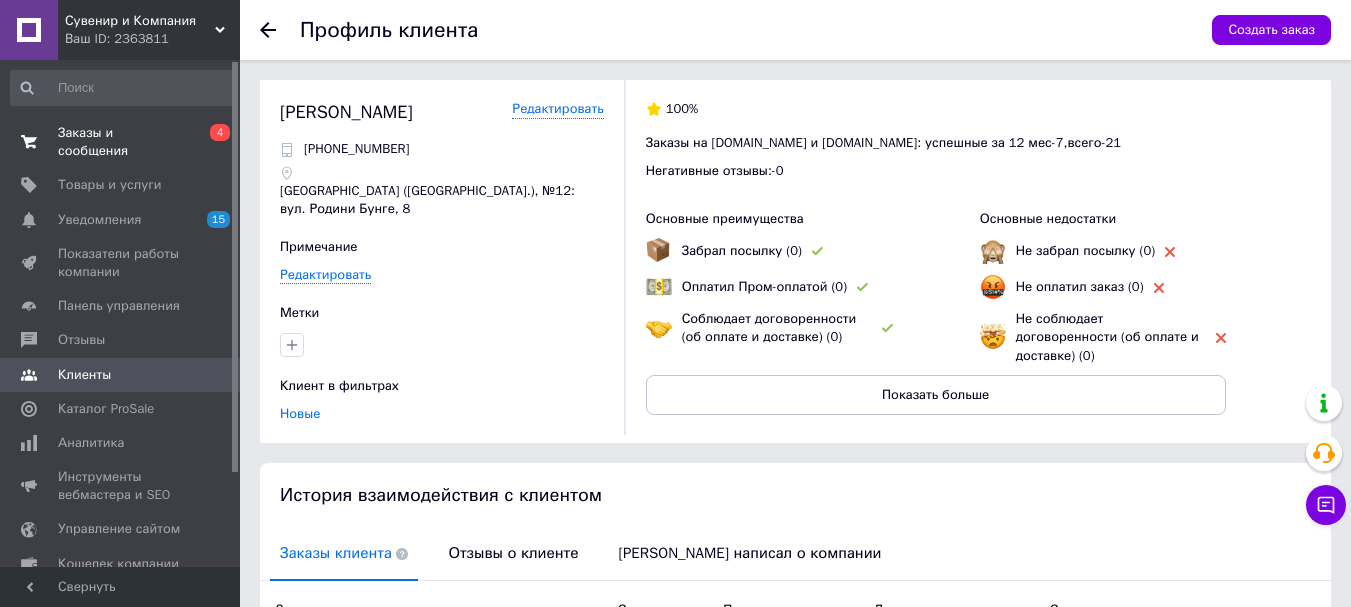 click on "Заказы и сообщения" at bounding box center [121, 142] 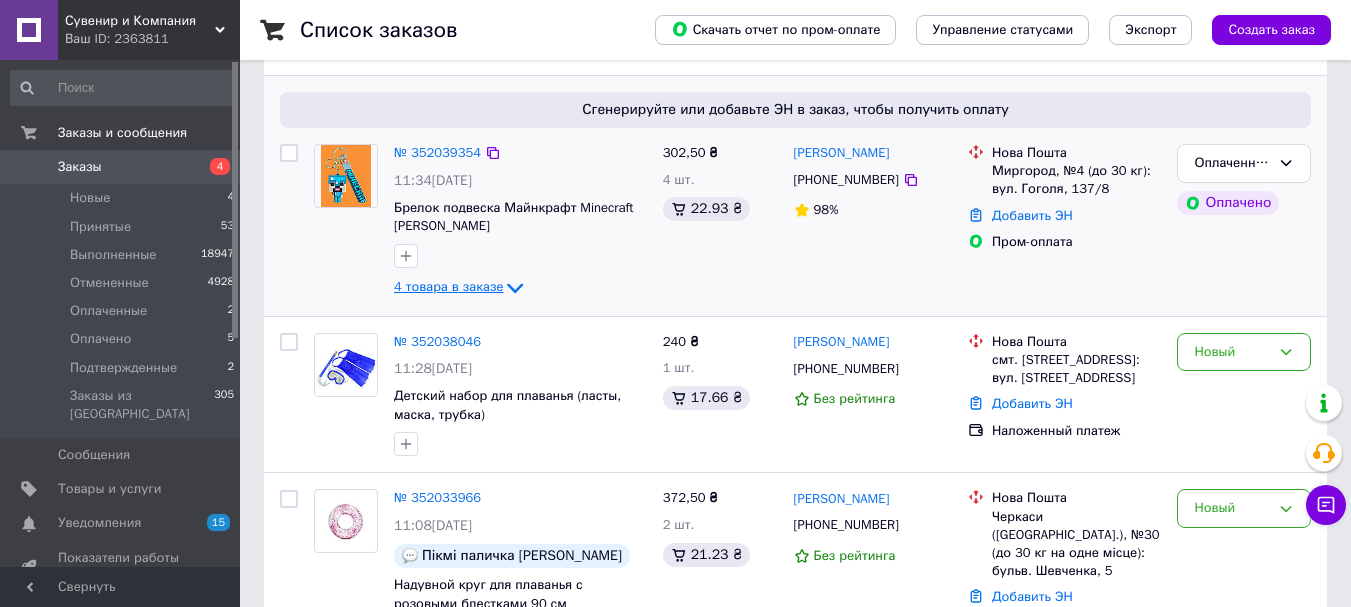 click on "4 товара в заказе" at bounding box center (448, 286) 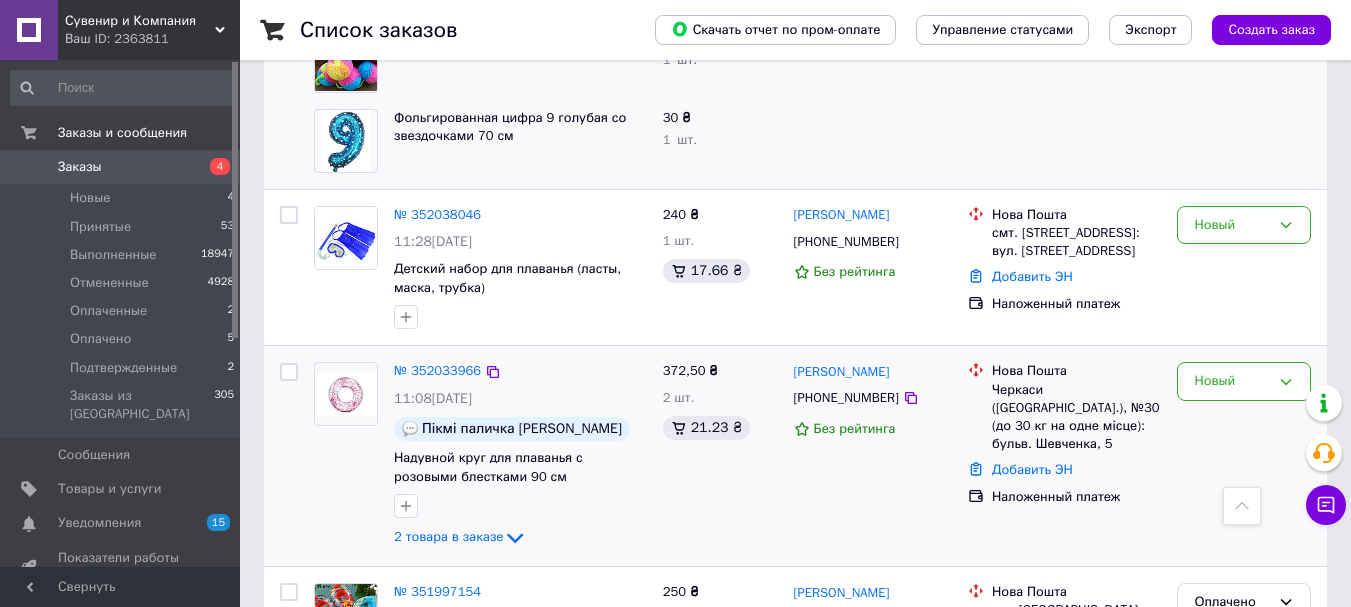 scroll, scrollTop: 700, scrollLeft: 0, axis: vertical 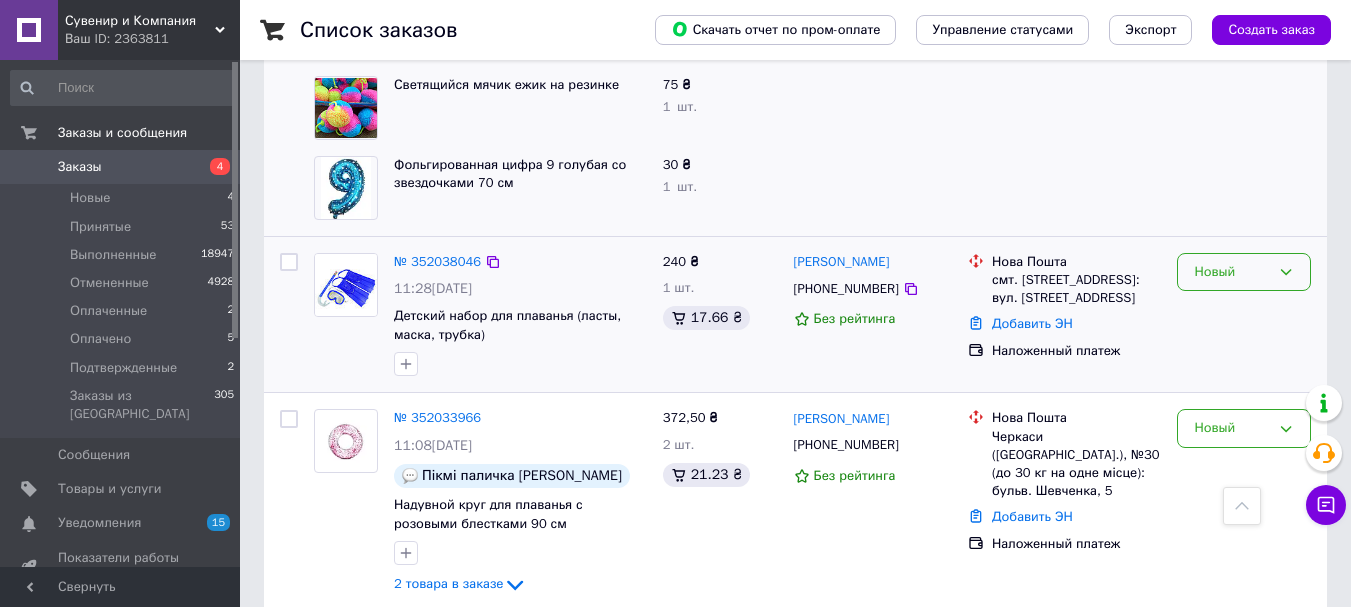 click on "Новый" at bounding box center [1232, 272] 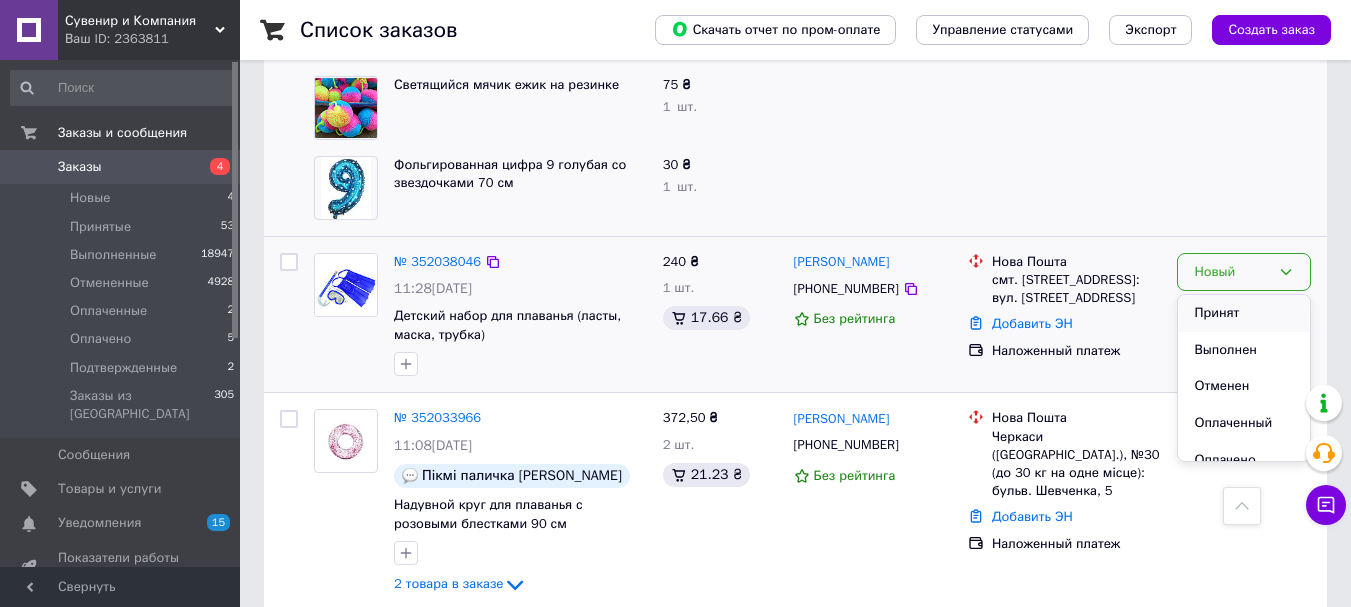 scroll, scrollTop: 74, scrollLeft: 0, axis: vertical 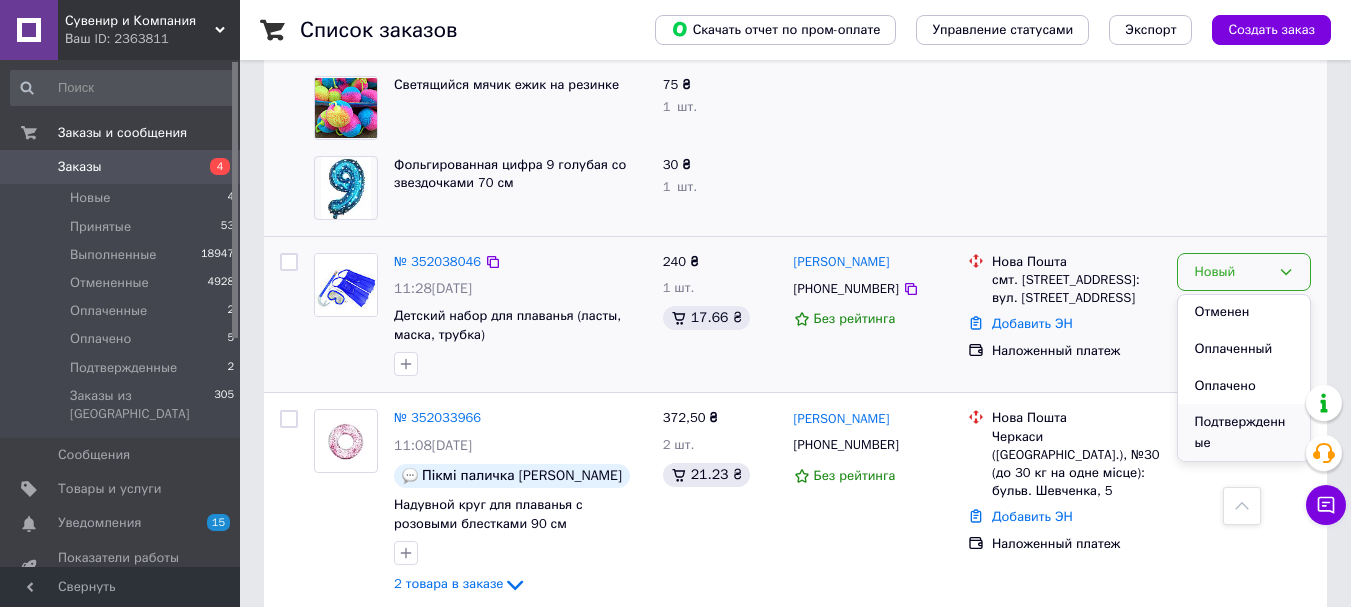 click on "Подтвержденные" at bounding box center (1244, 432) 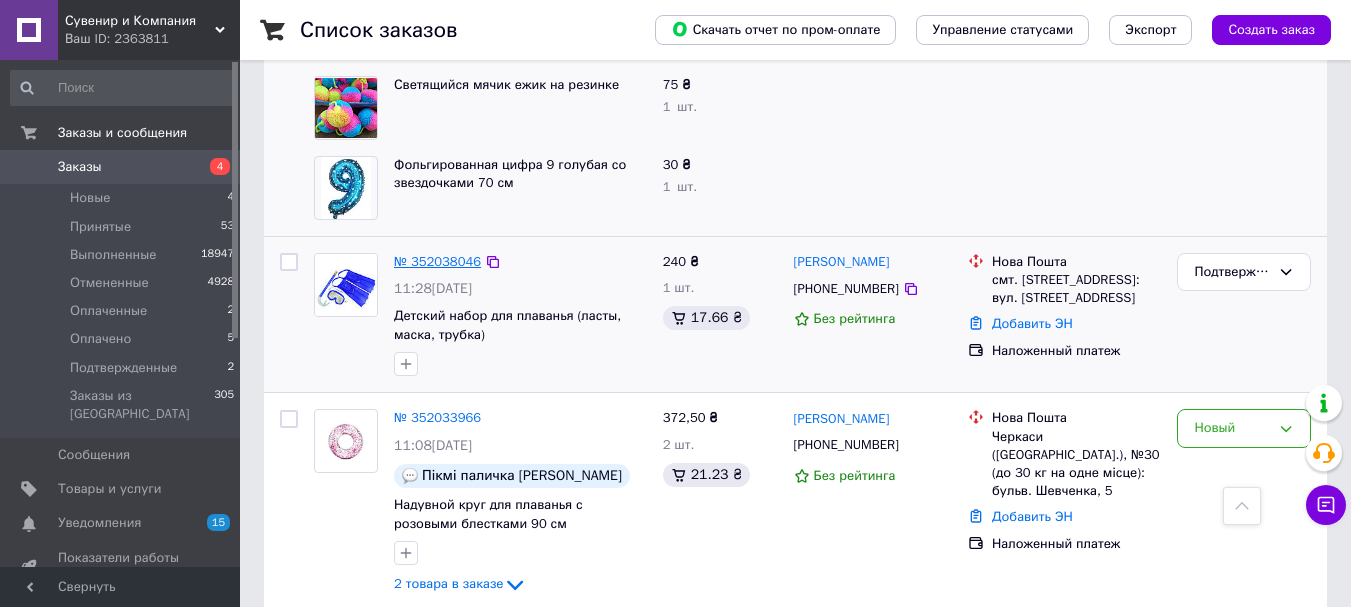 drag, startPoint x: 418, startPoint y: 248, endPoint x: 421, endPoint y: 264, distance: 16.27882 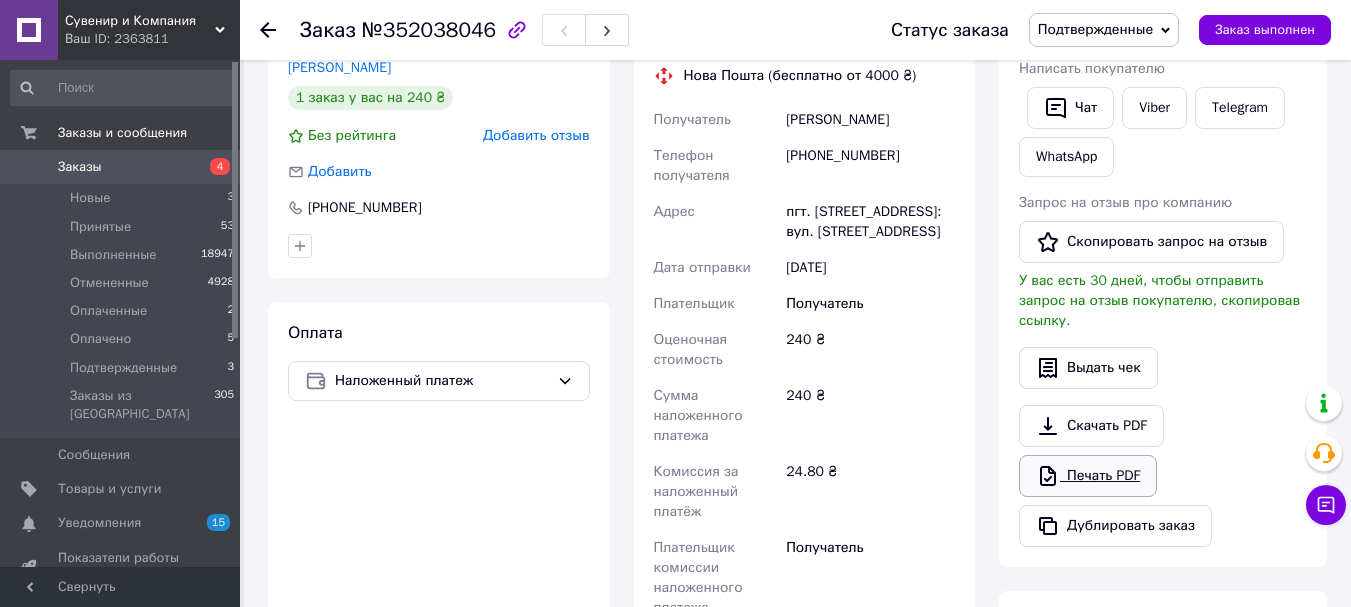 scroll, scrollTop: 300, scrollLeft: 0, axis: vertical 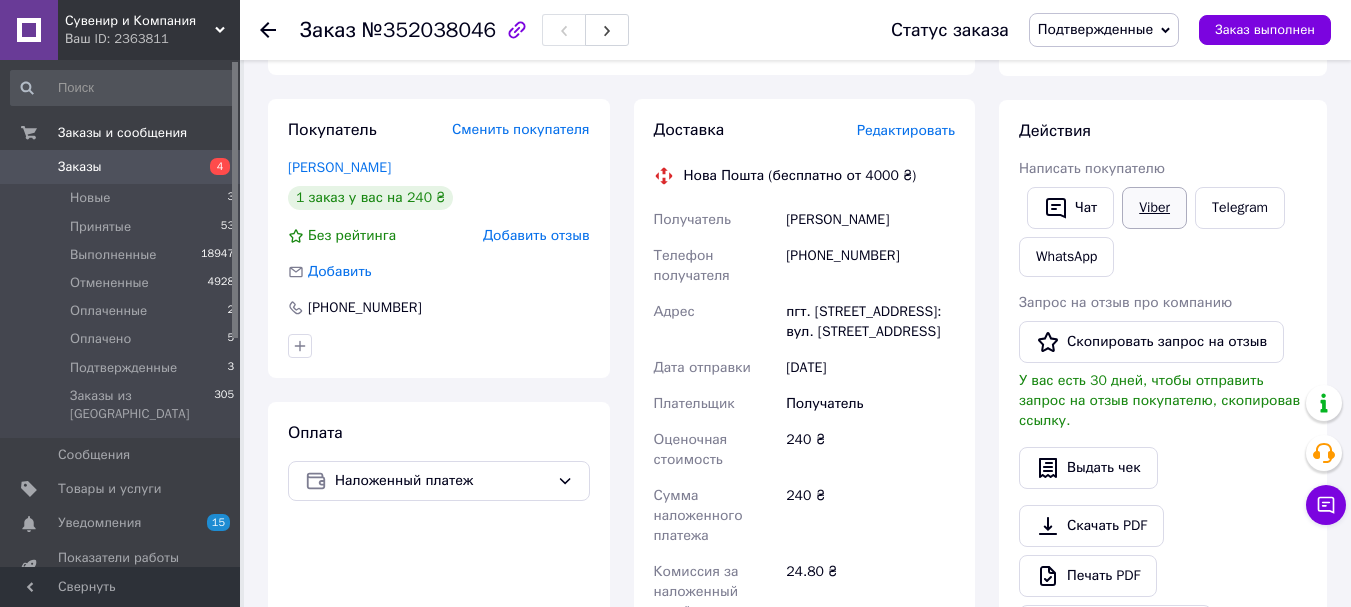 click on "Viber" at bounding box center (1154, 208) 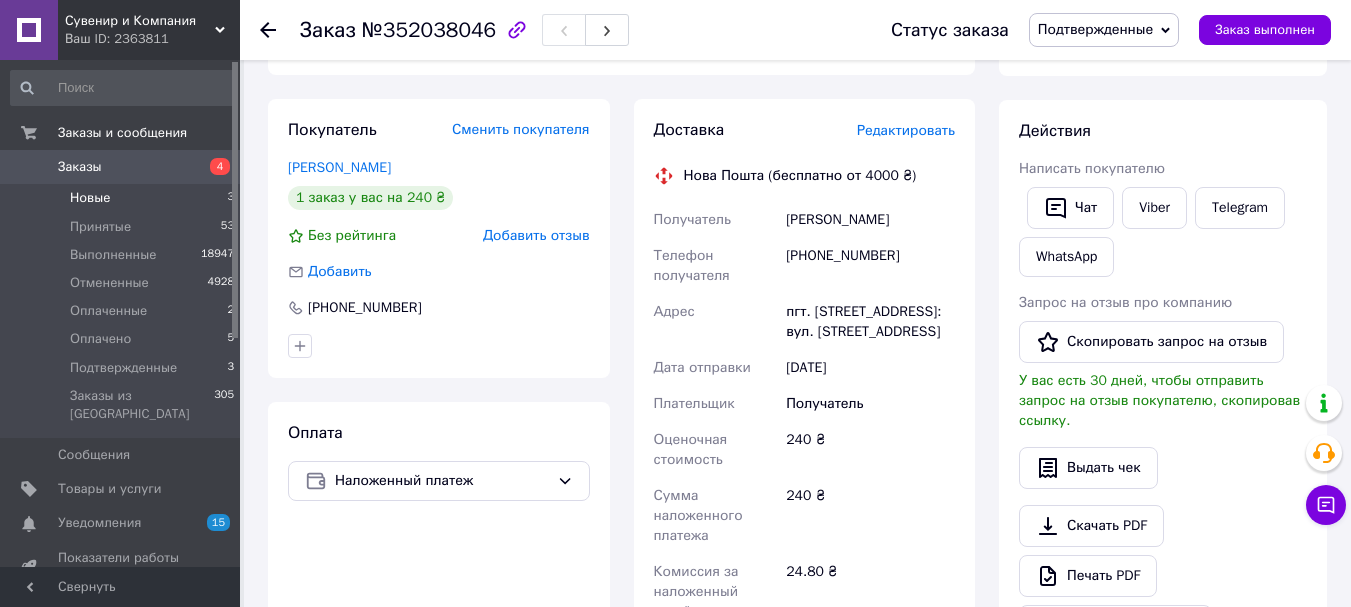 click on "Новые 3" at bounding box center [123, 198] 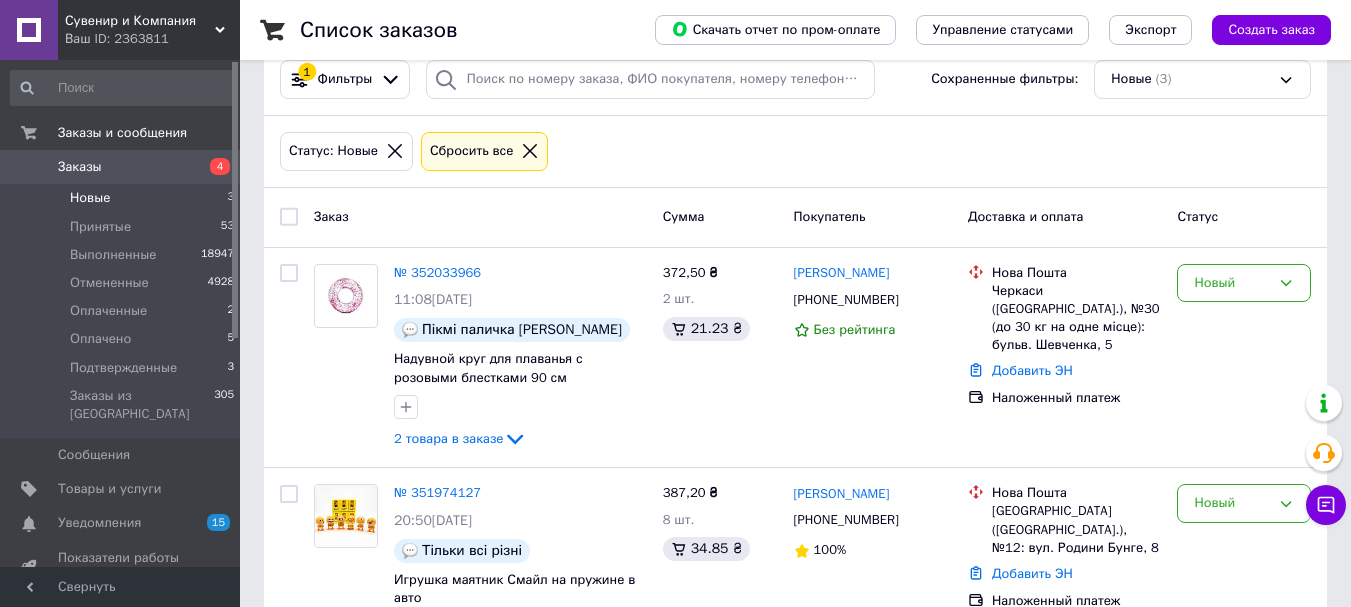 scroll, scrollTop: 450, scrollLeft: 0, axis: vertical 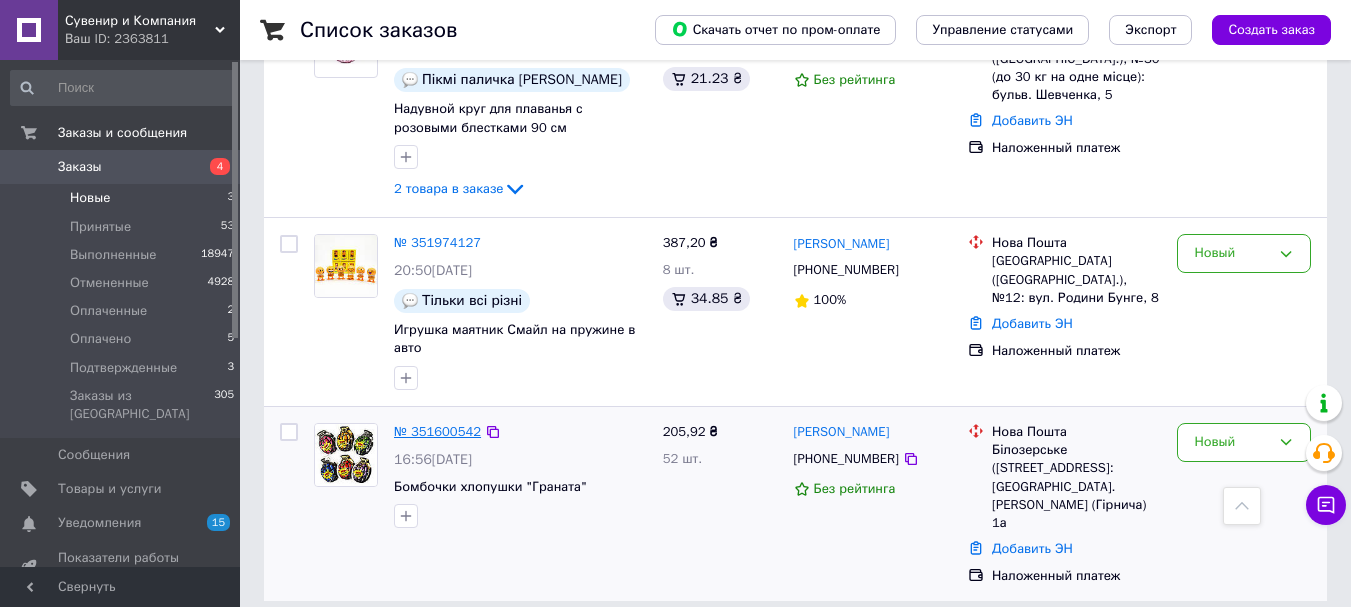click on "№ 351600542" at bounding box center [437, 431] 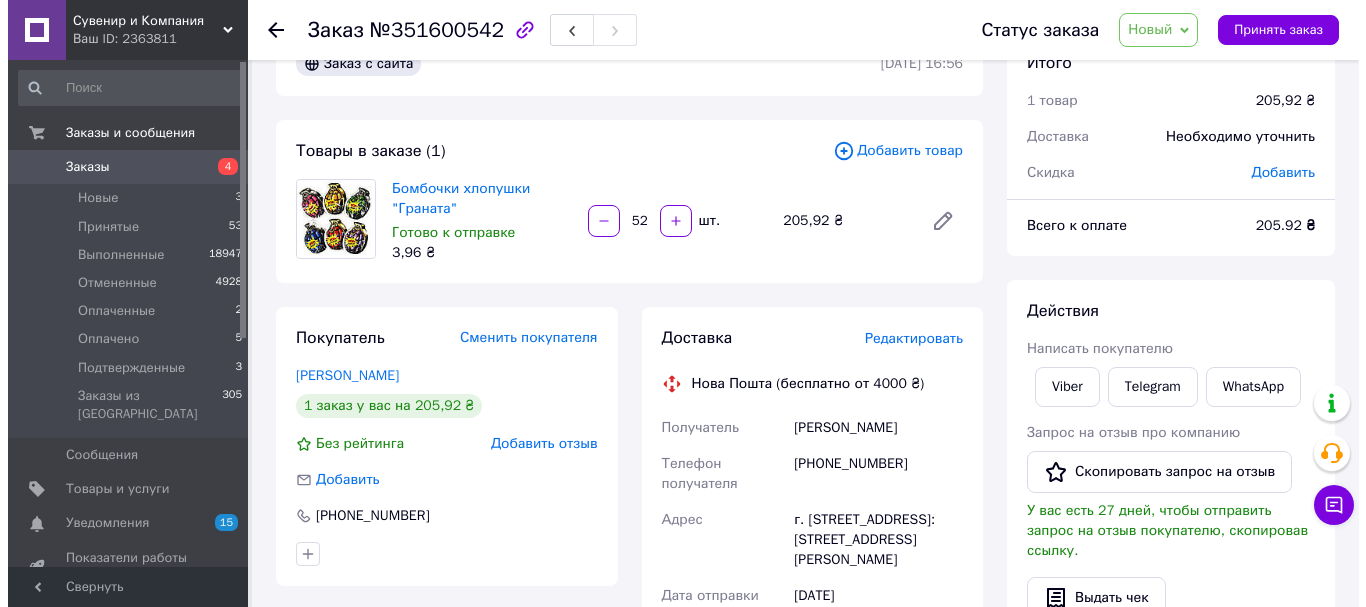 scroll, scrollTop: 50, scrollLeft: 0, axis: vertical 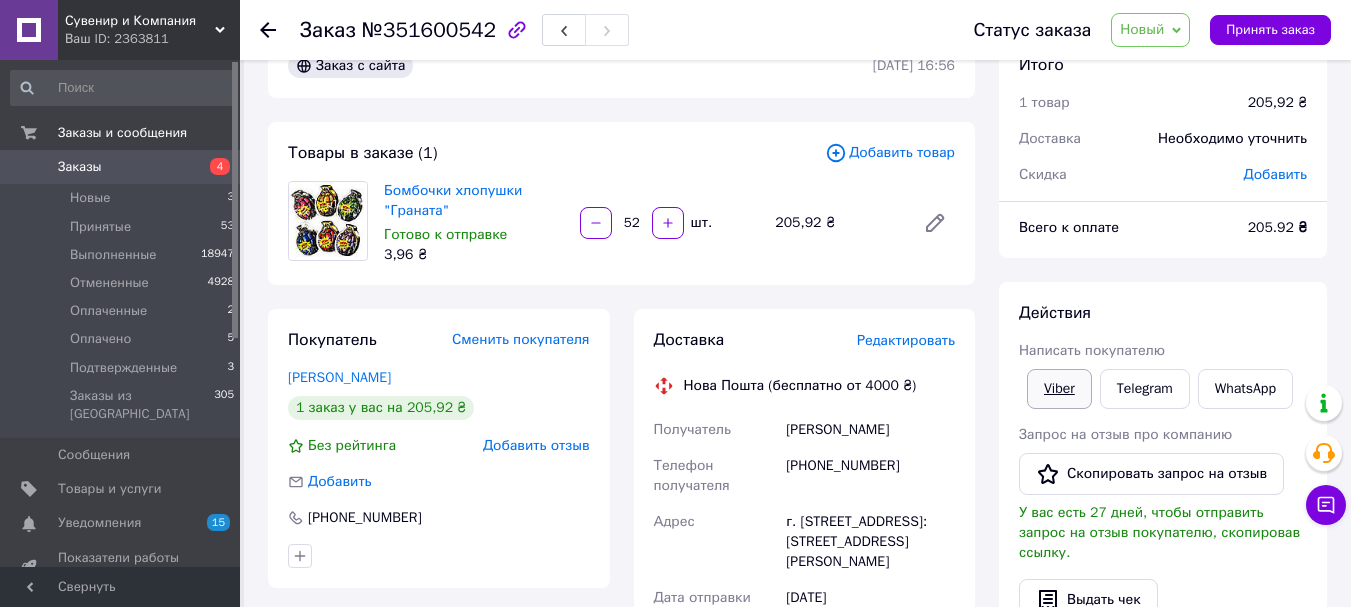 click on "Viber" at bounding box center (1059, 389) 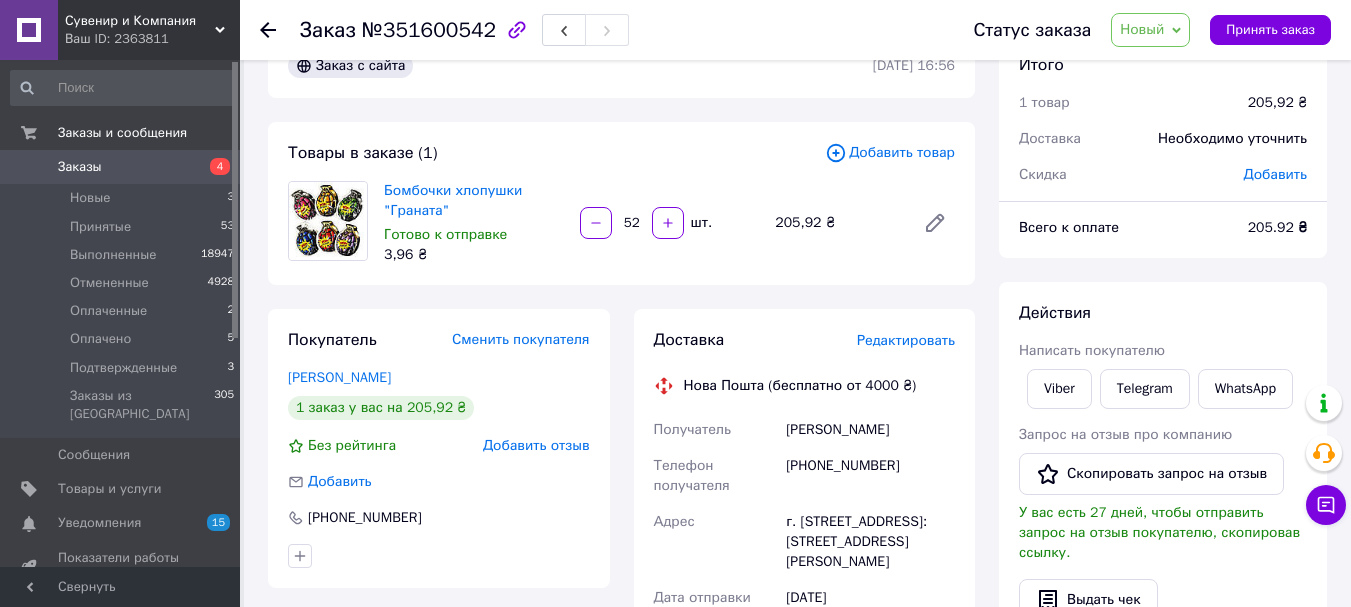 click on "Новый" at bounding box center (1142, 29) 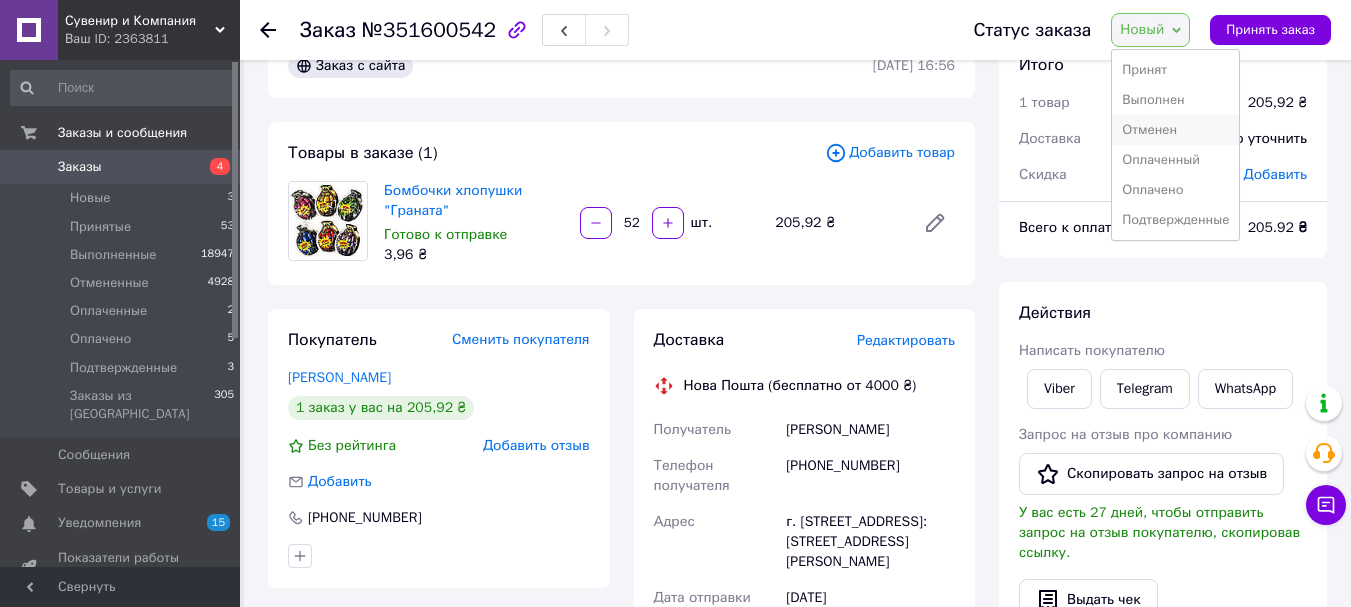 click on "Отменен" at bounding box center (1175, 130) 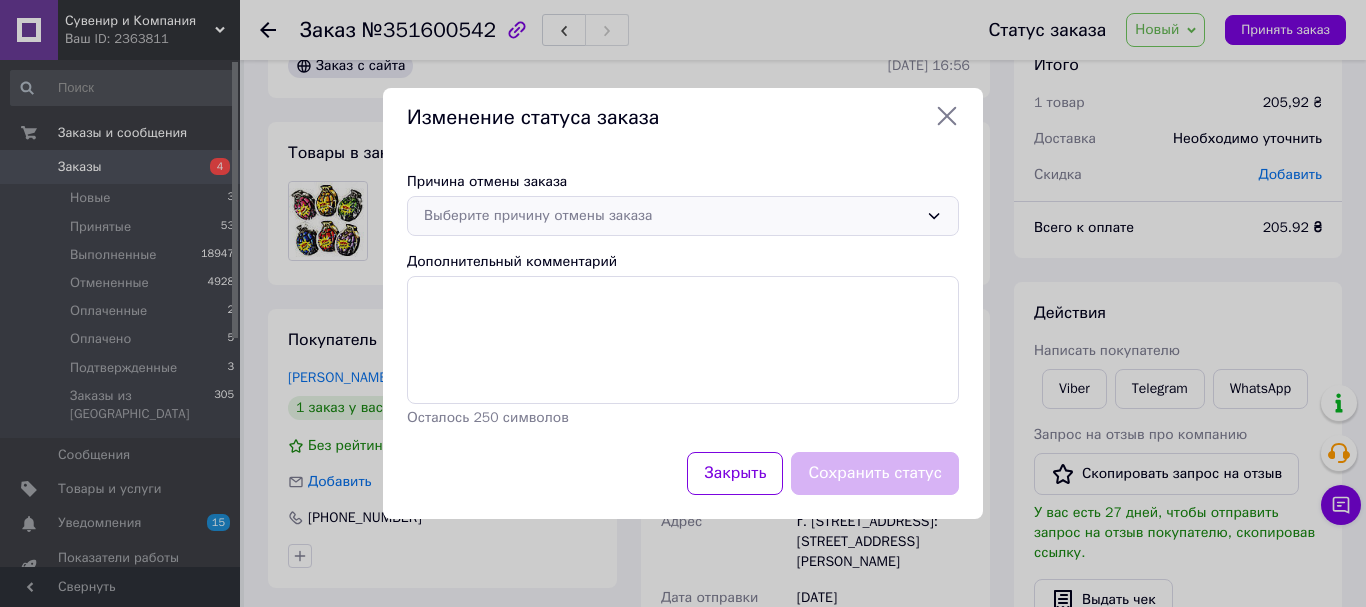 click on "Выберите причину отмены заказа" at bounding box center (671, 216) 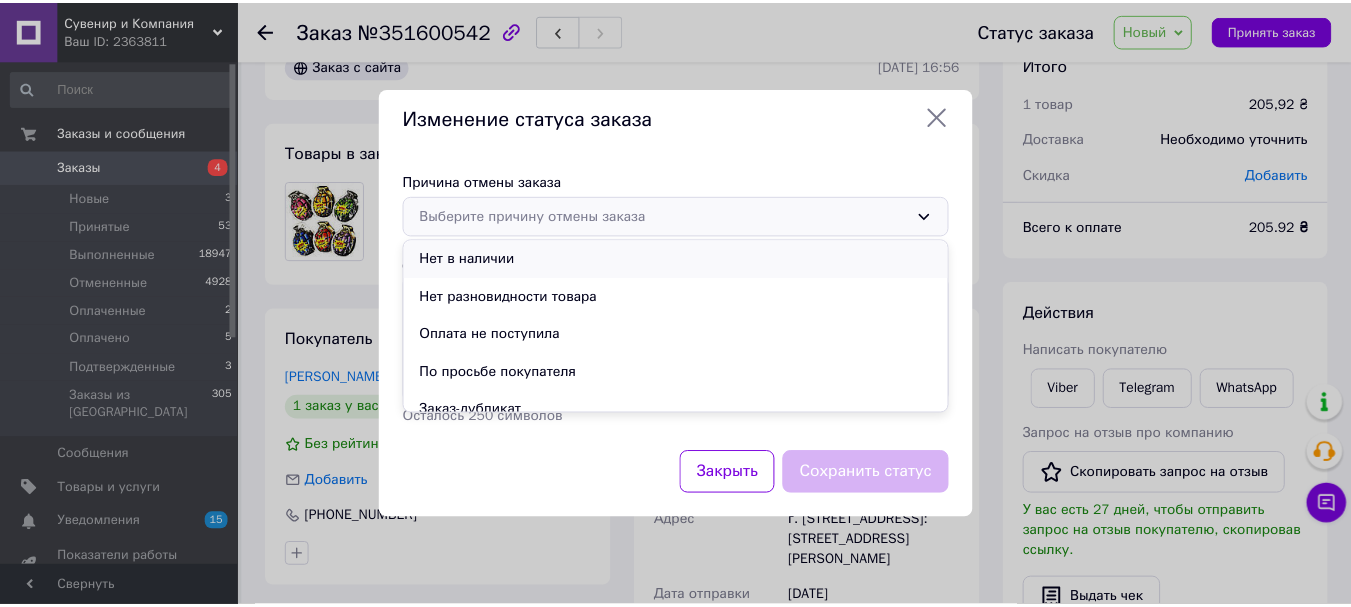 scroll, scrollTop: 93, scrollLeft: 0, axis: vertical 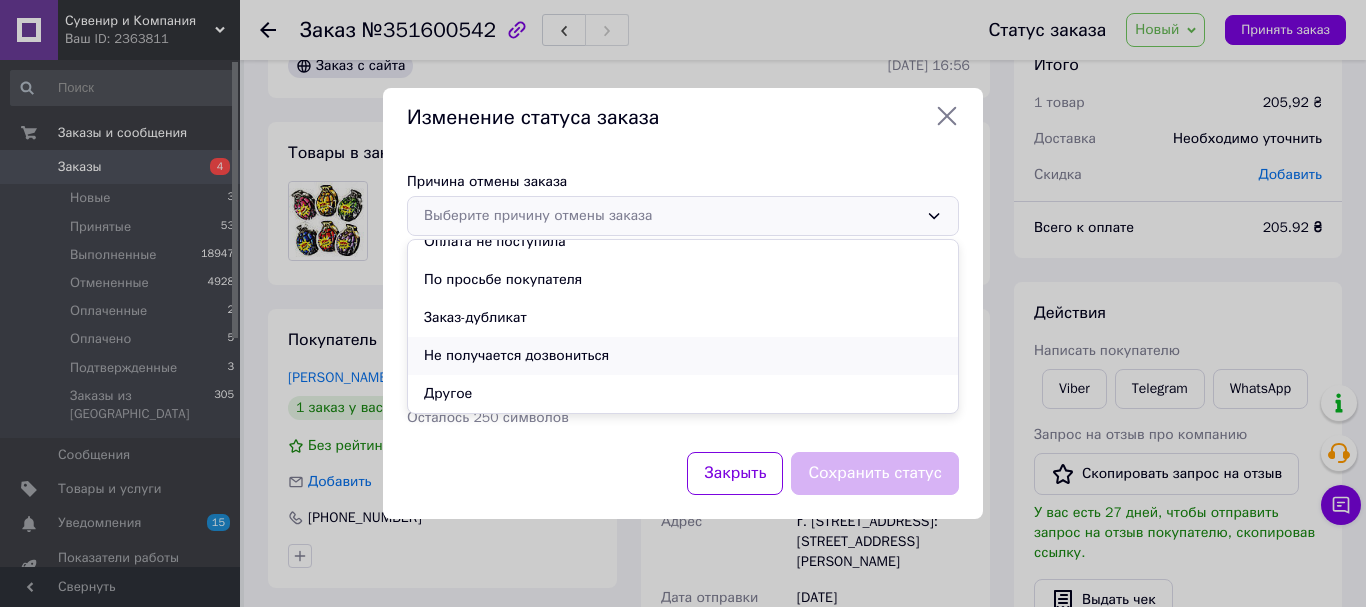 click on "Не получается дозвониться" at bounding box center (683, 356) 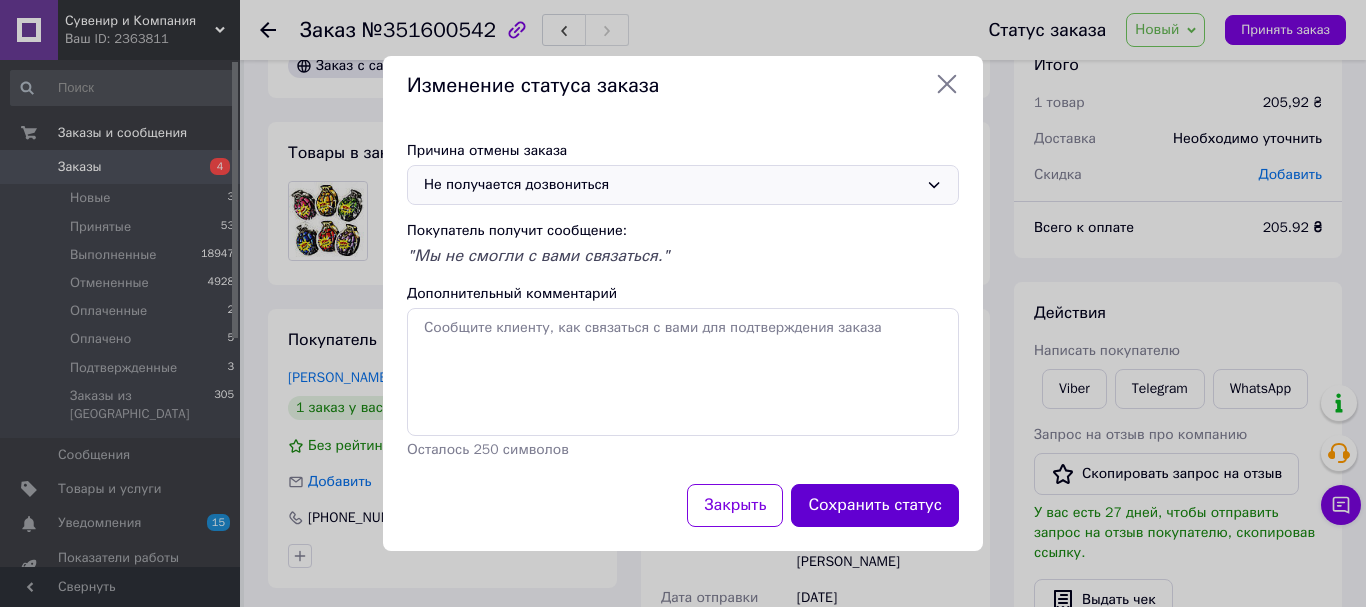 click on "Сохранить статус" at bounding box center (875, 505) 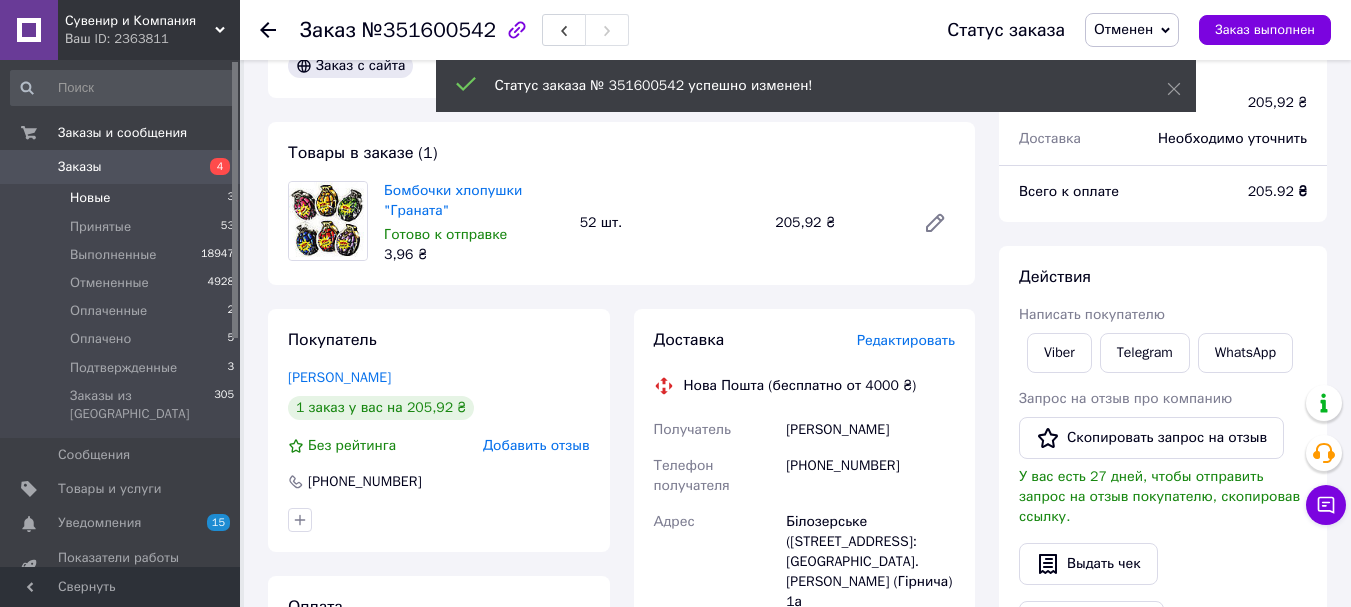 click on "Новые 3" at bounding box center [123, 198] 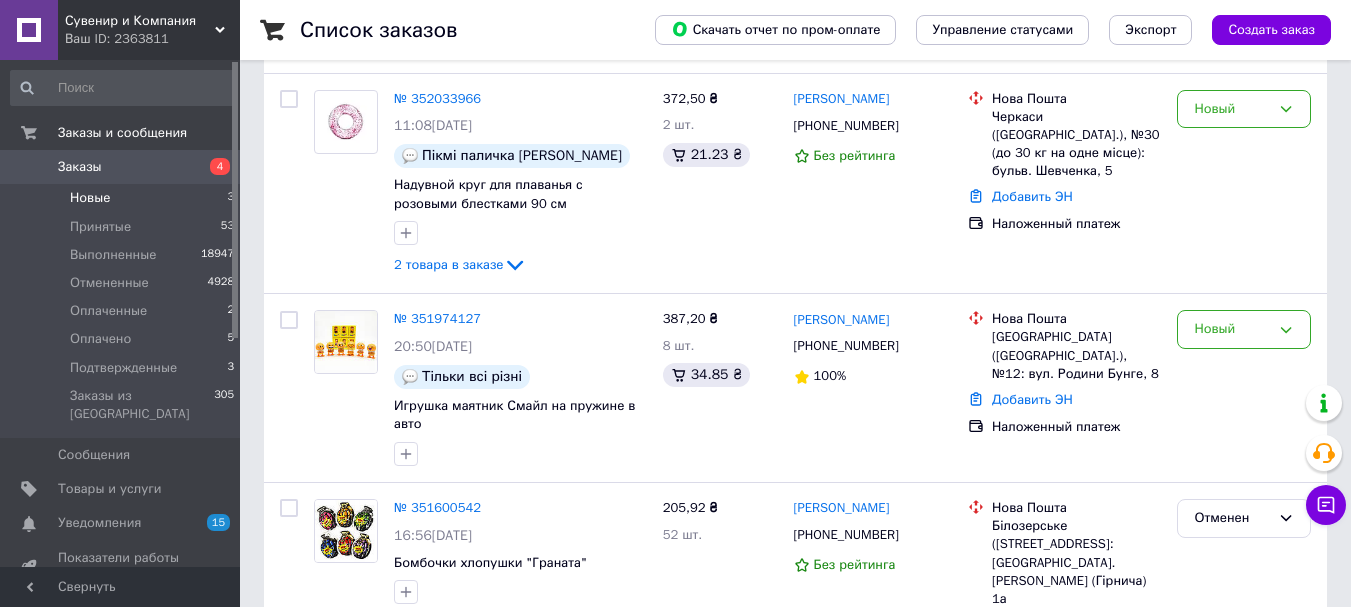 scroll, scrollTop: 400, scrollLeft: 0, axis: vertical 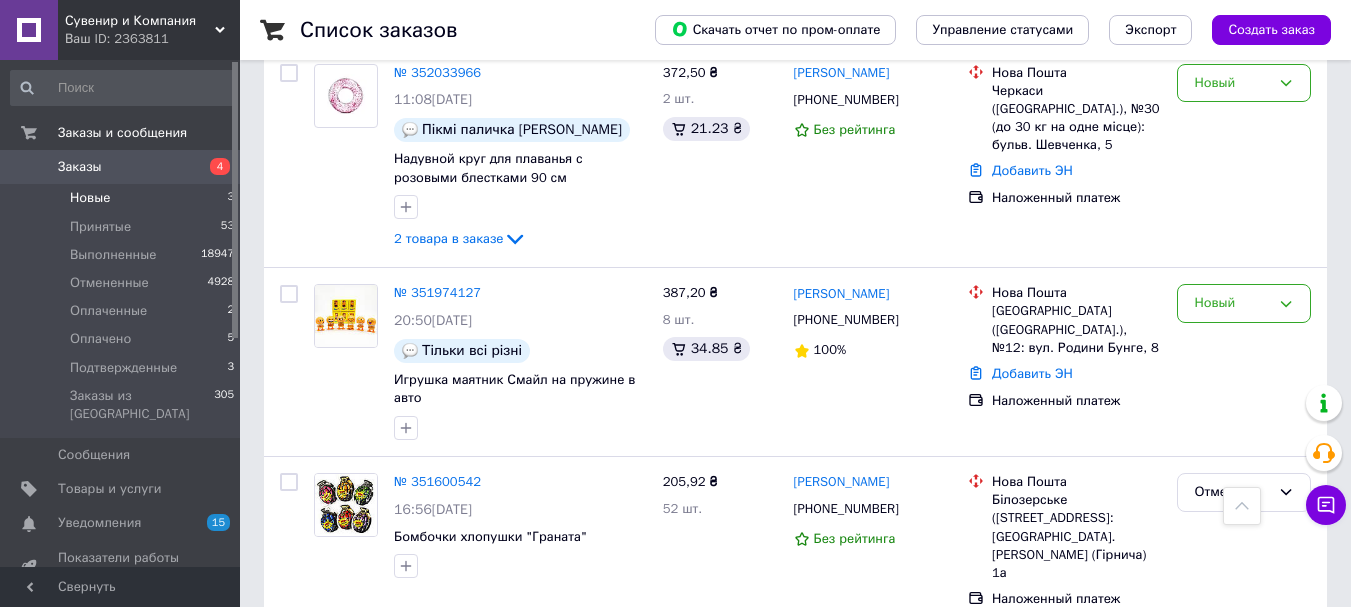 click on "Новые 3" at bounding box center (123, 198) 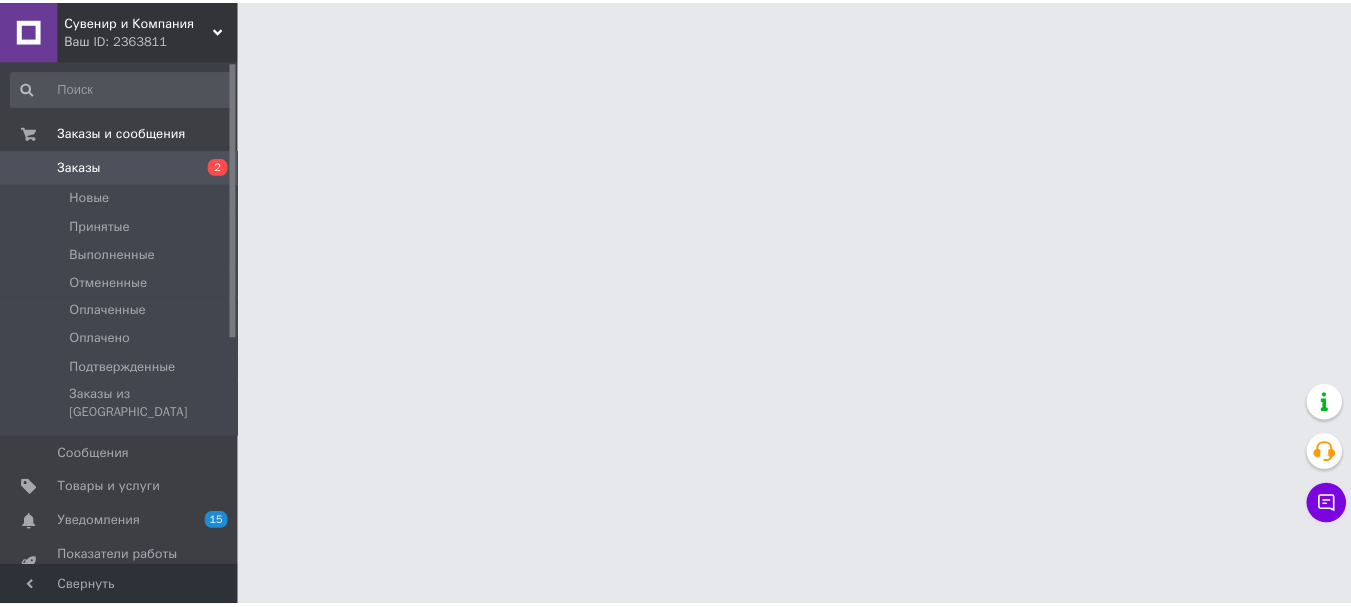 scroll, scrollTop: 0, scrollLeft: 0, axis: both 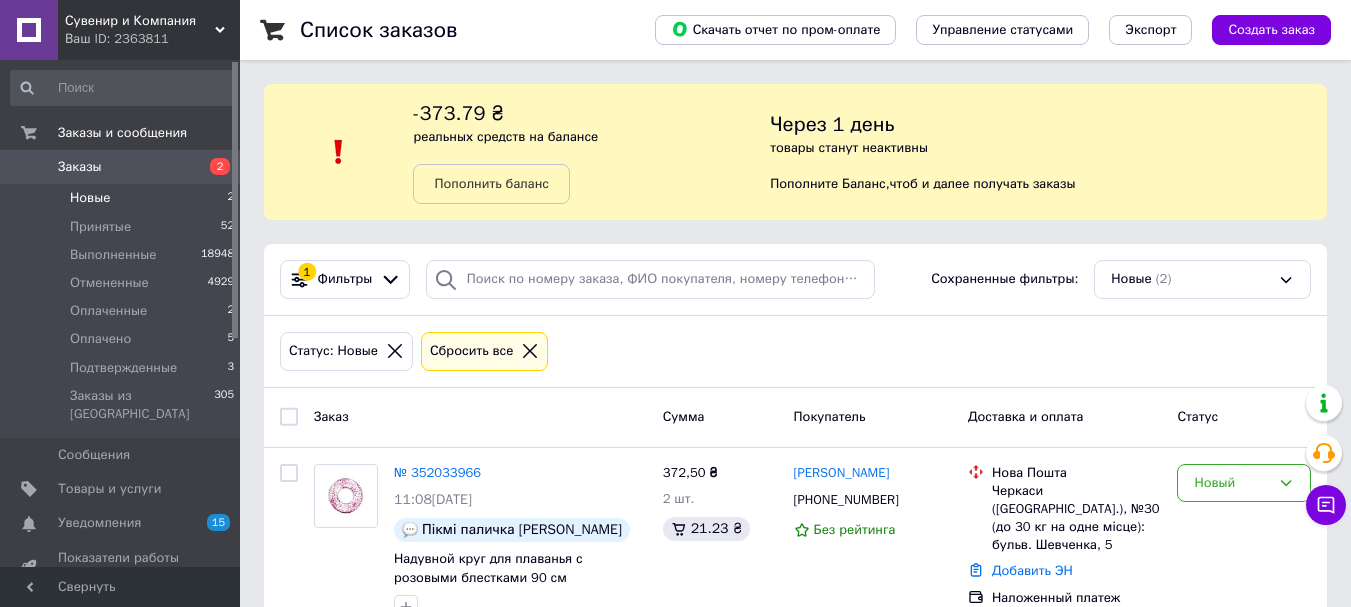 click on "Новые" at bounding box center (90, 198) 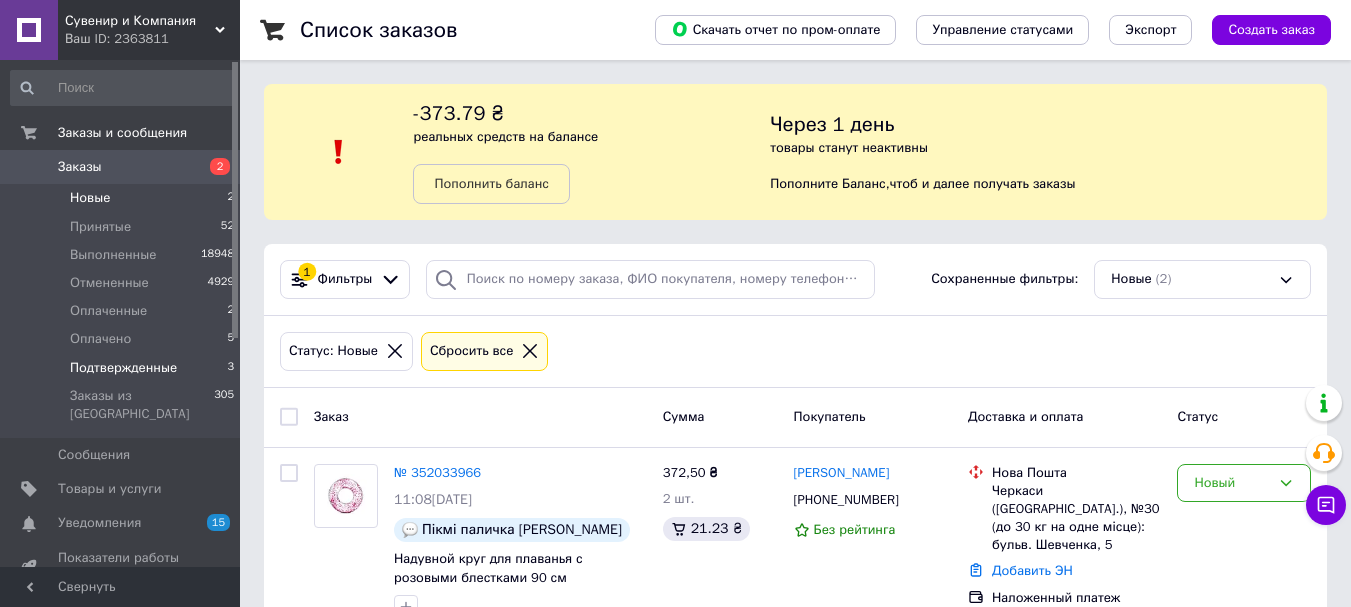 click on "Подтвержденные" at bounding box center (123, 368) 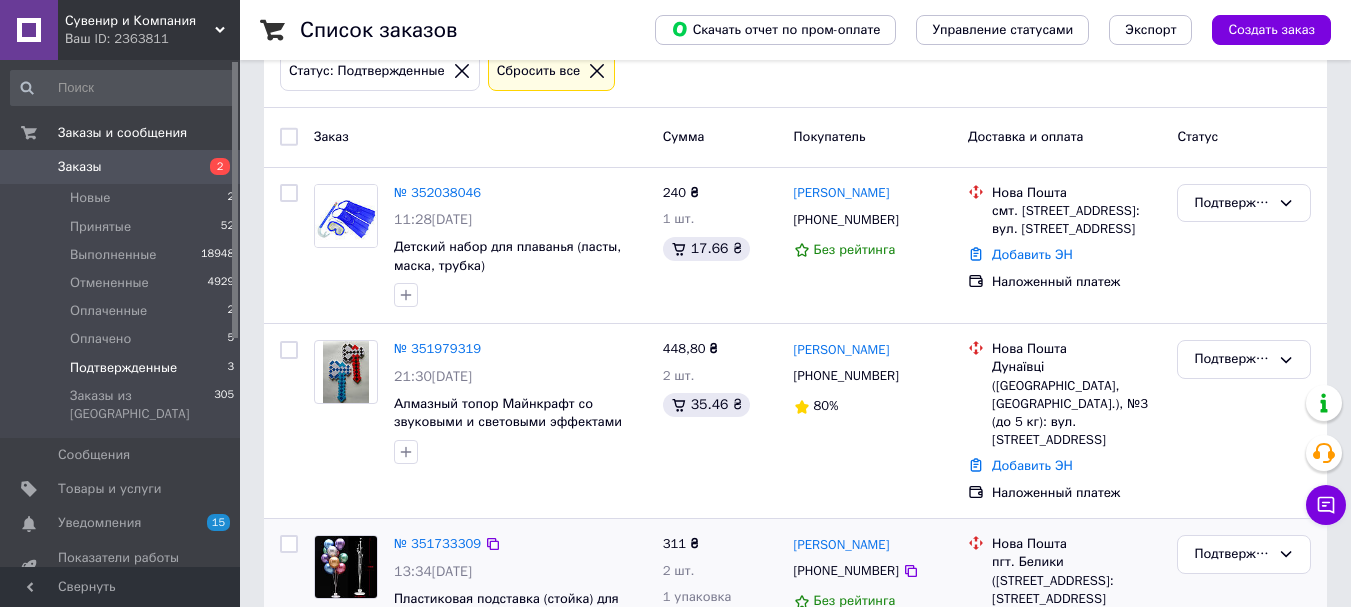 scroll, scrollTop: 386, scrollLeft: 0, axis: vertical 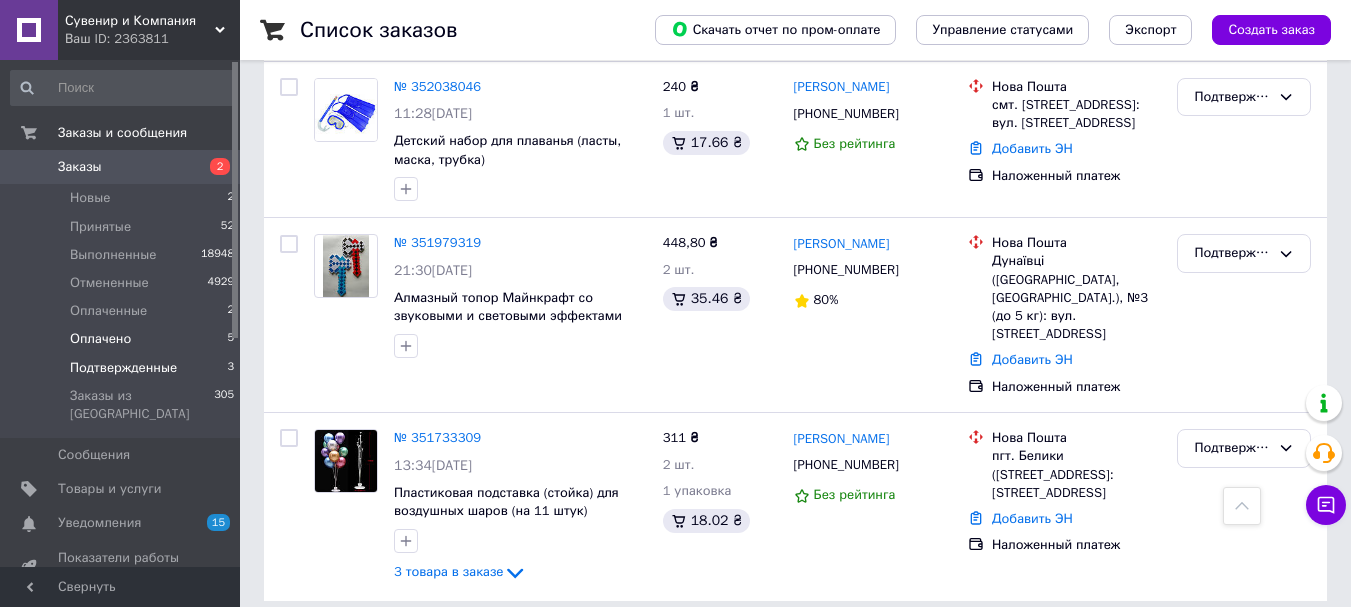 click on "Оплачено 5" at bounding box center [123, 339] 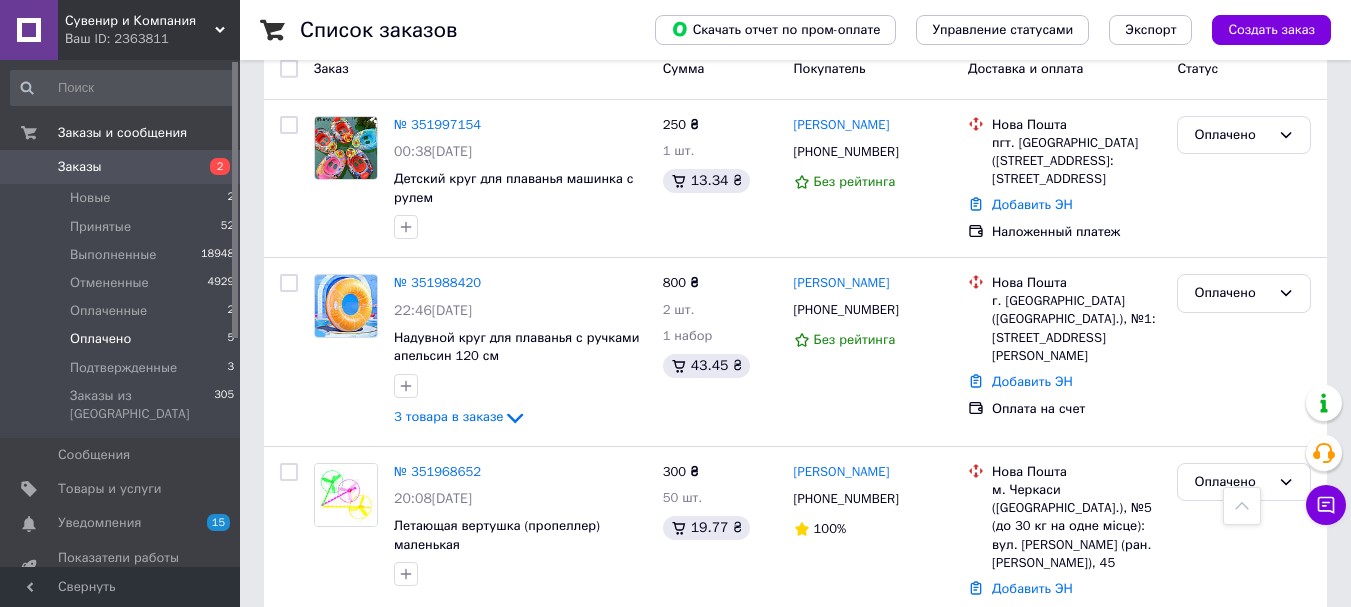 scroll, scrollTop: 300, scrollLeft: 0, axis: vertical 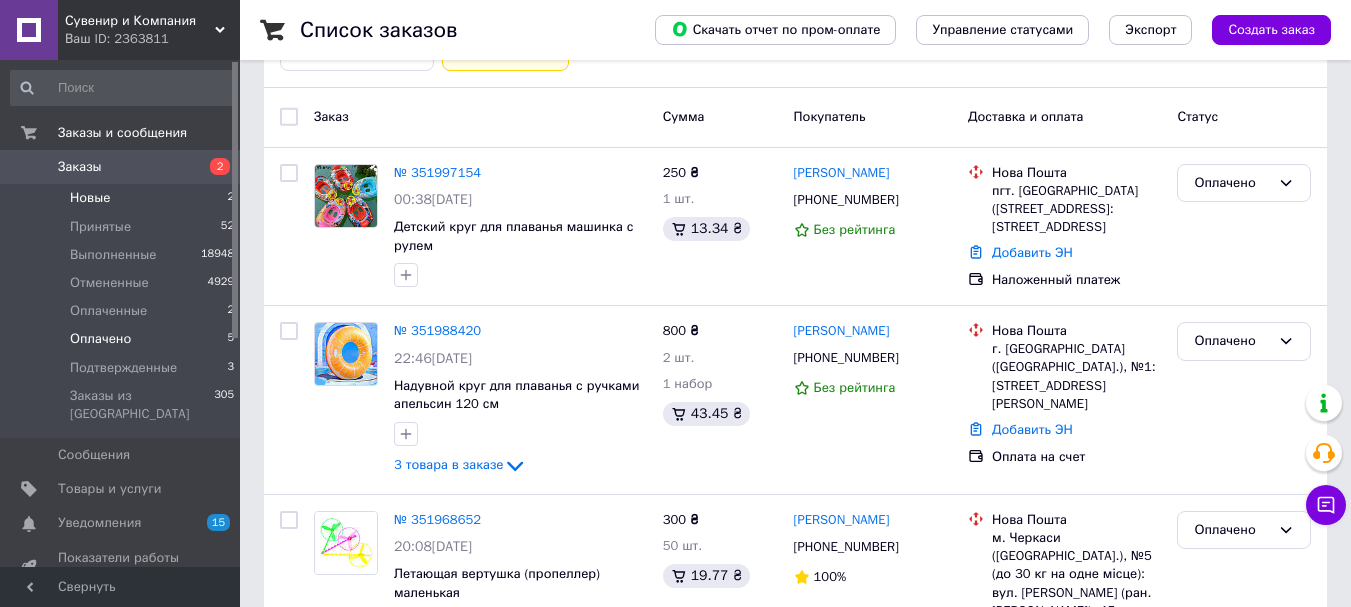 click on "Новые" at bounding box center (90, 198) 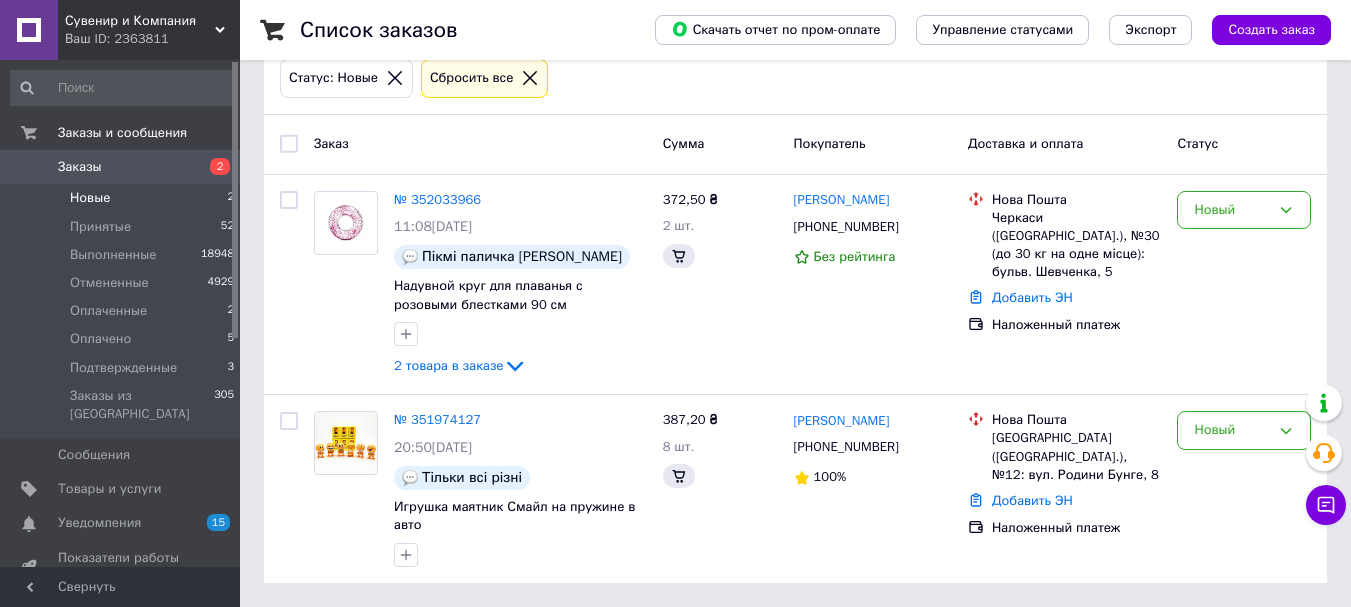 scroll, scrollTop: 0, scrollLeft: 0, axis: both 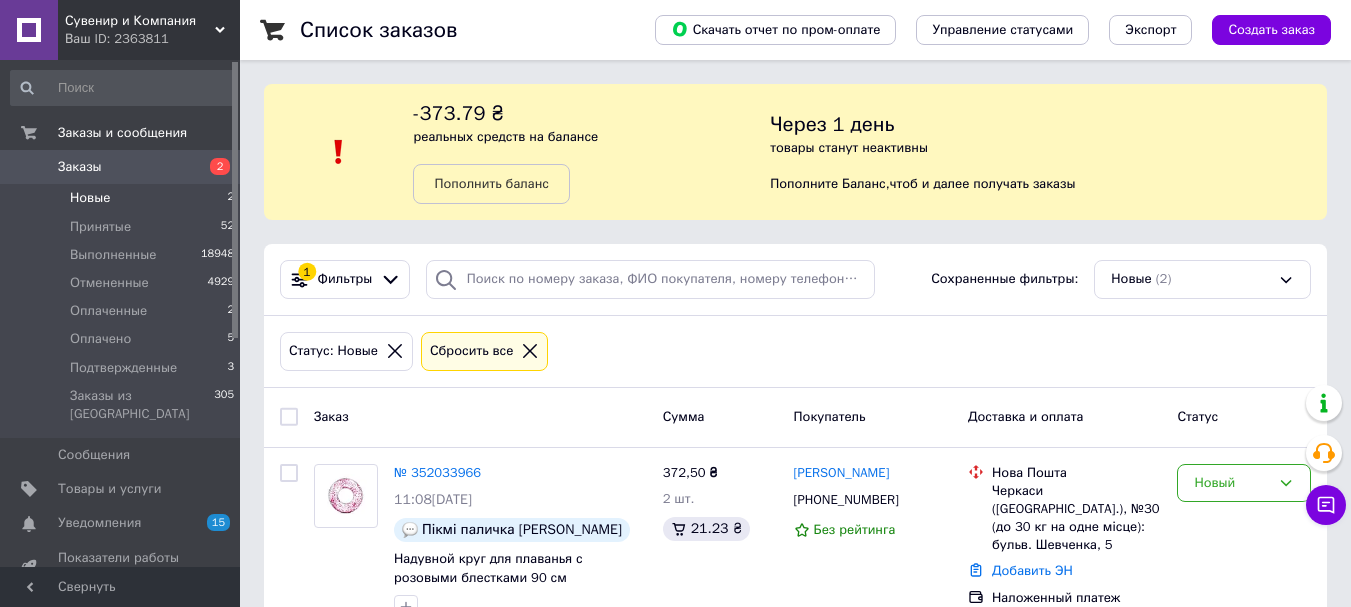 click on "Новые 2" at bounding box center [123, 198] 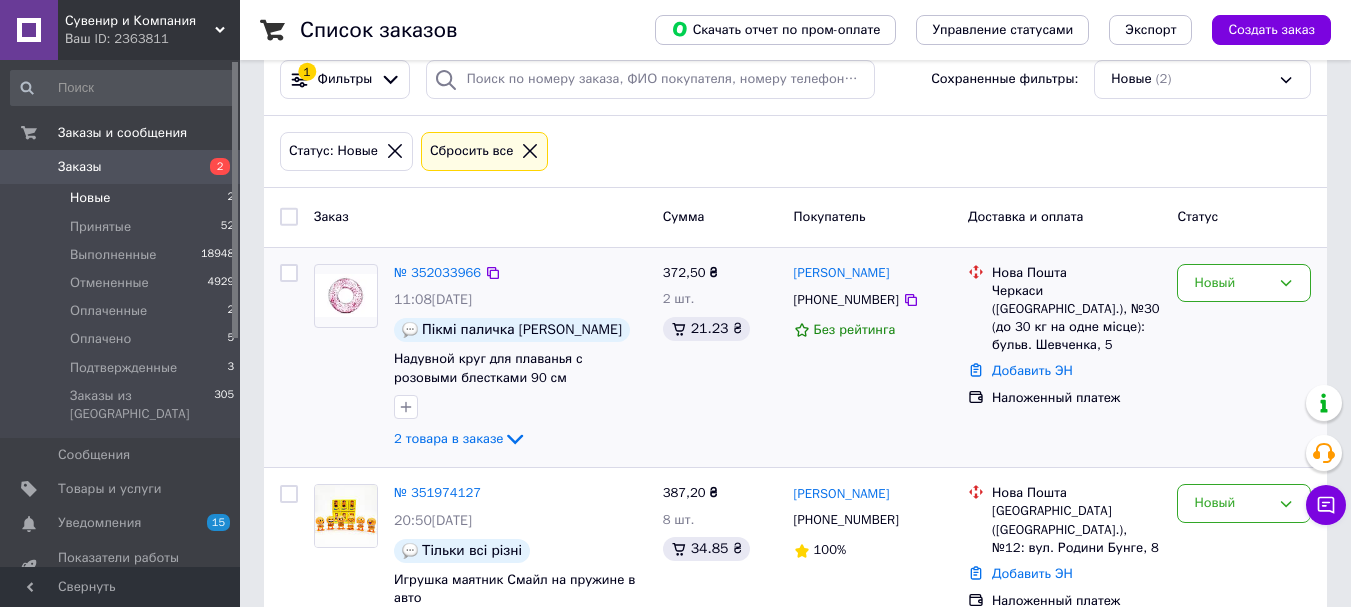 scroll, scrollTop: 273, scrollLeft: 0, axis: vertical 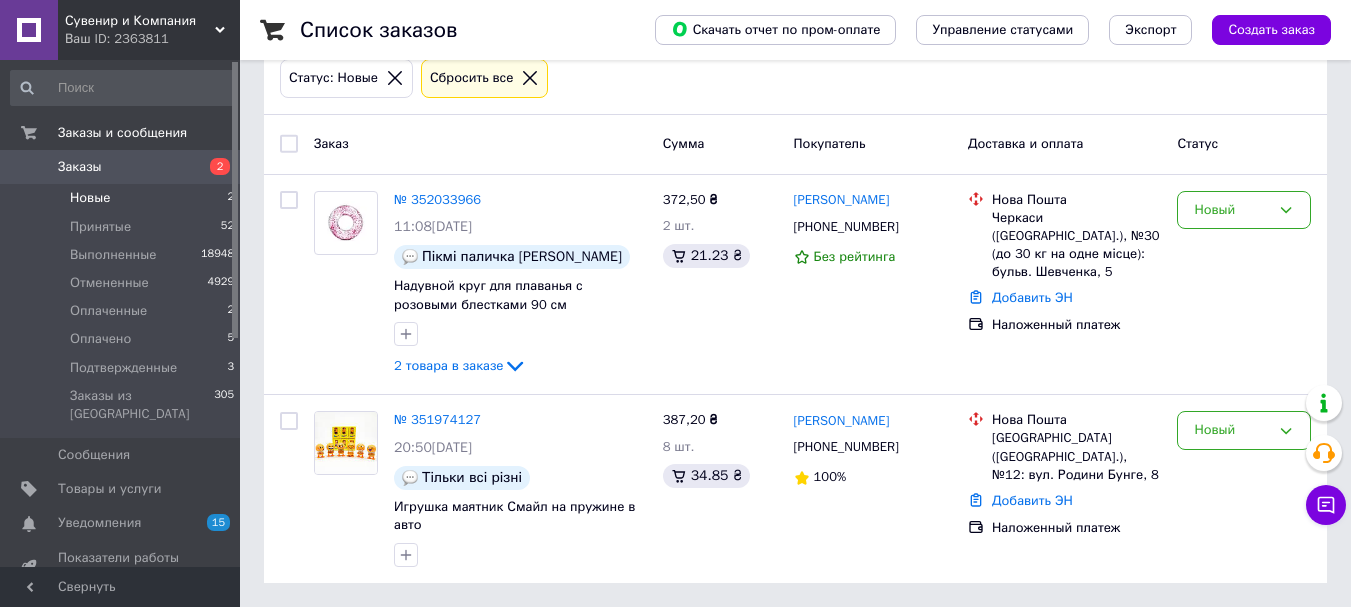 click on "Новые" at bounding box center (90, 198) 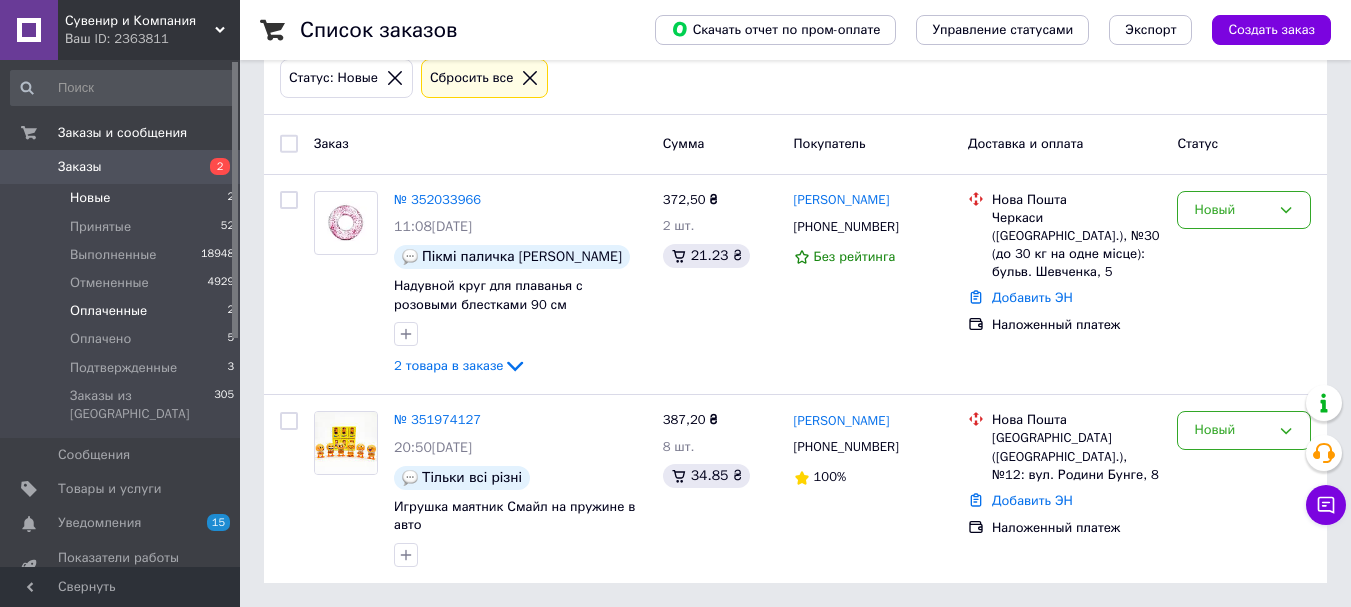 click on "Оплаченные" at bounding box center [108, 311] 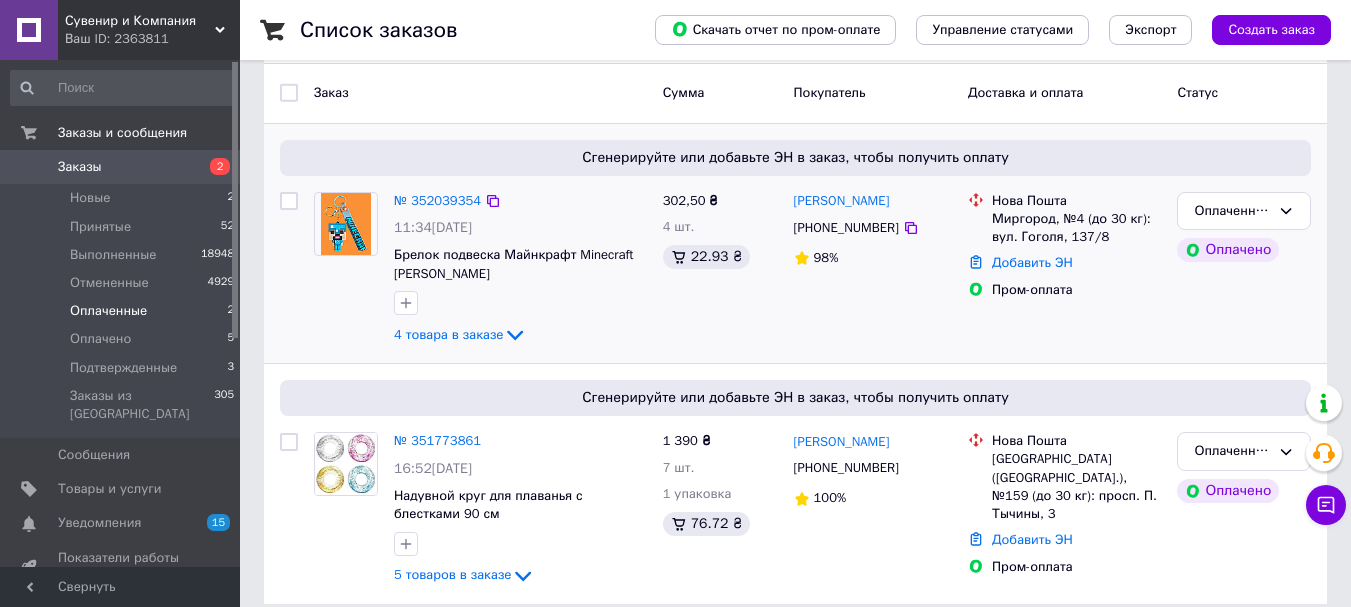 scroll, scrollTop: 345, scrollLeft: 0, axis: vertical 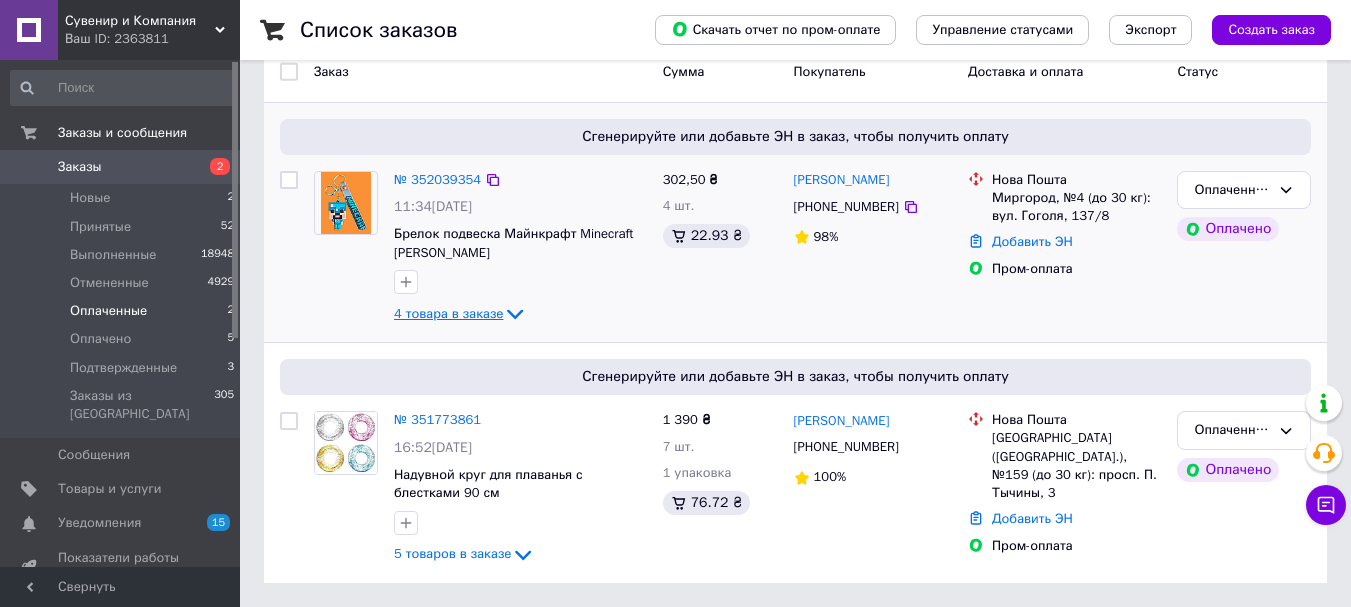 click on "4 товара в заказе" at bounding box center (448, 313) 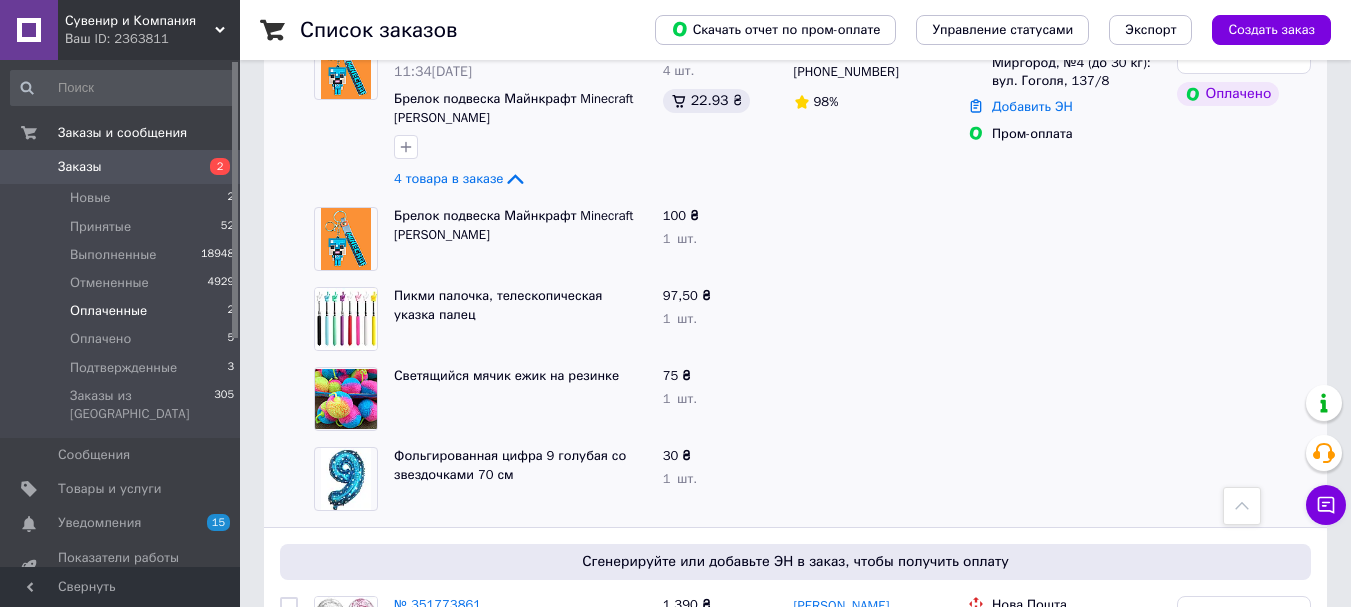scroll, scrollTop: 445, scrollLeft: 0, axis: vertical 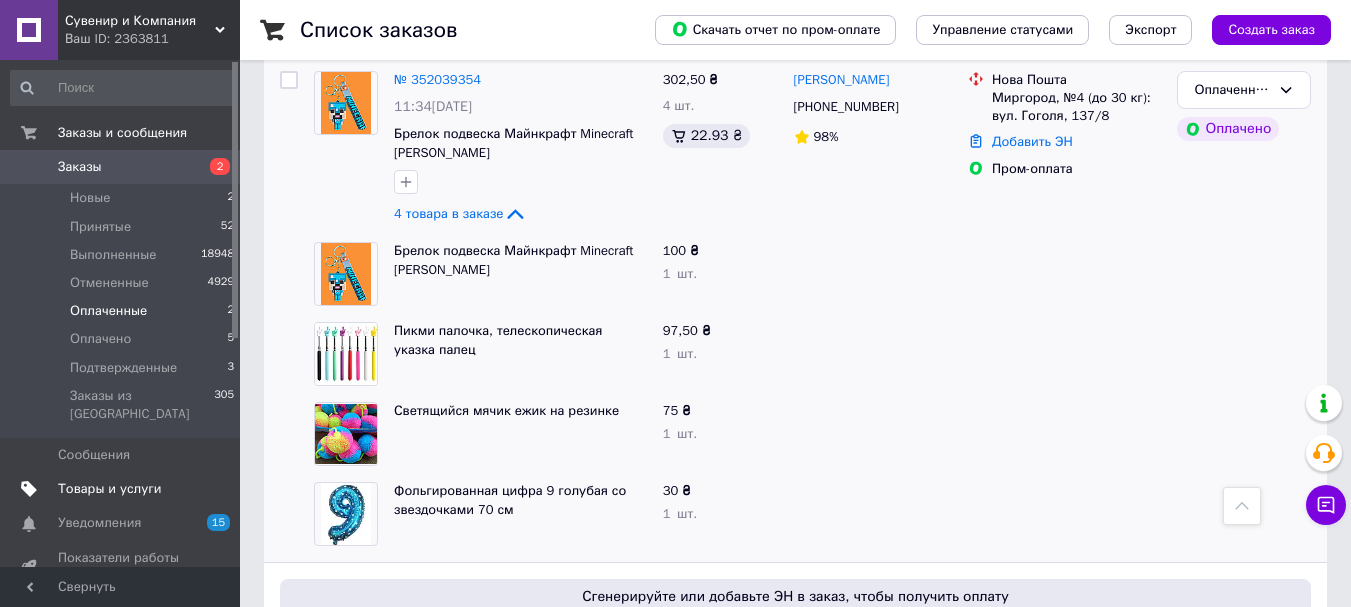 click on "Товары и услуги" at bounding box center (110, 489) 